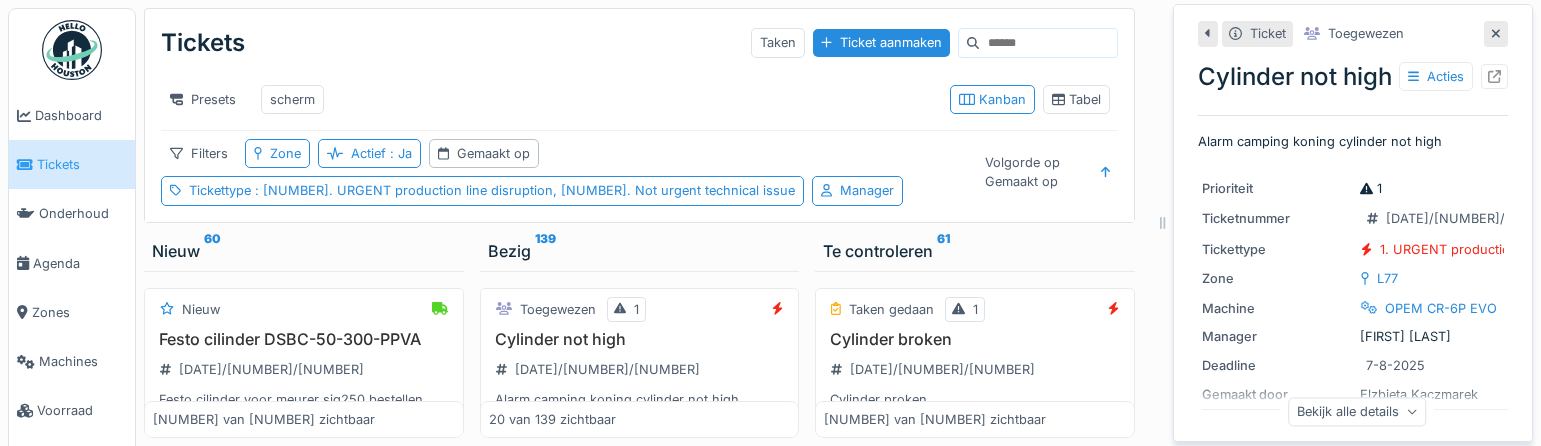 scroll, scrollTop: 13, scrollLeft: 0, axis: vertical 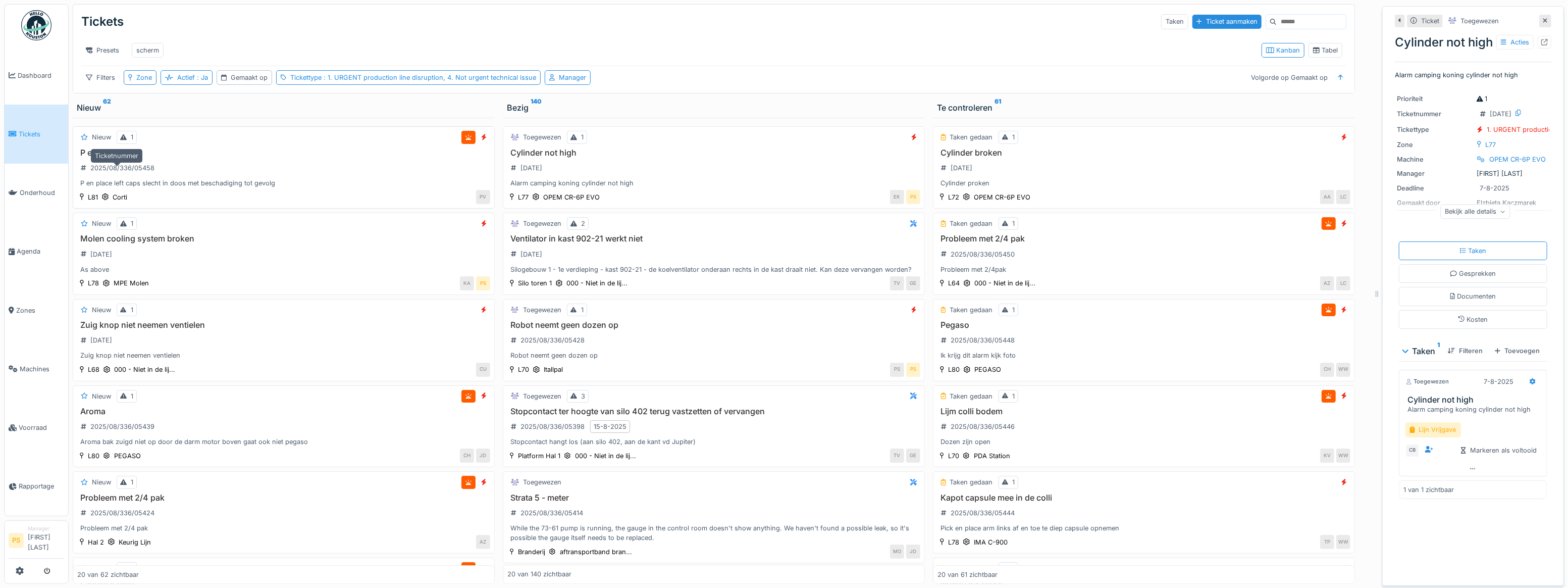 click on "2025/08/336/05458" at bounding box center [122, 168] 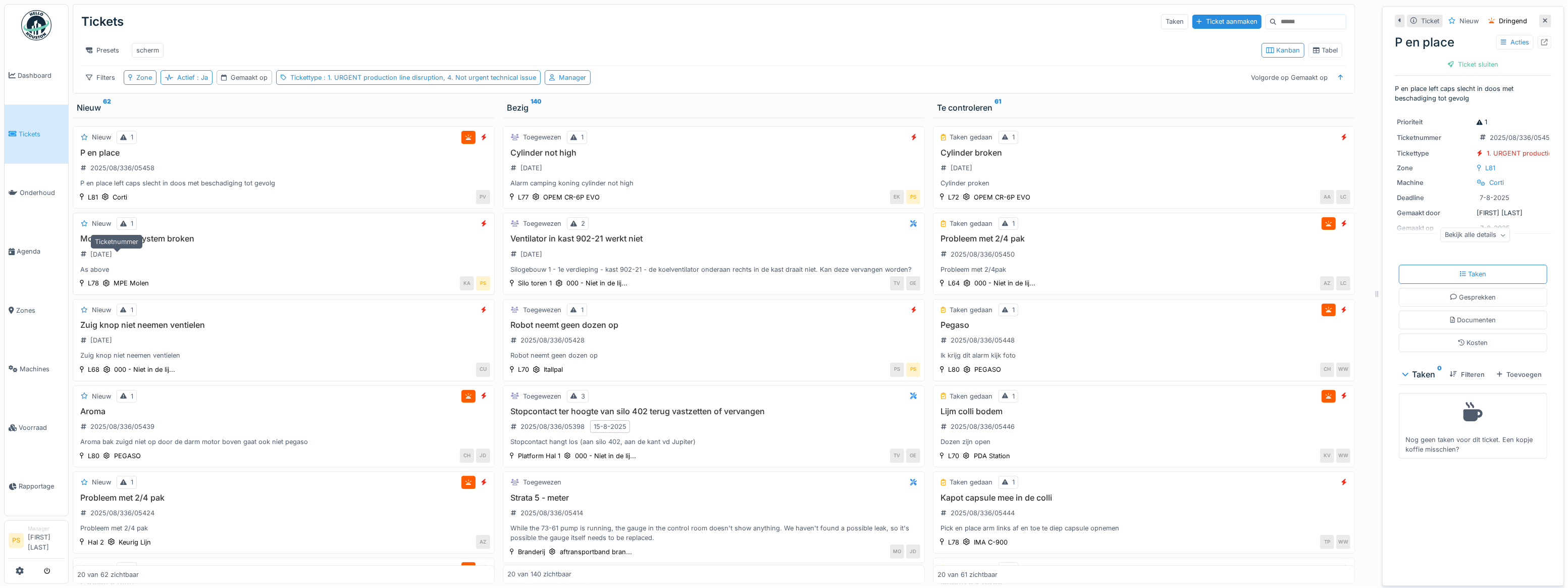 click on "[DATE]/[NUMBER]/[NUMBER]" at bounding box center (101, 254) 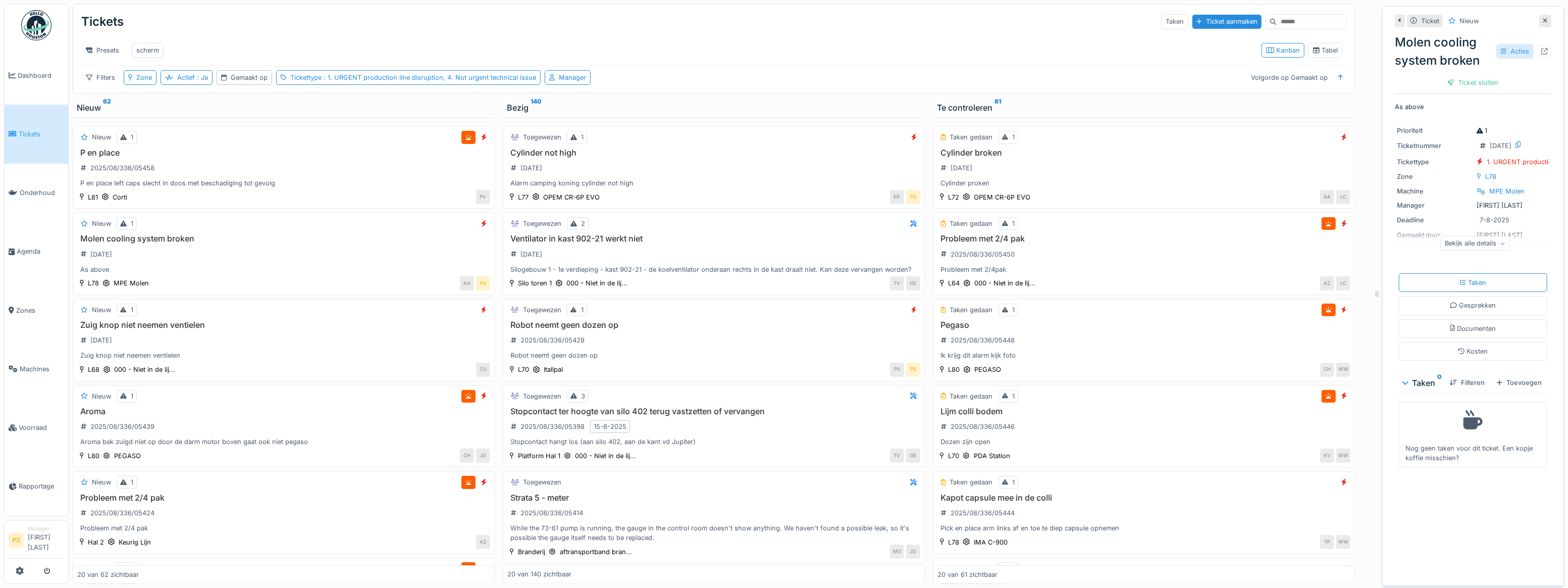 click on "Acties" at bounding box center [1515, 51] 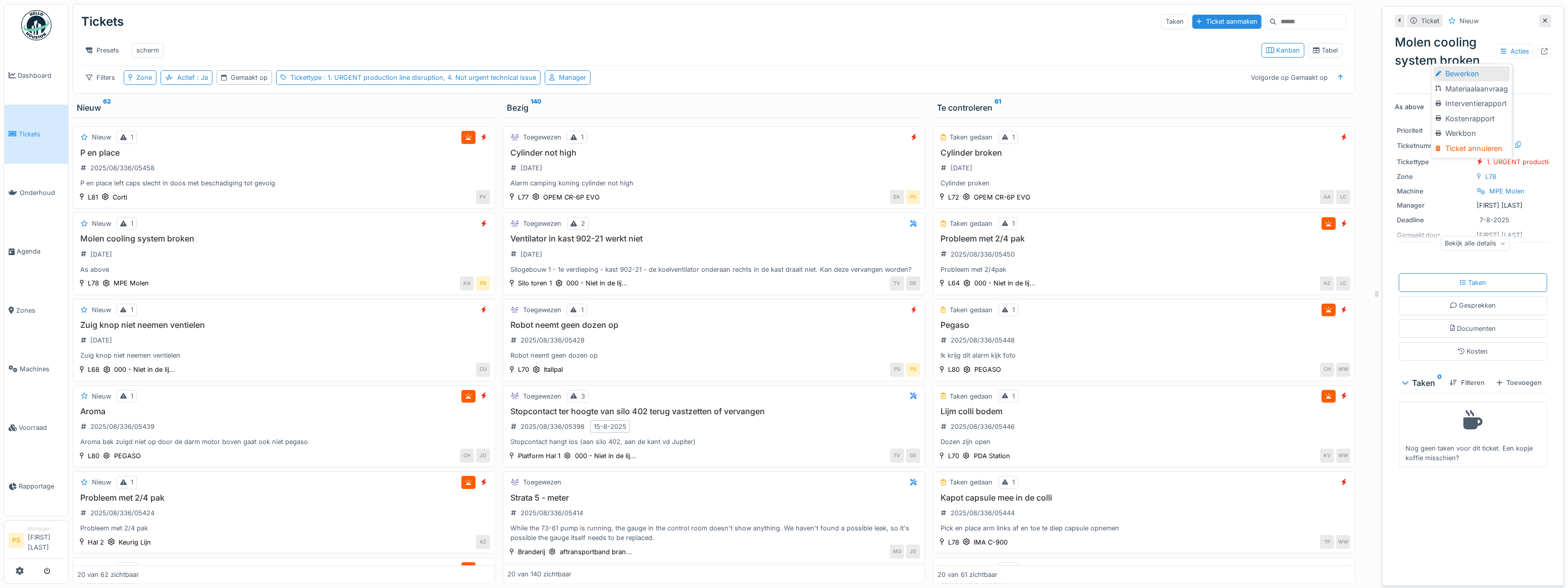 click on "Bewerken" at bounding box center (1472, 74) 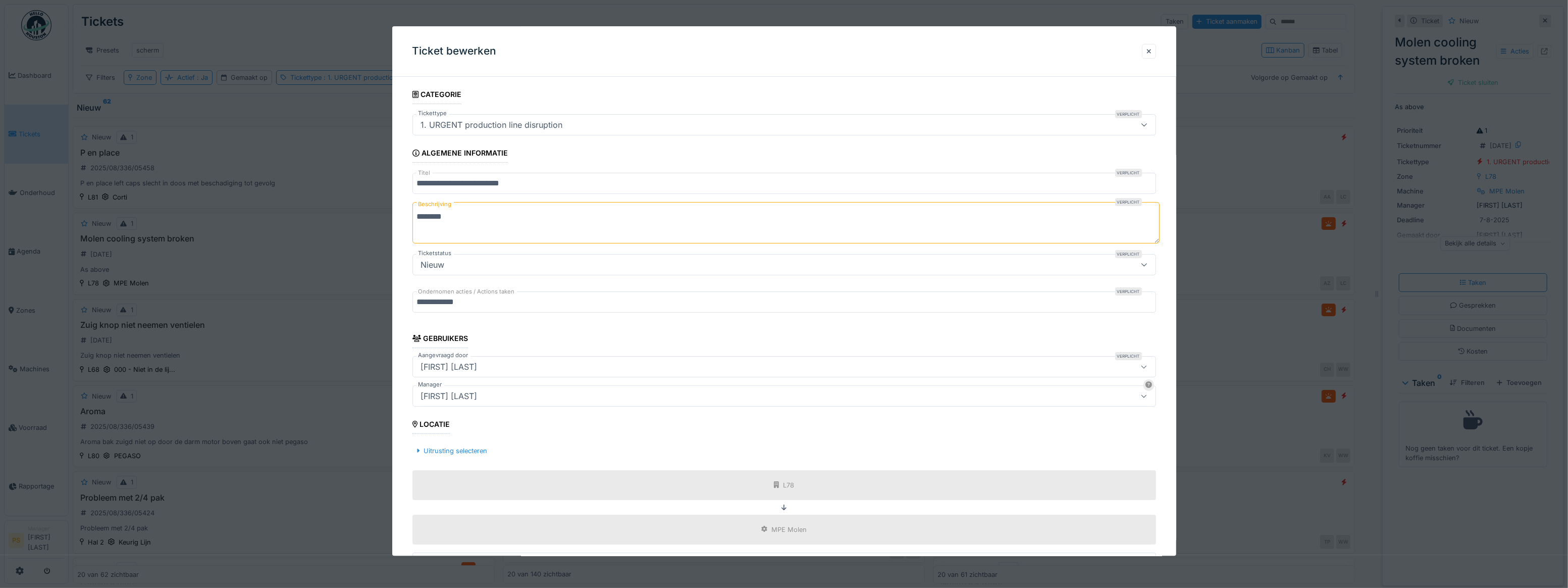 scroll, scrollTop: 45, scrollLeft: 0, axis: vertical 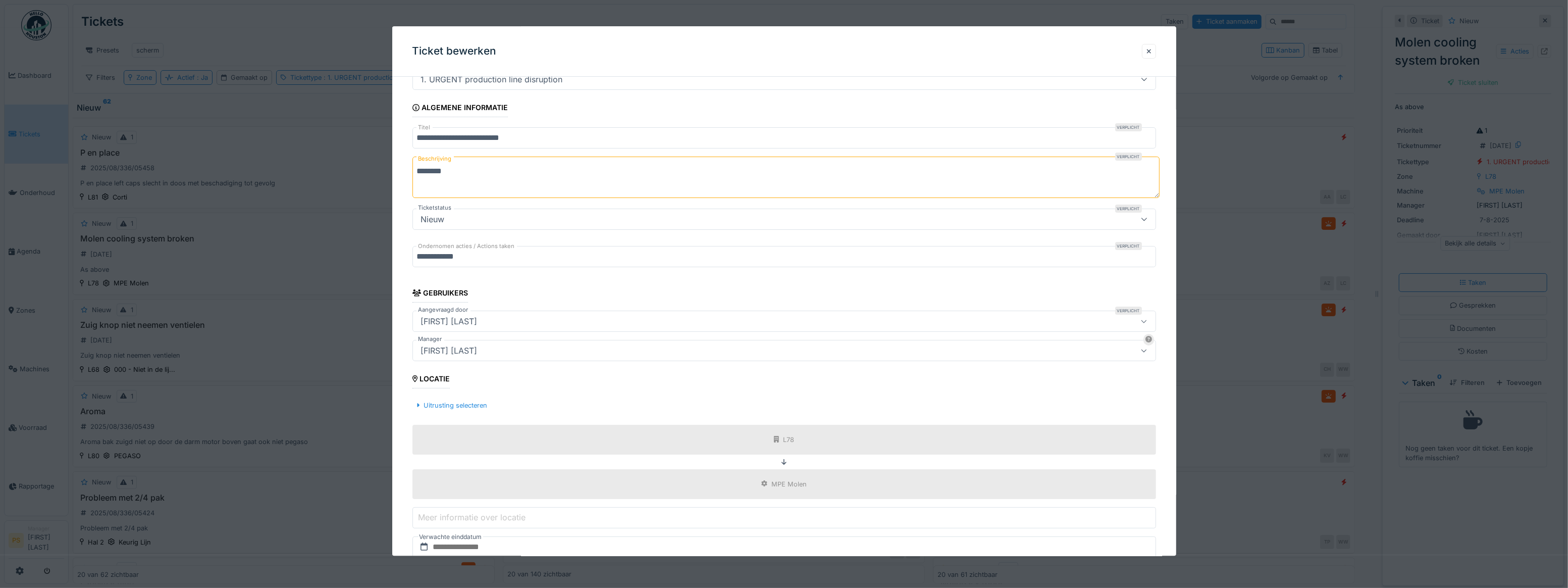 click at bounding box center [784, 294] 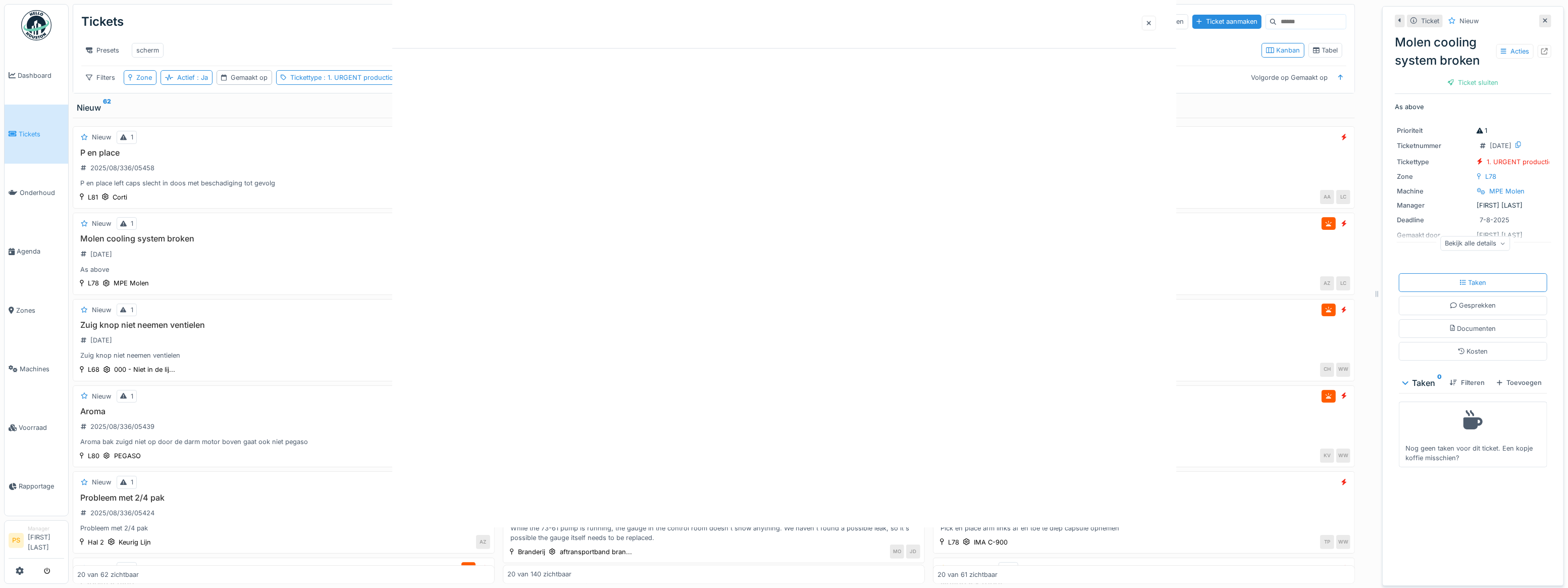scroll, scrollTop: 0, scrollLeft: 0, axis: both 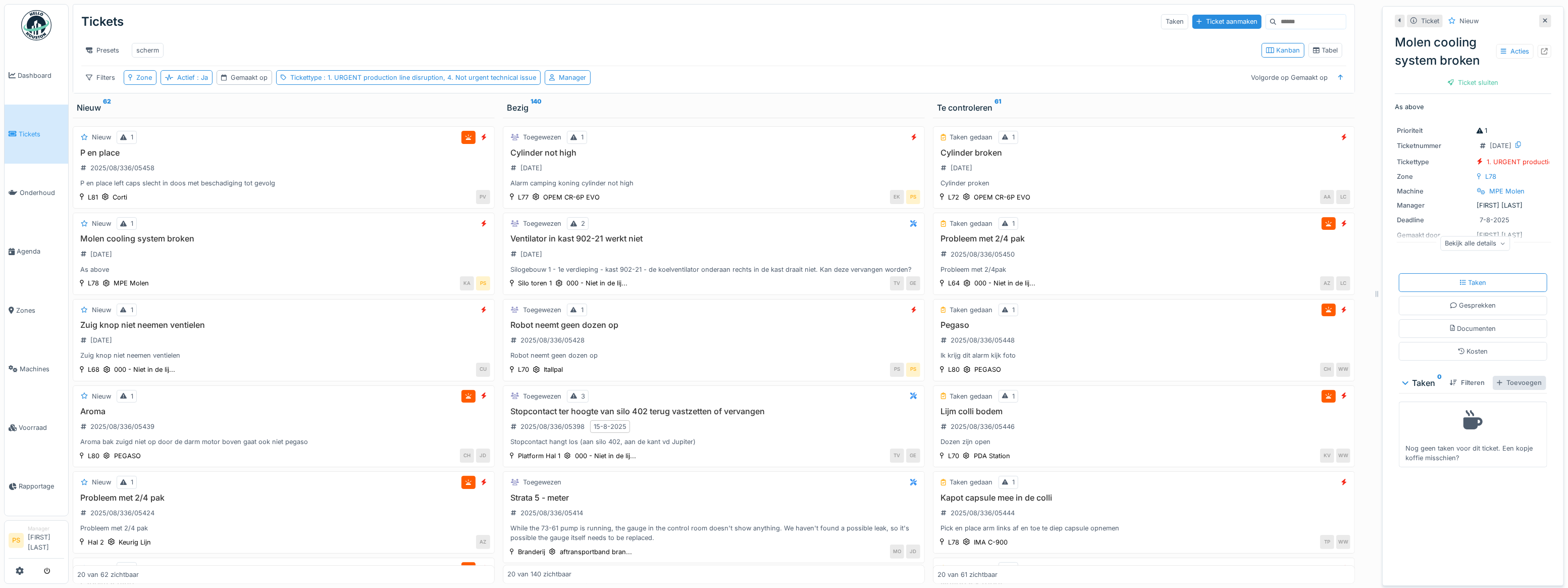 click on "Toevoegen" at bounding box center (1519, 382) 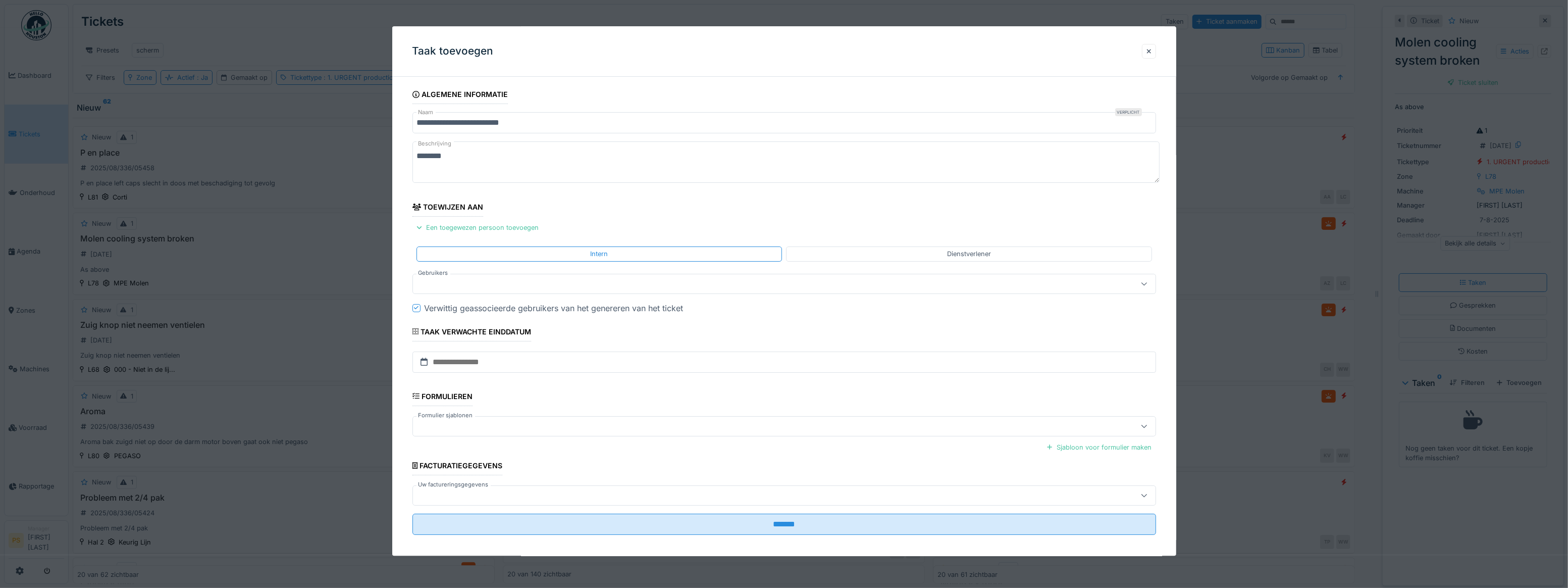 click at bounding box center [747, 284] 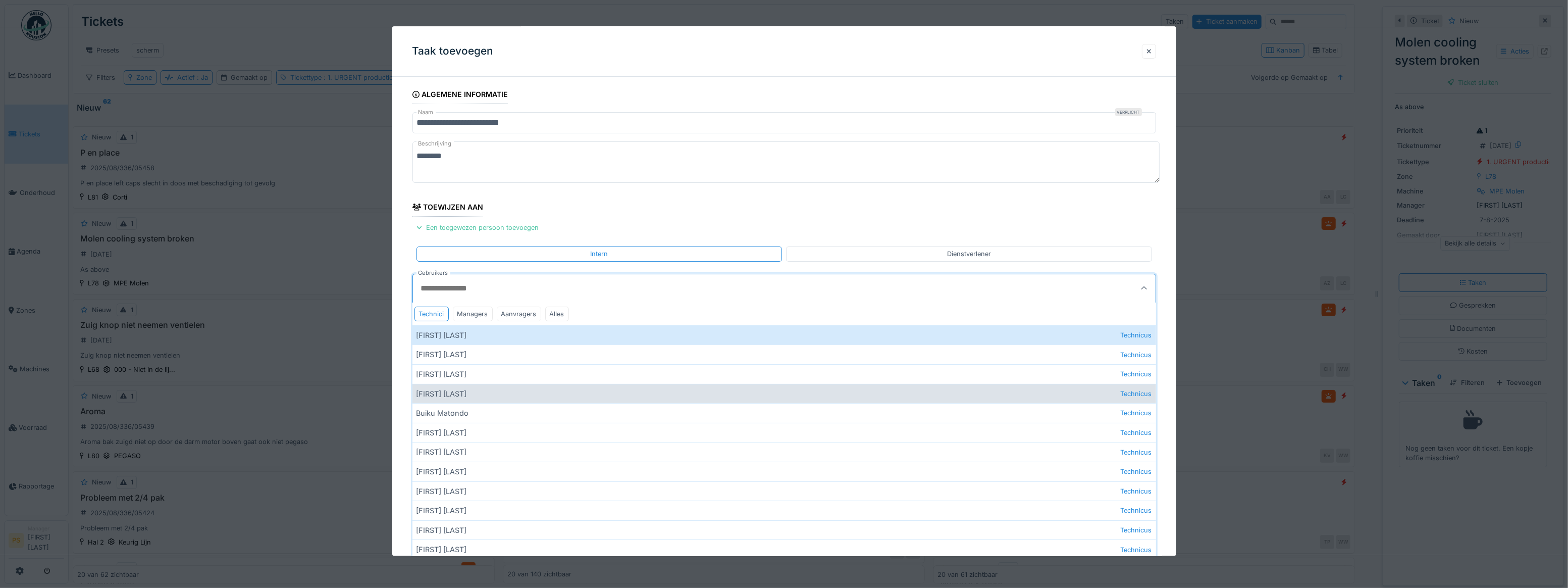 click on "Bert Vermeiren   Technicus" at bounding box center [784, 394] 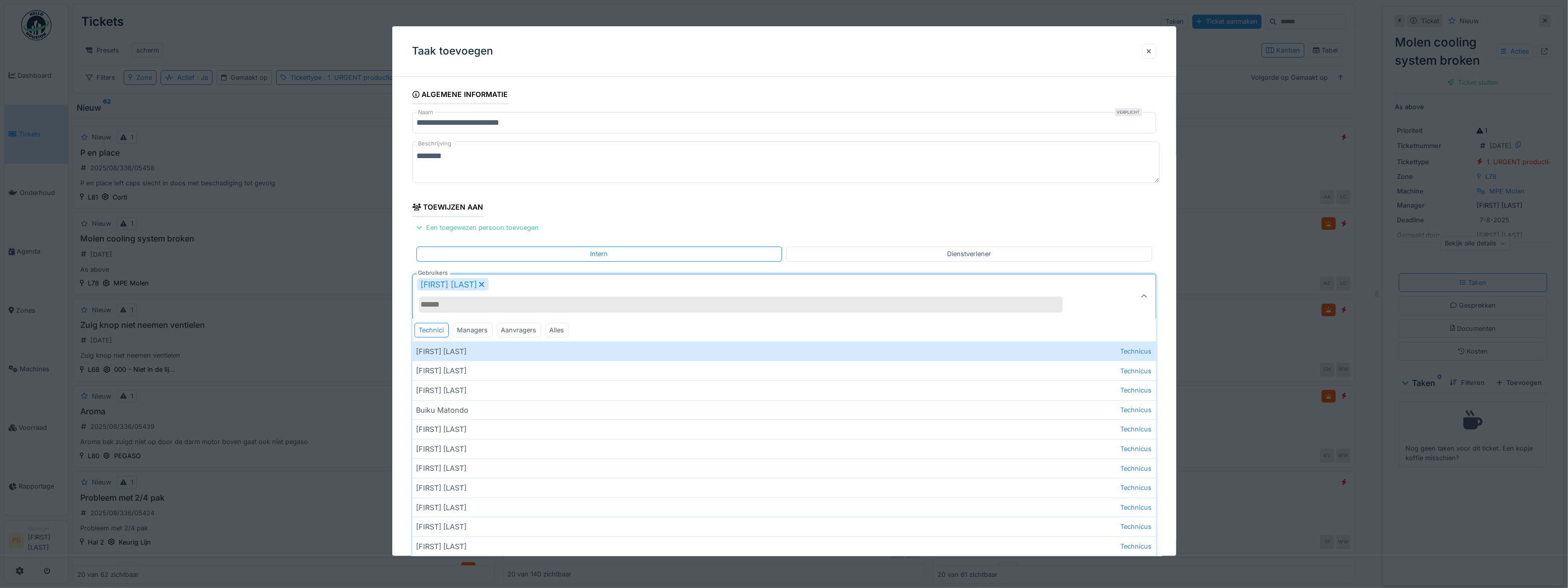 click on "**********" at bounding box center (784, 356) 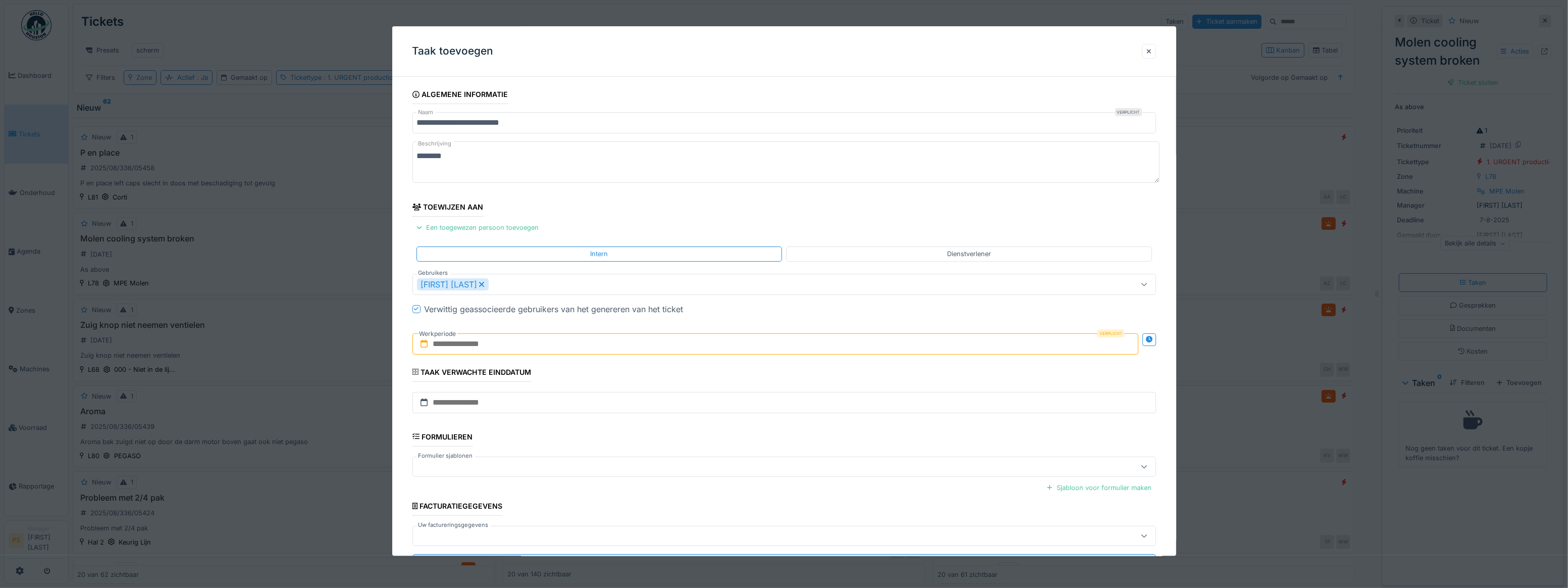 click at bounding box center (775, 344) 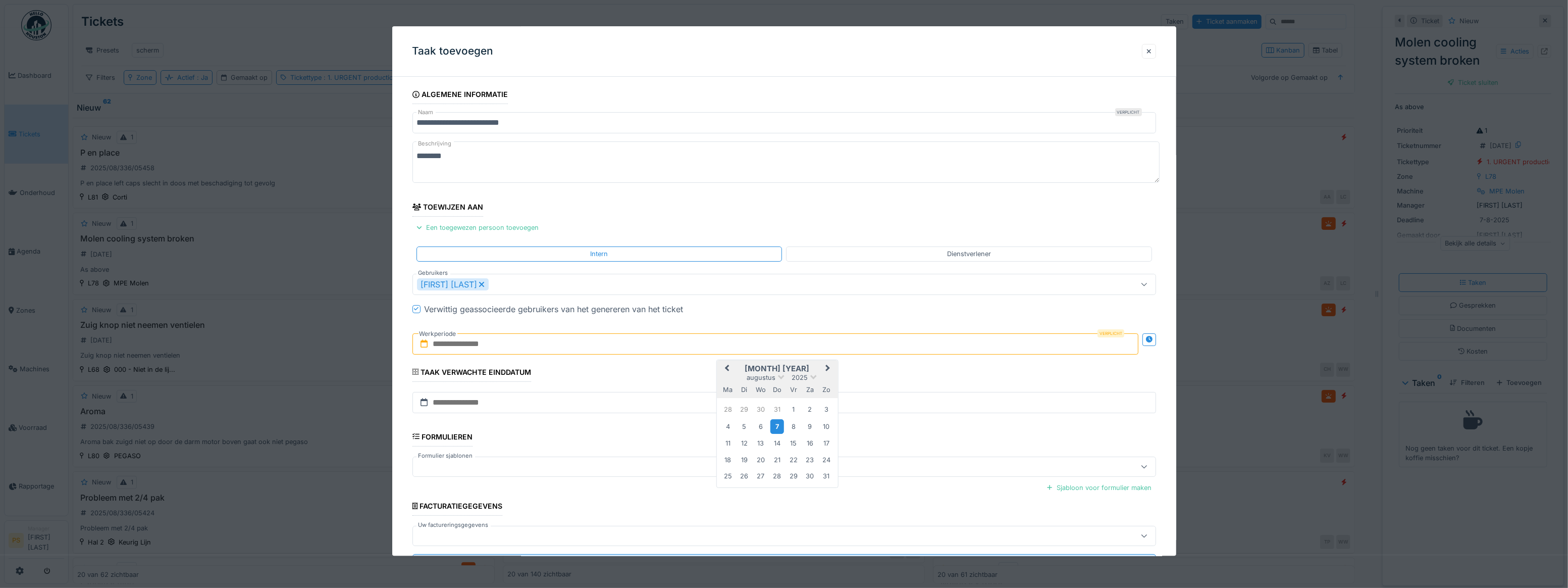 click on "7" at bounding box center (777, 426) 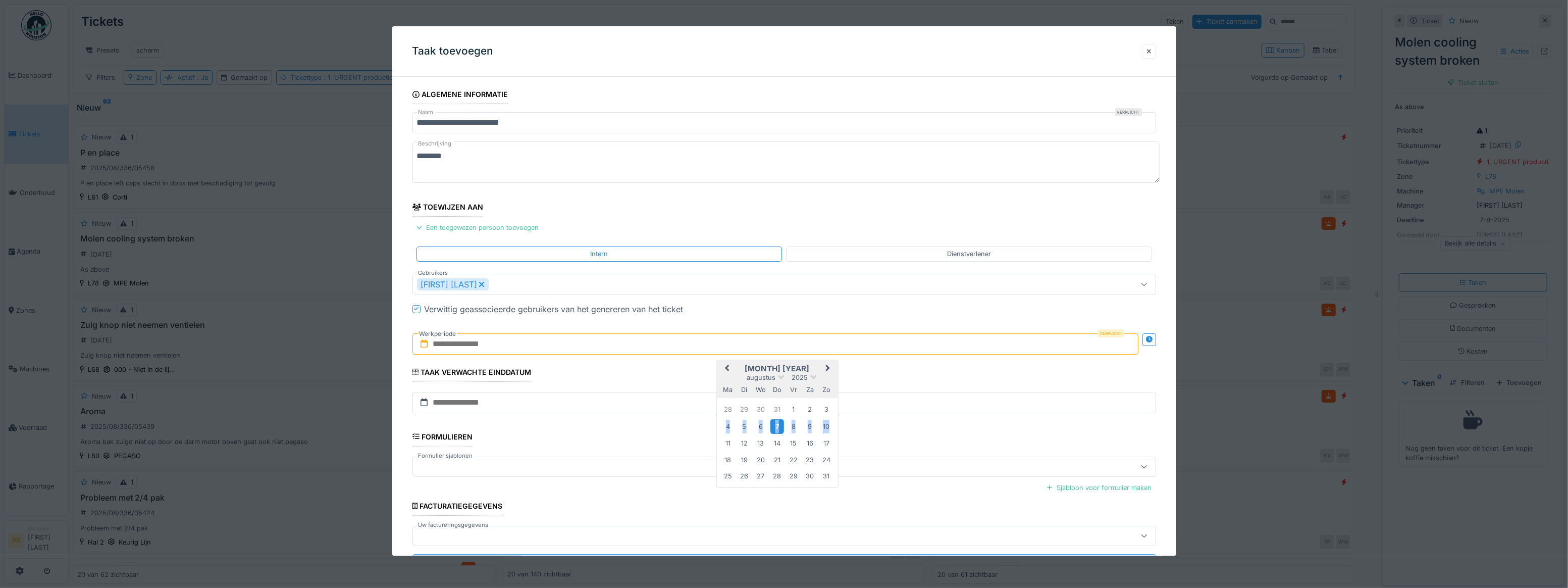 click on "7" at bounding box center [777, 426] 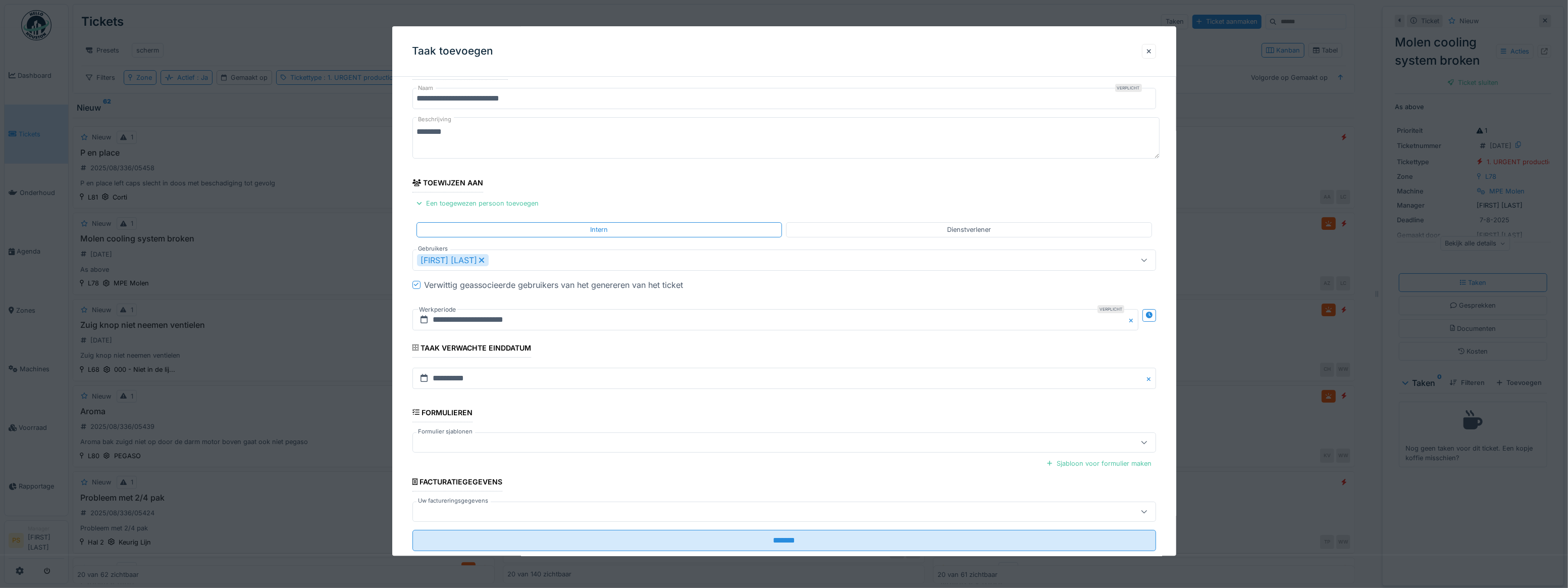 scroll, scrollTop: 47, scrollLeft: 0, axis: vertical 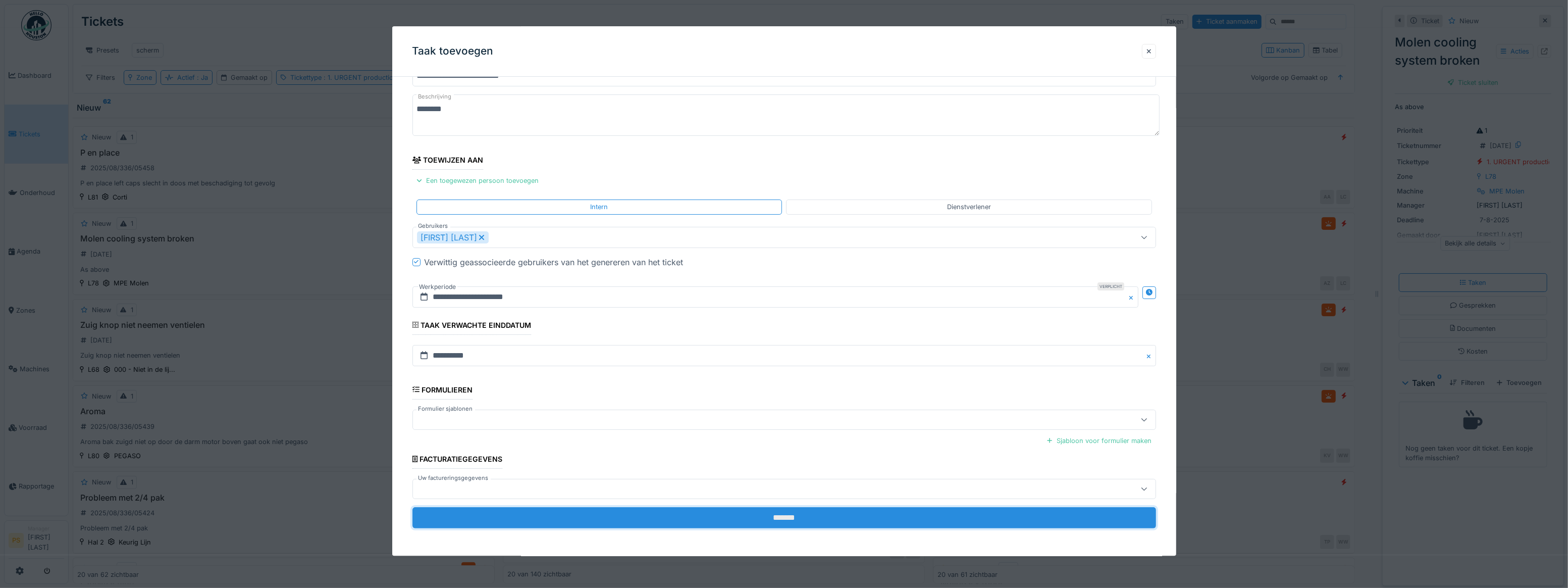 click on "*******" at bounding box center (784, 518) 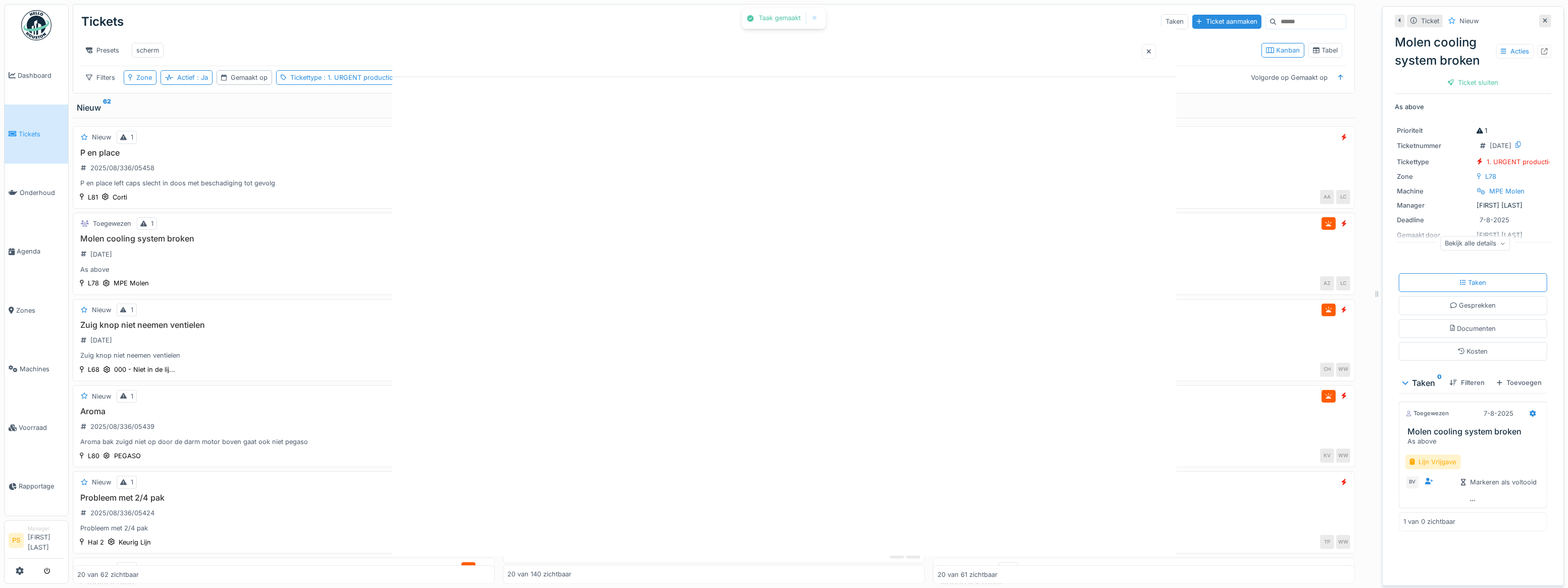 scroll, scrollTop: 0, scrollLeft: 0, axis: both 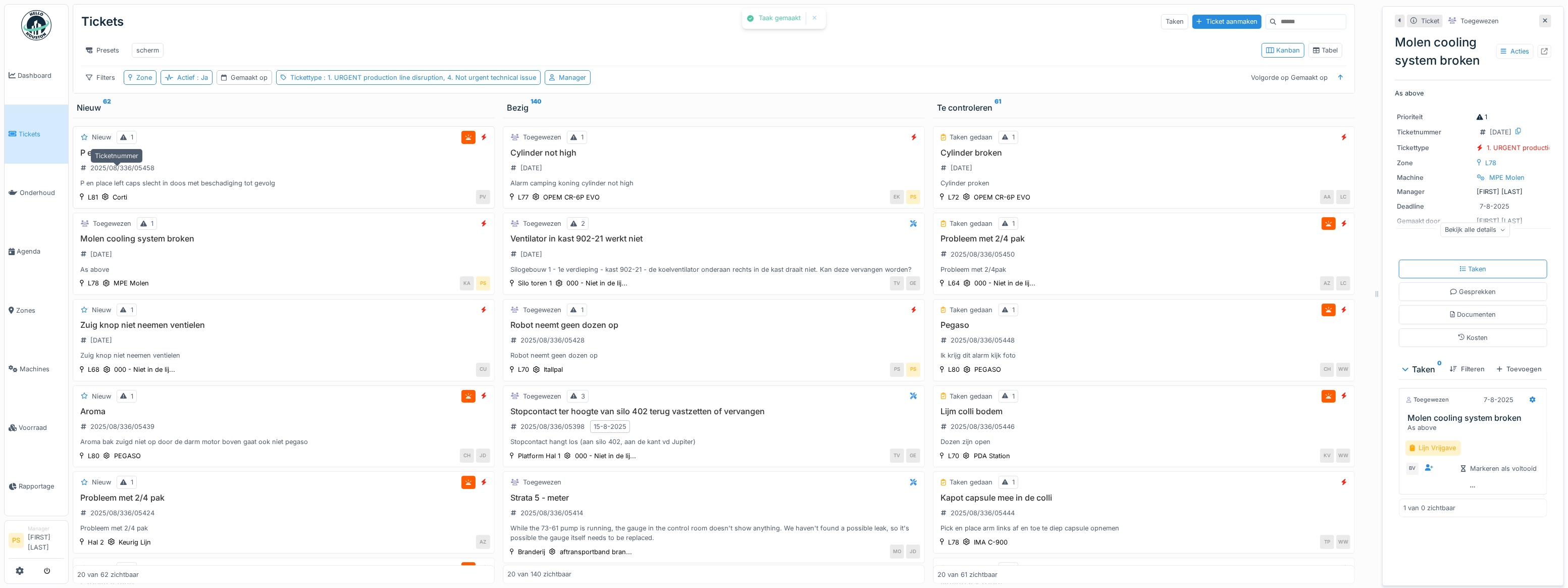 click on "2025/08/336/05458" at bounding box center [122, 168] 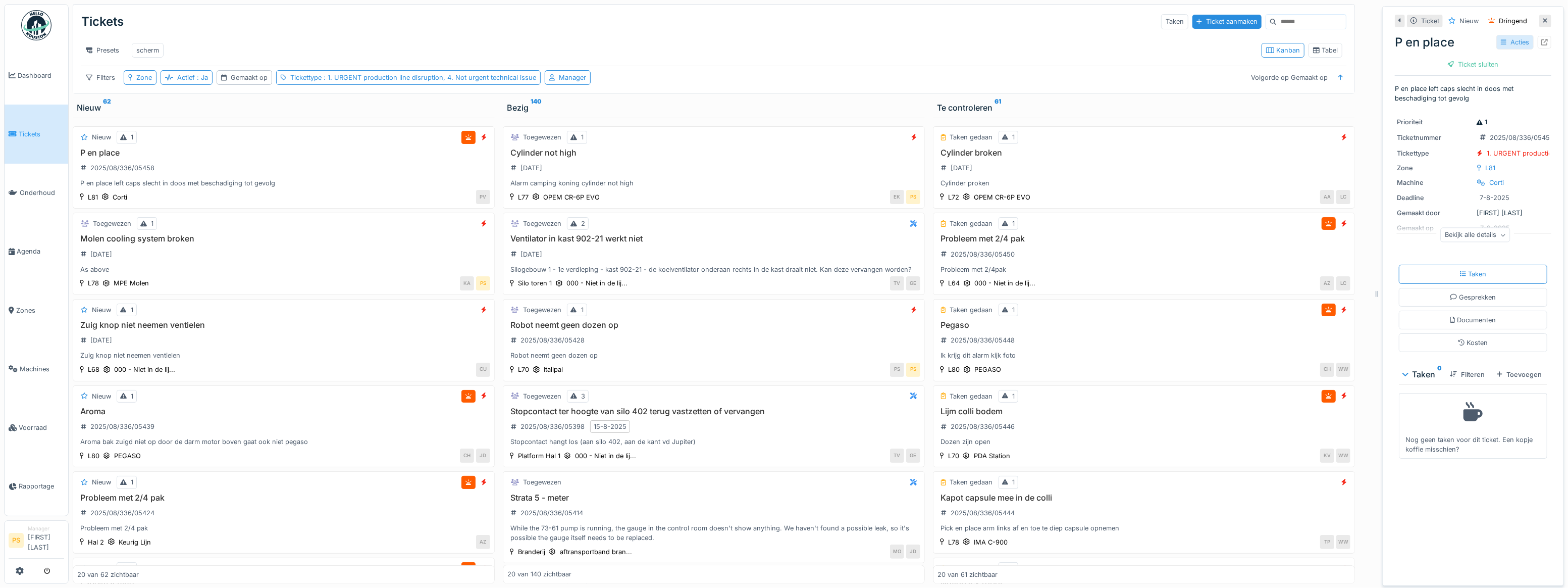 click on "Acties" at bounding box center [1515, 42] 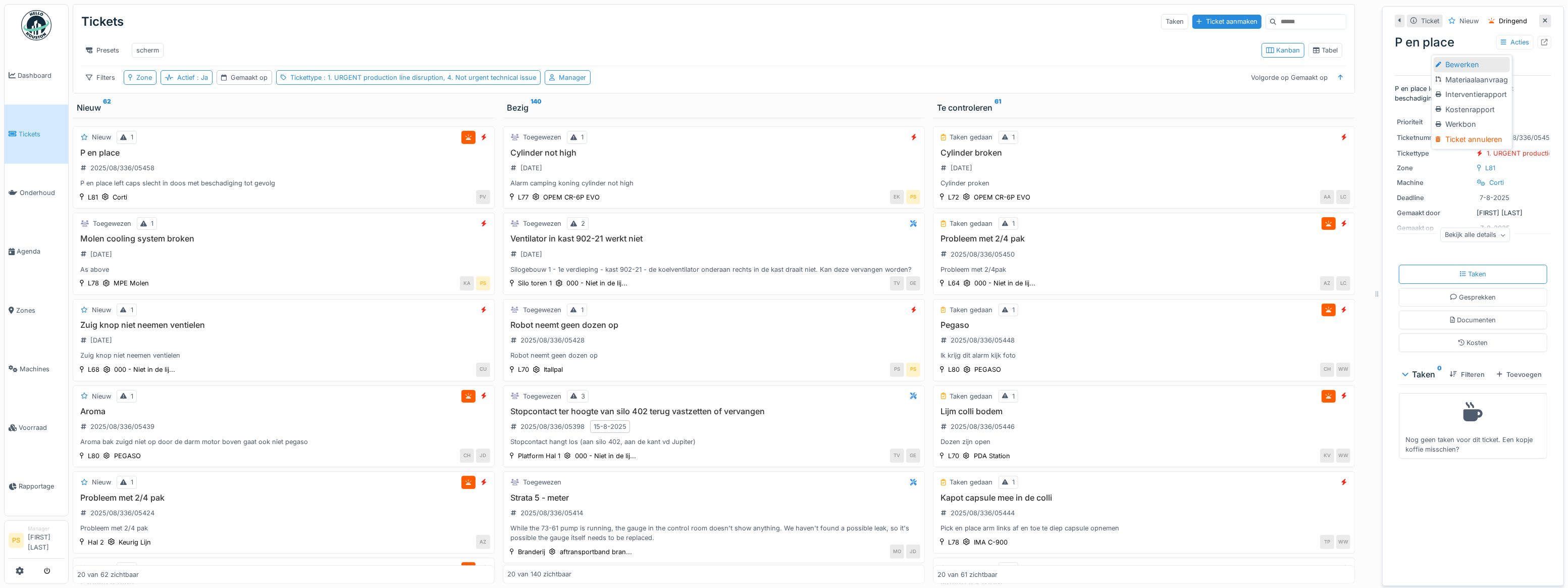 click on "Bewerken" at bounding box center [1472, 65] 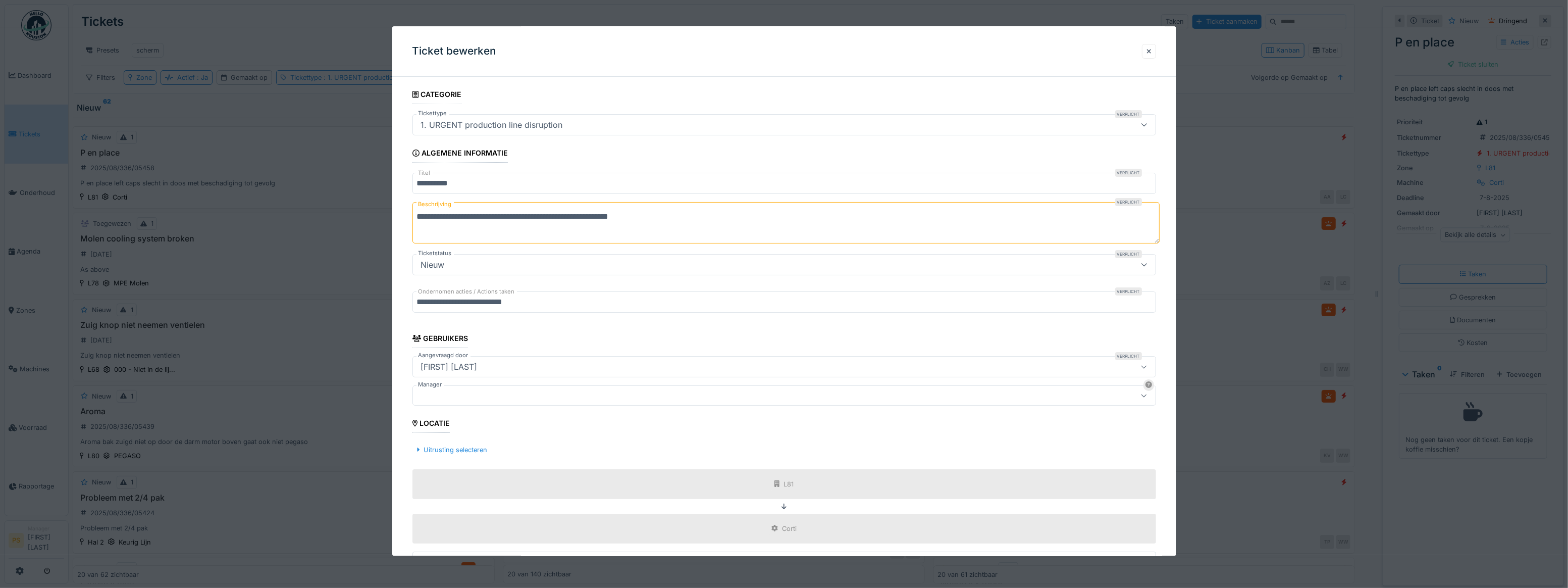 click at bounding box center [747, 396] 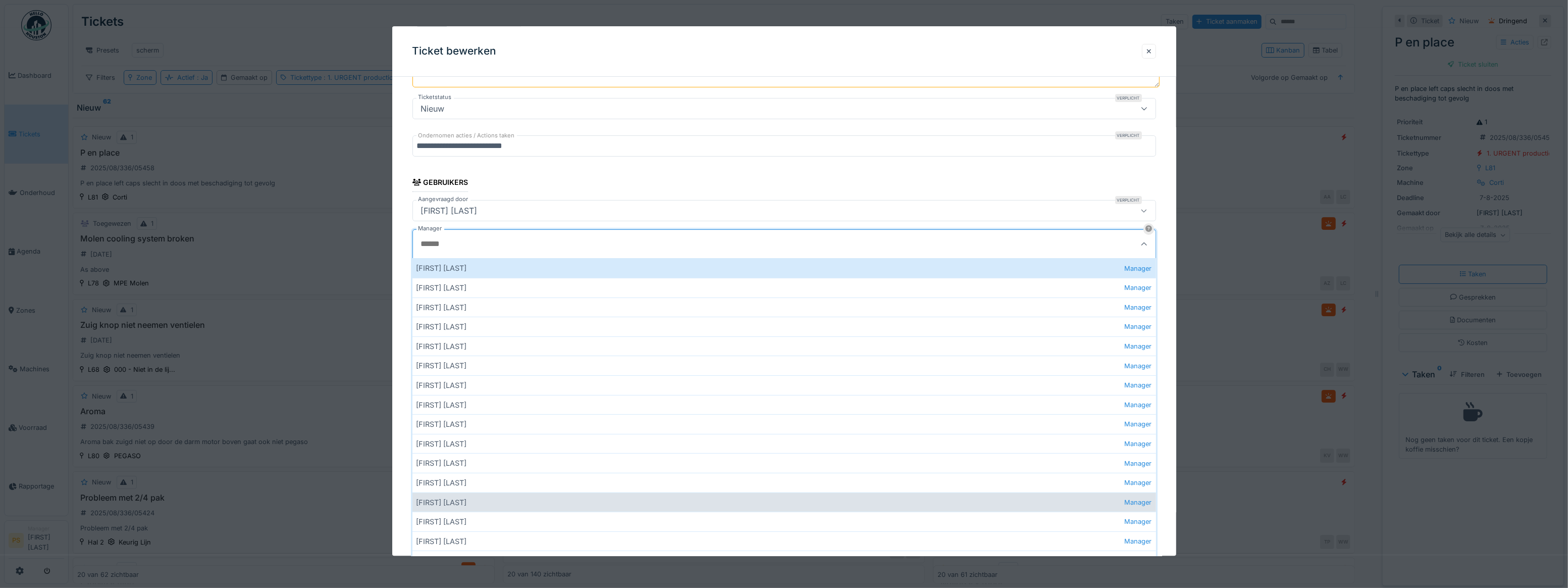 scroll, scrollTop: 275, scrollLeft: 0, axis: vertical 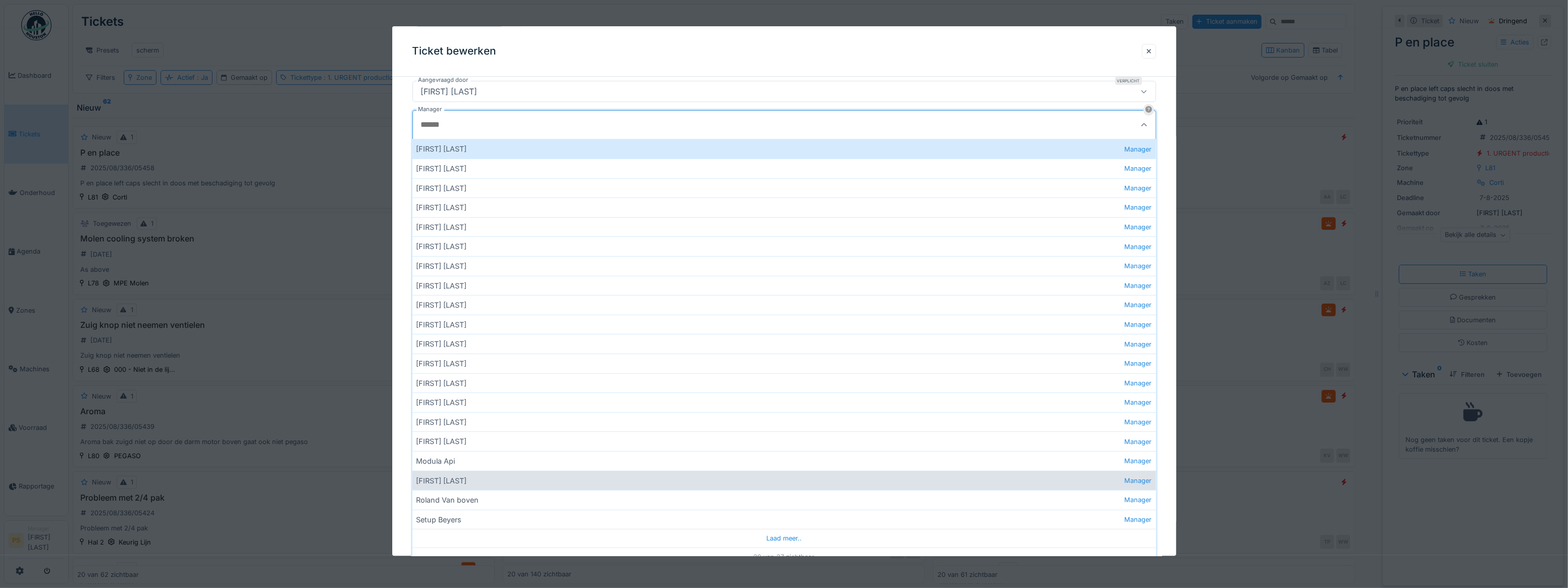 click on "Patrick Schroijen   Manager" at bounding box center [784, 480] 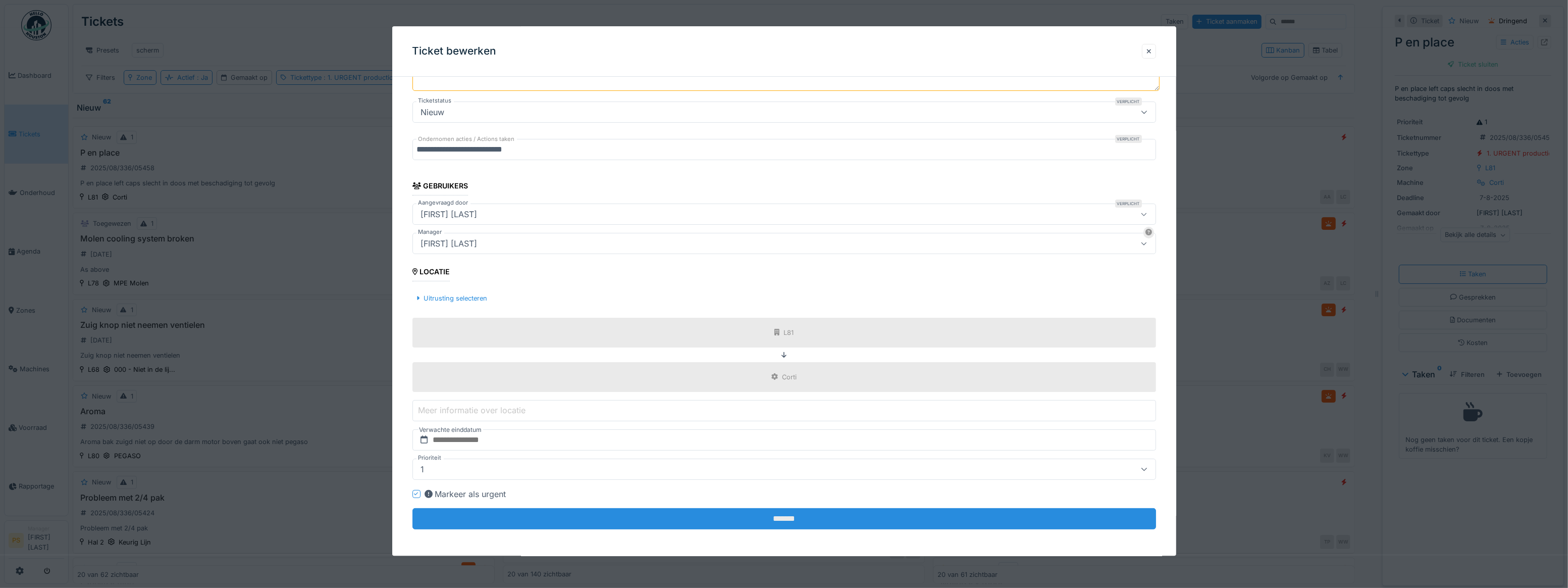 click on "*******" at bounding box center [784, 519] 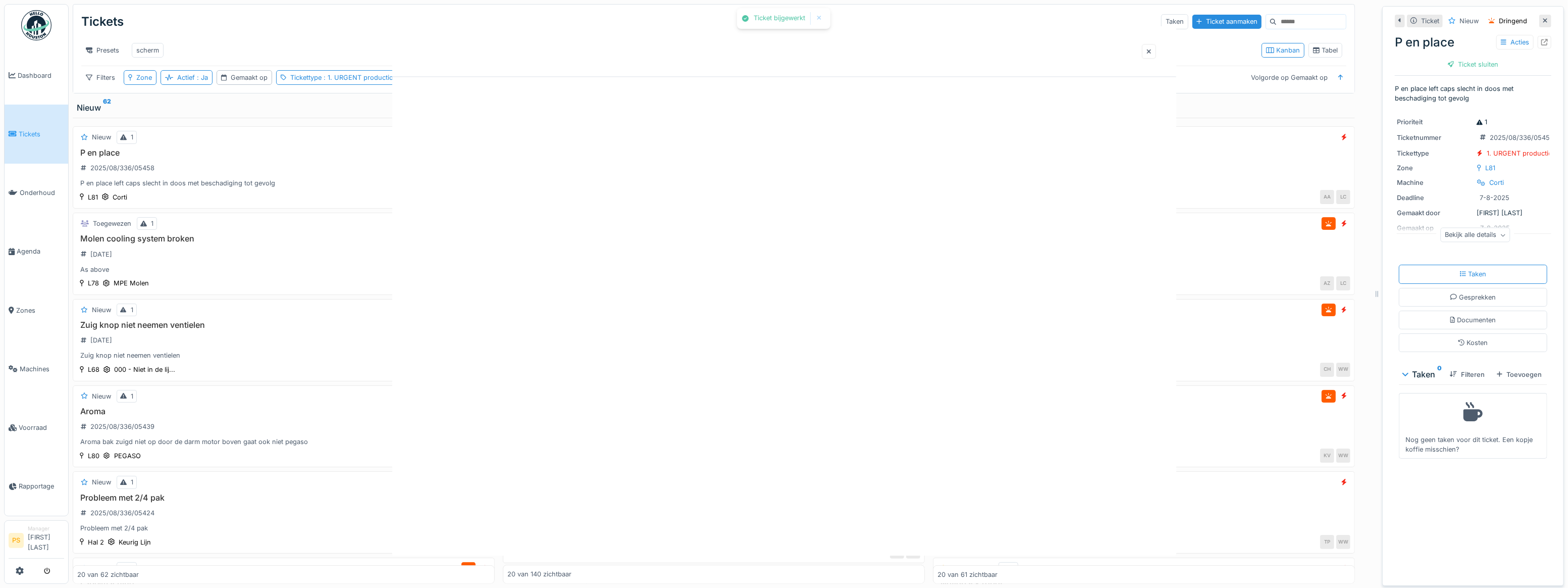 scroll, scrollTop: 0, scrollLeft: 0, axis: both 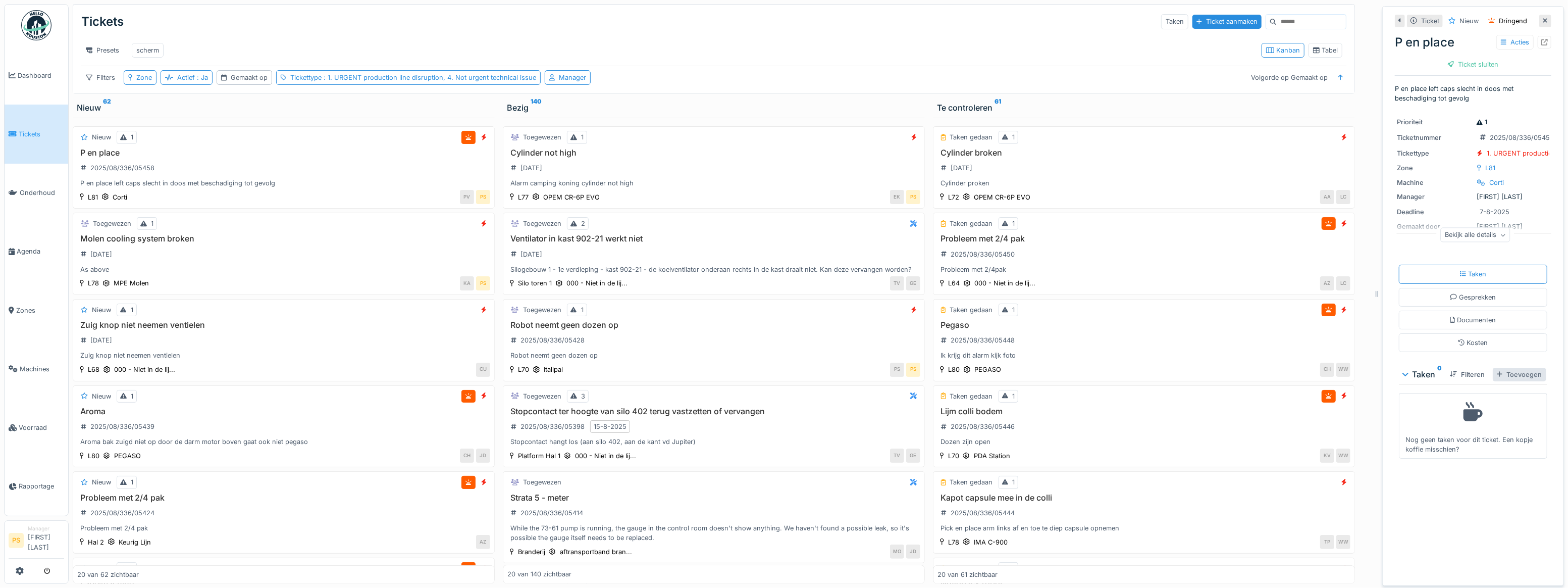 click on "Toevoegen" at bounding box center [1519, 374] 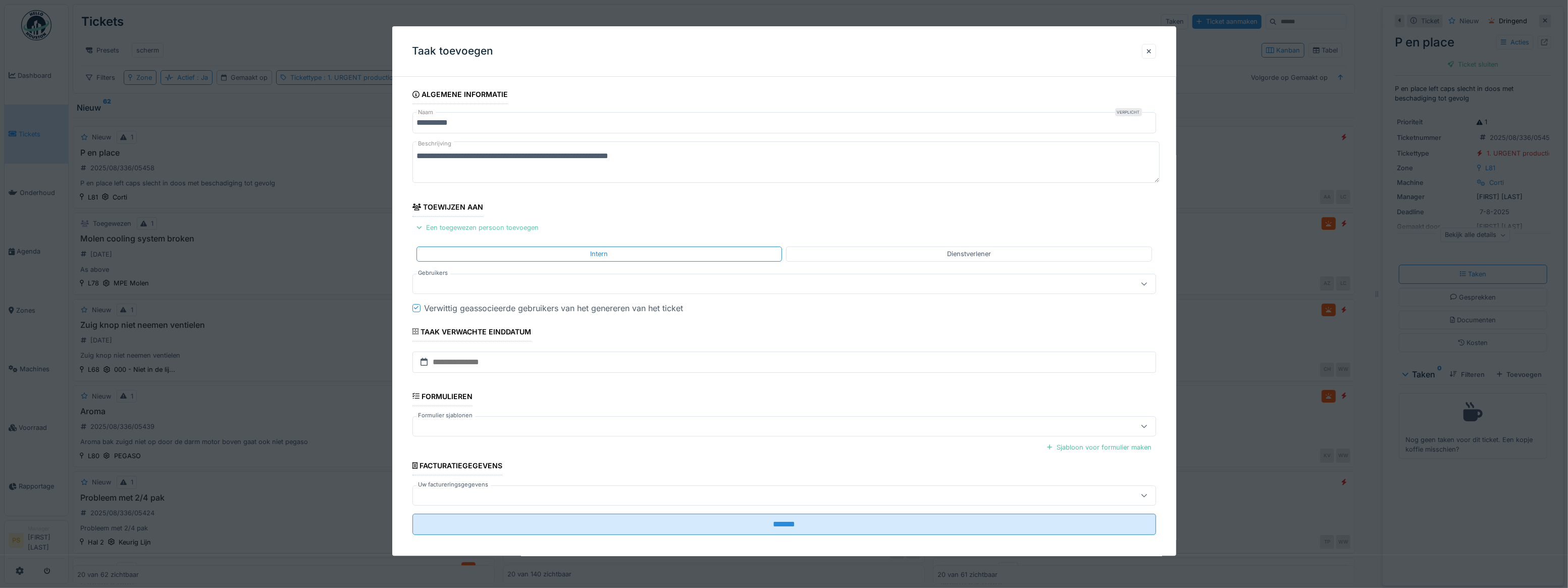 click on "Een toegewezen persoon toevoegen" at bounding box center [478, 228] 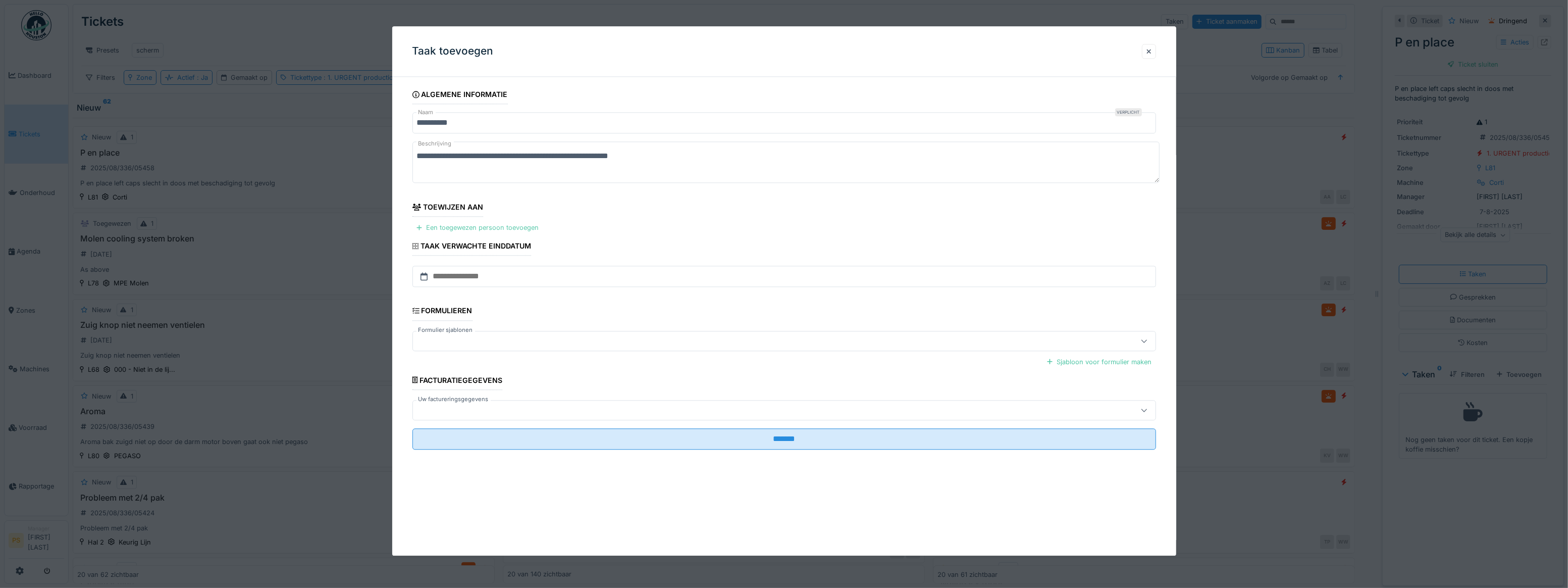 click on "Een toegewezen persoon toevoegen" at bounding box center (478, 228) 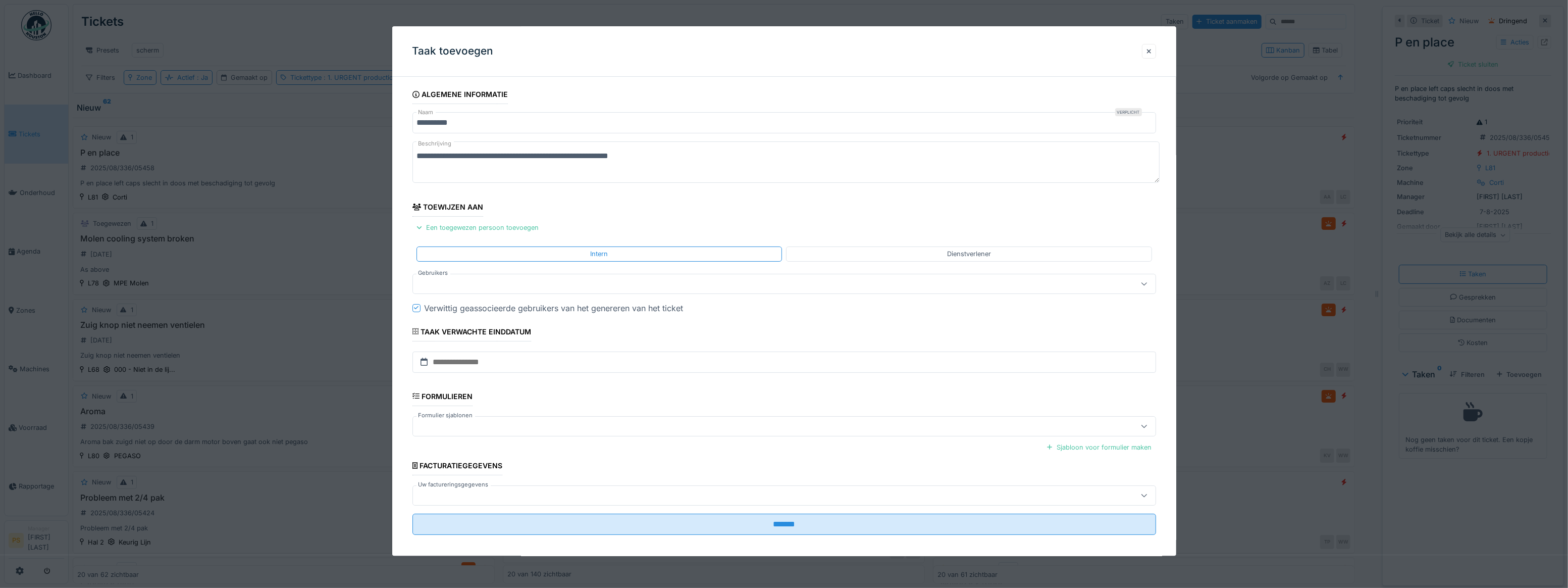 click at bounding box center [747, 284] 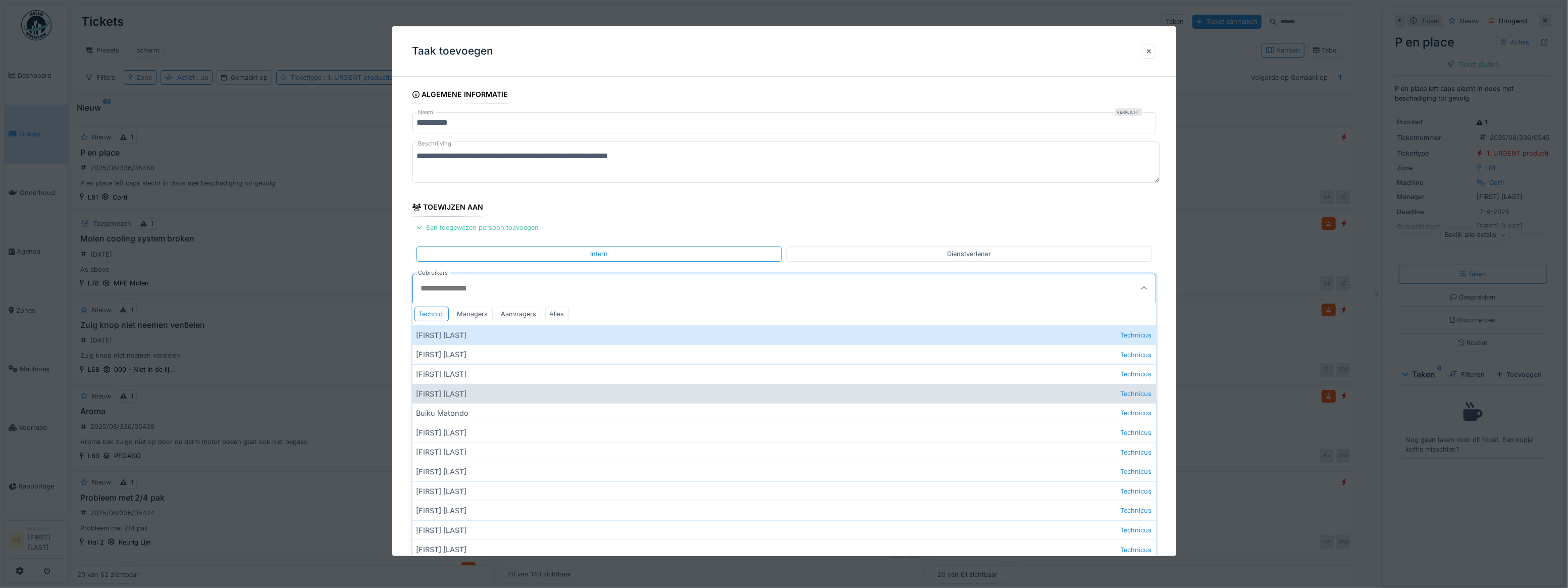 click on "Bert Vermeiren   Technicus" at bounding box center (784, 394) 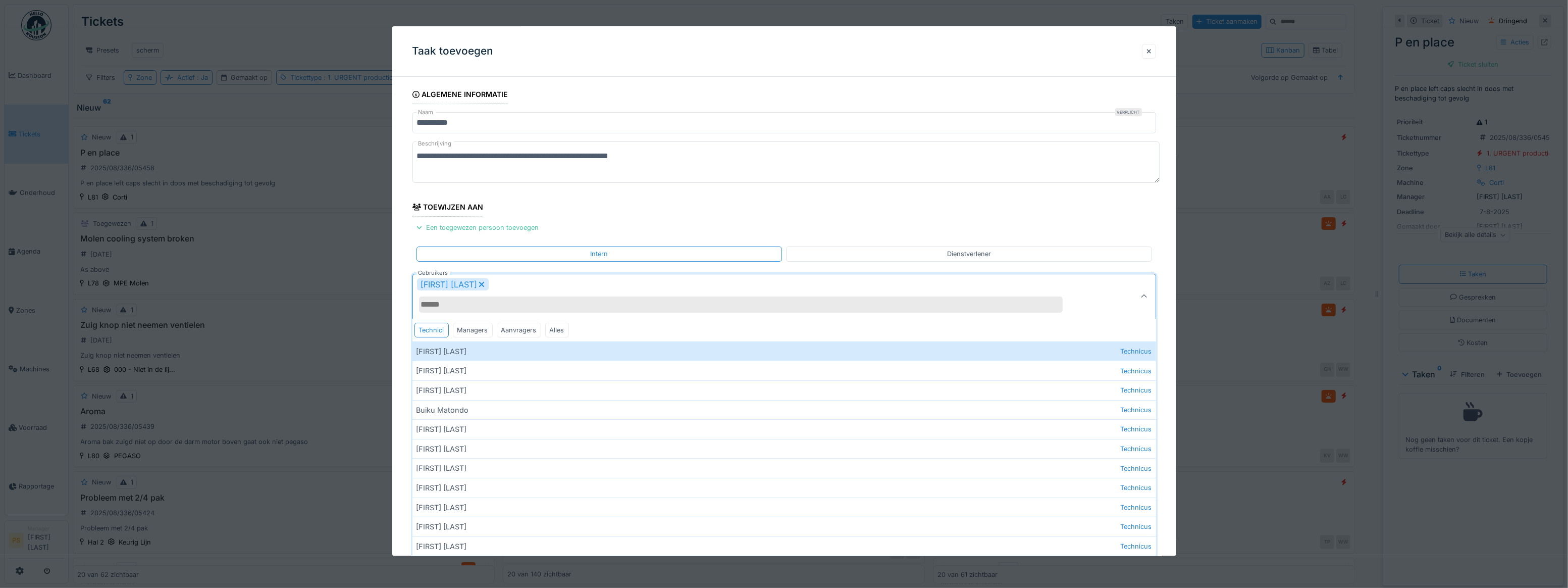 click on "Gebruikers" at bounding box center [741, 305] 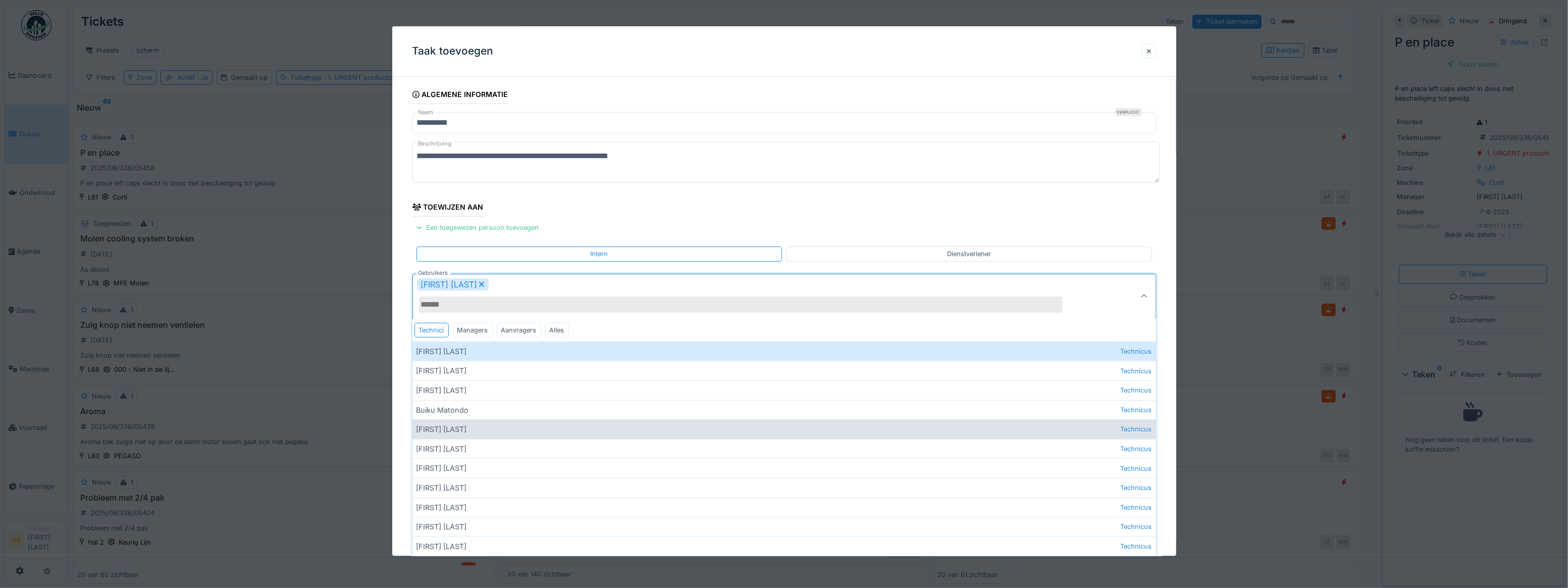 click on "Carl Bauwelinck   Technicus" at bounding box center [784, 429] 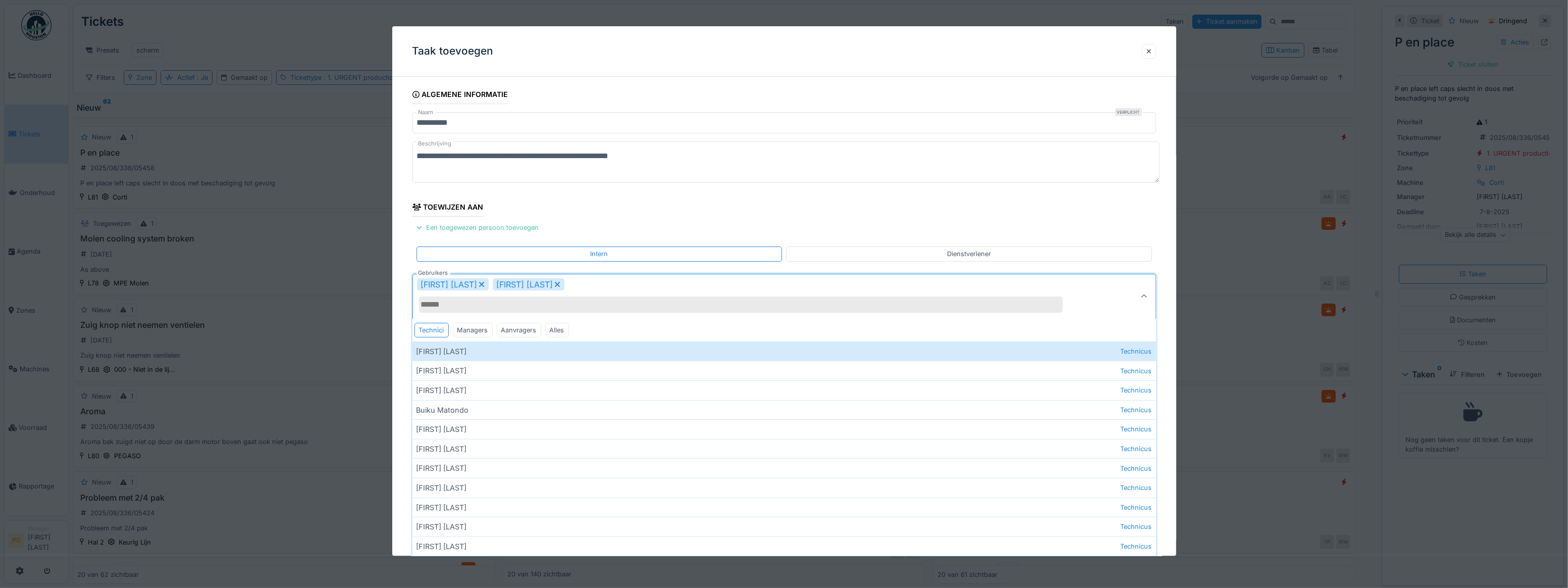 click on "**********" at bounding box center [784, 356] 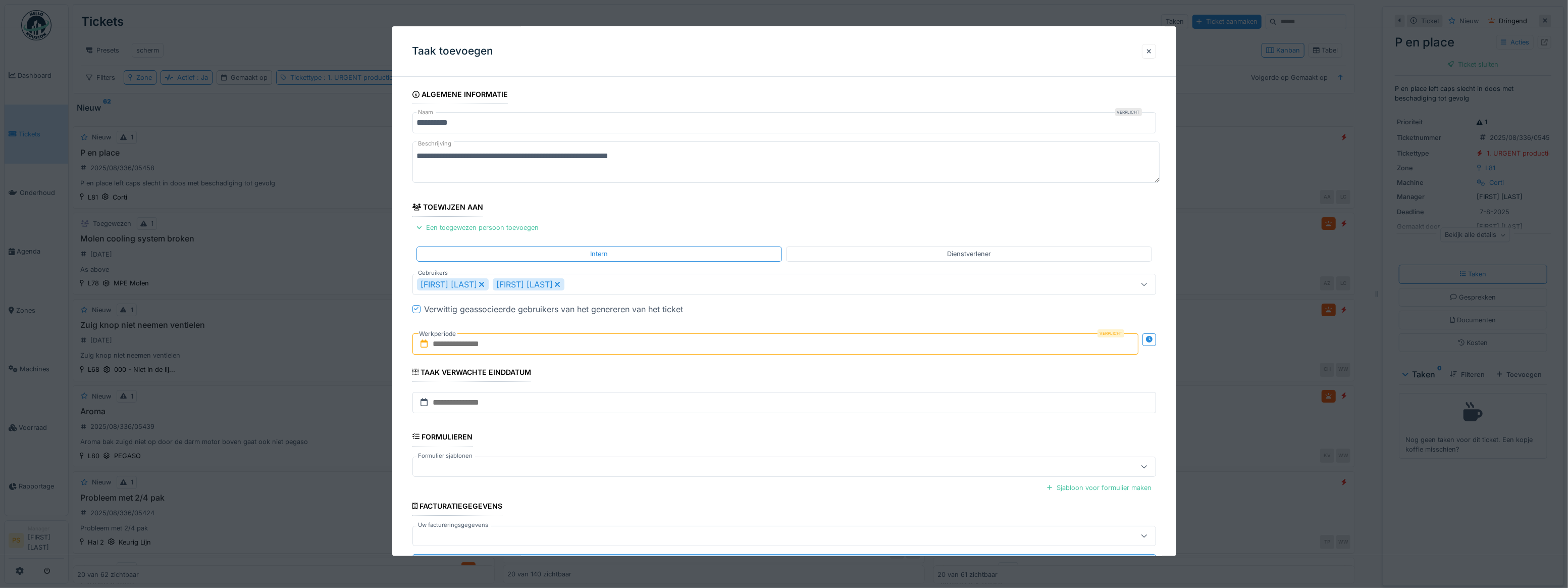 click at bounding box center [775, 344] 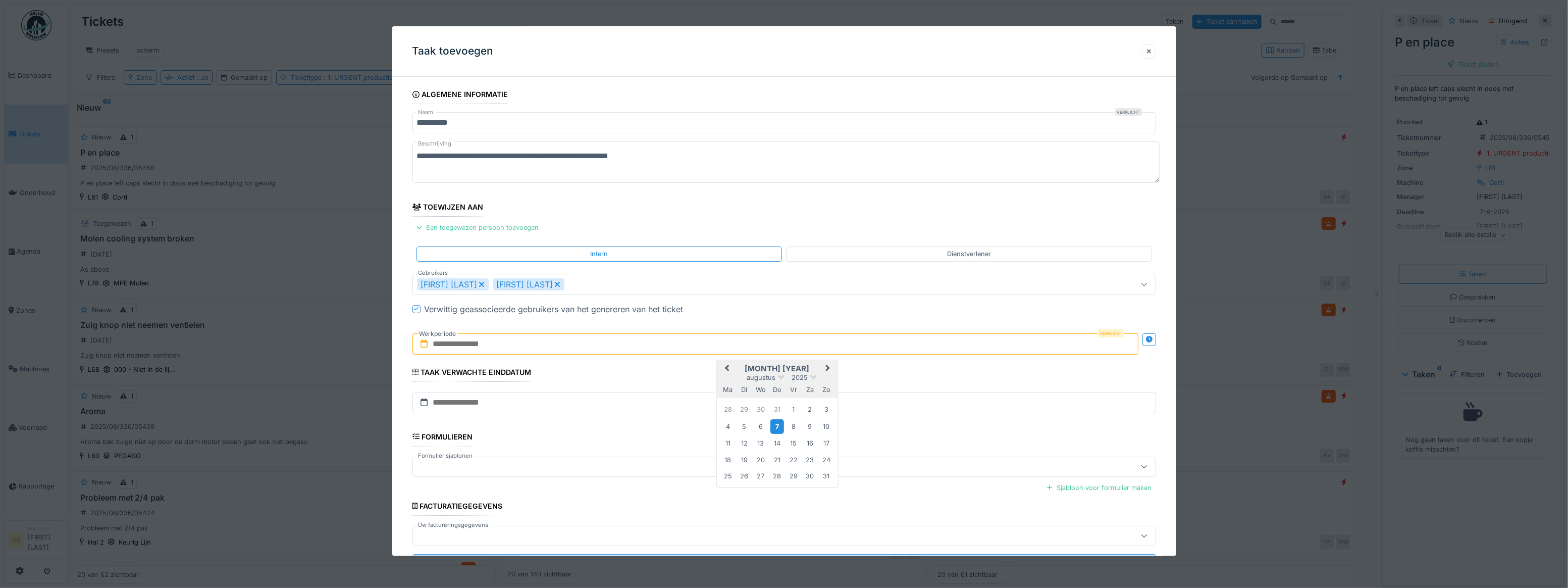 click on "7" at bounding box center [777, 426] 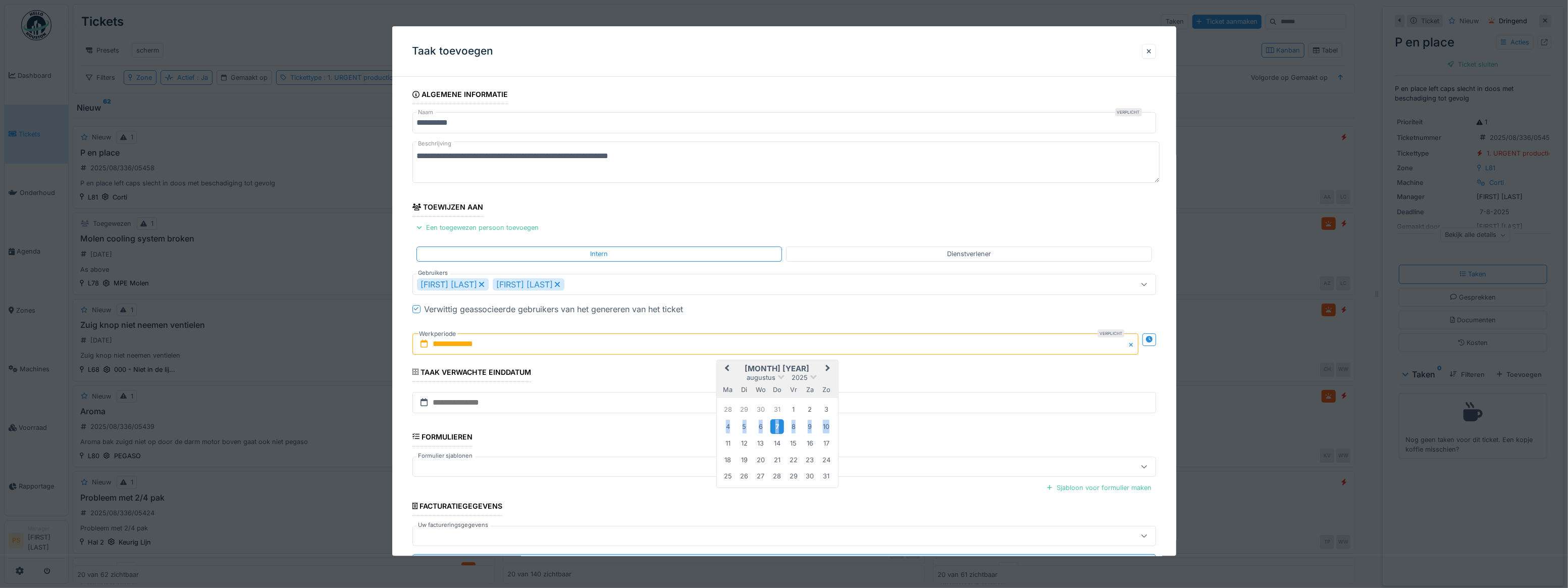 click on "7" at bounding box center [777, 426] 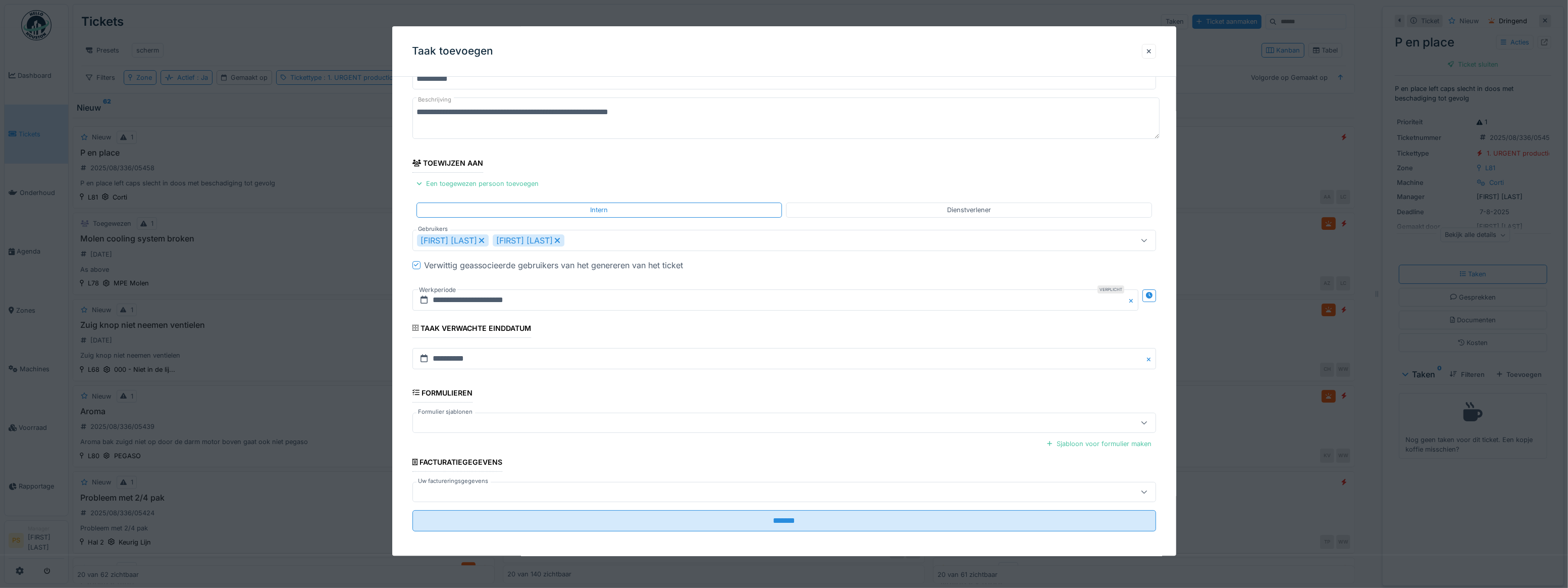 scroll, scrollTop: 47, scrollLeft: 0, axis: vertical 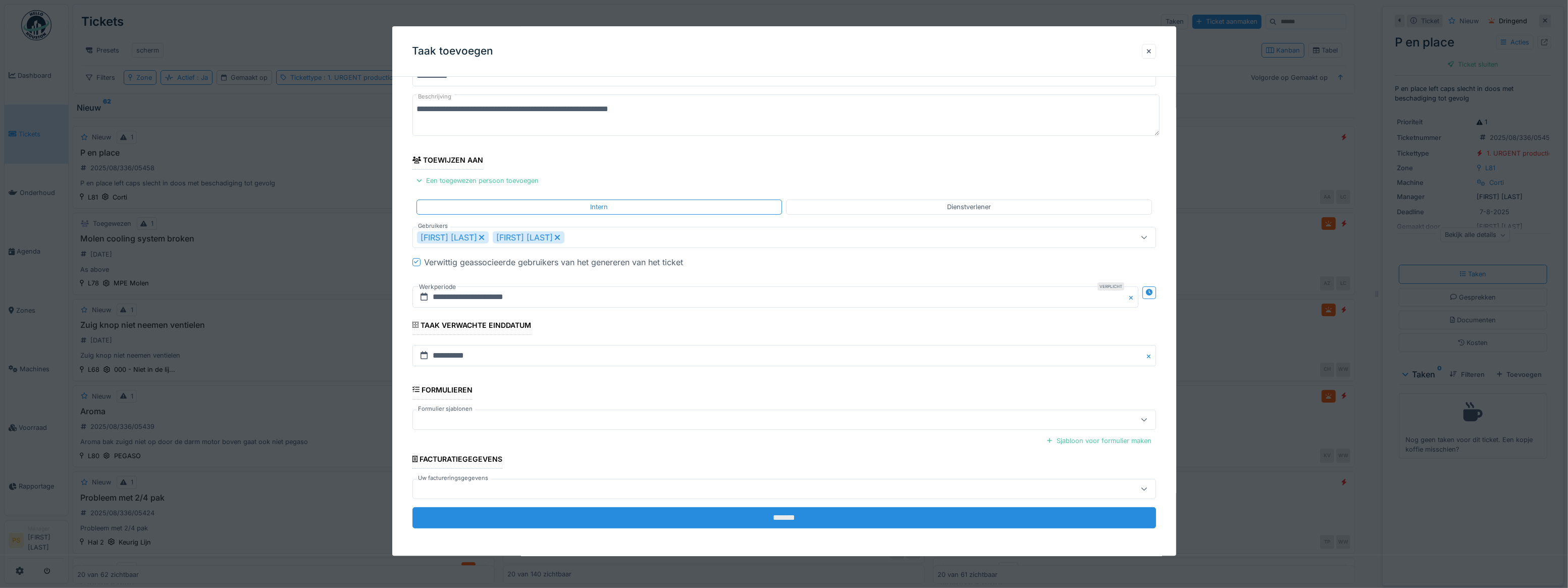 click on "*******" at bounding box center (784, 518) 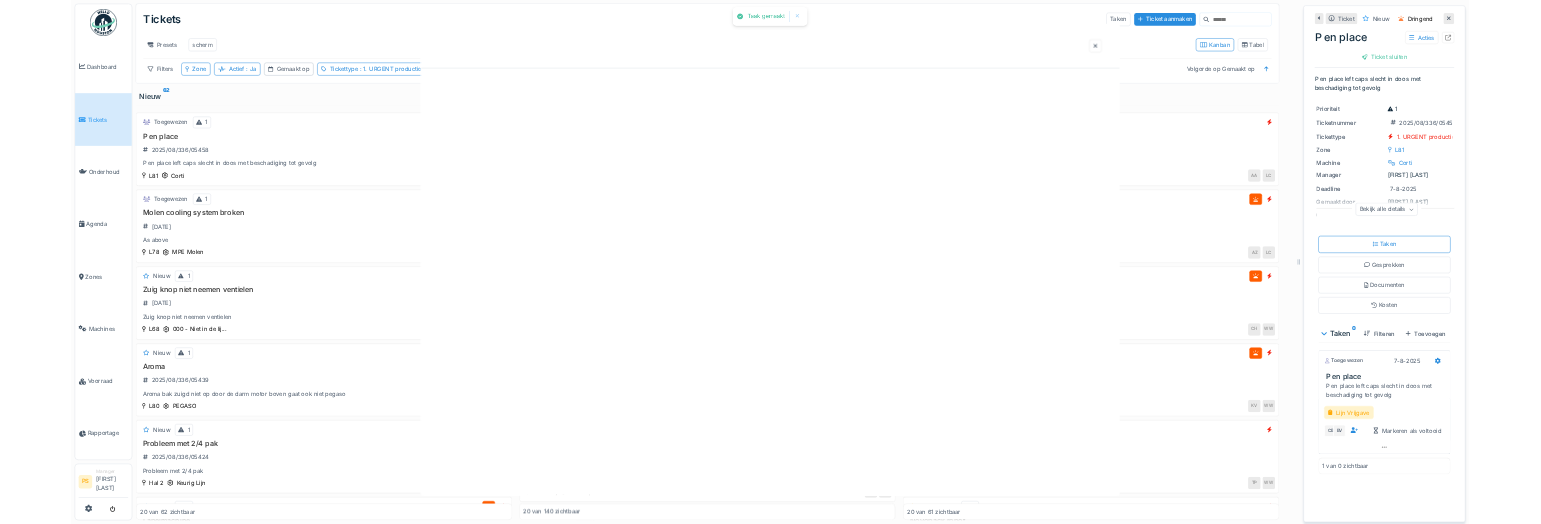 scroll, scrollTop: 0, scrollLeft: 0, axis: both 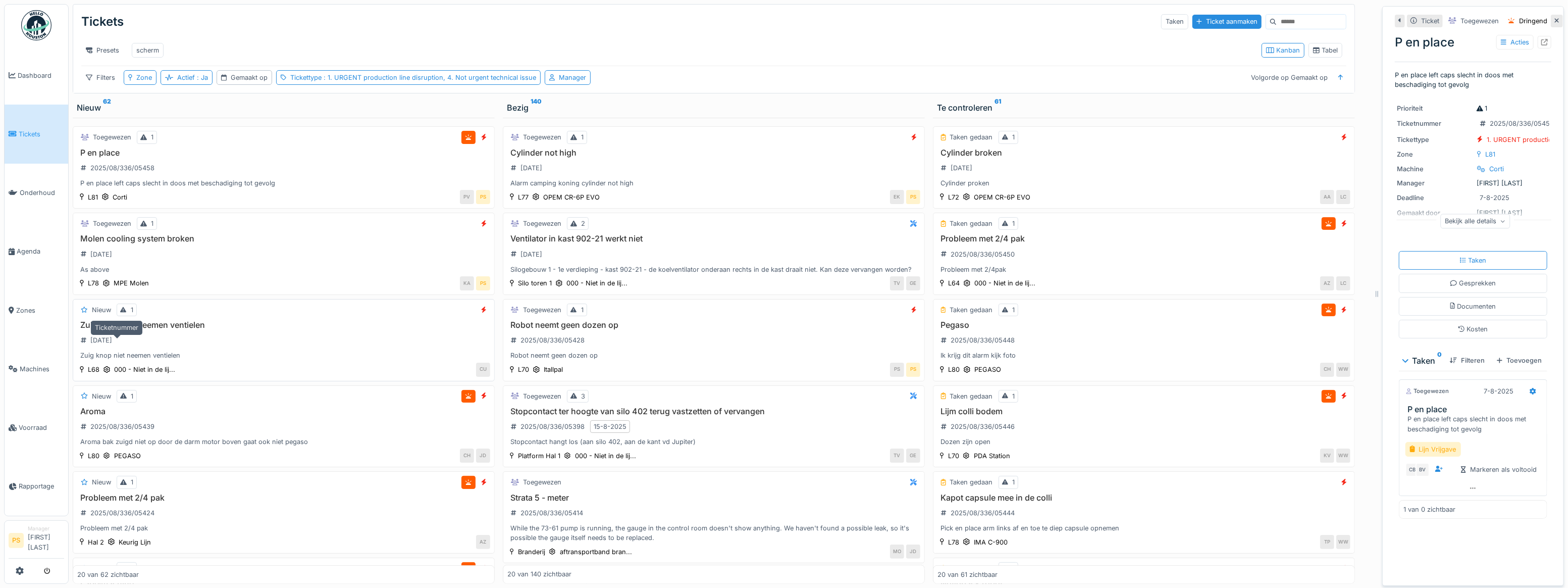 click on "2025/08/336/05463" at bounding box center (96, 340) 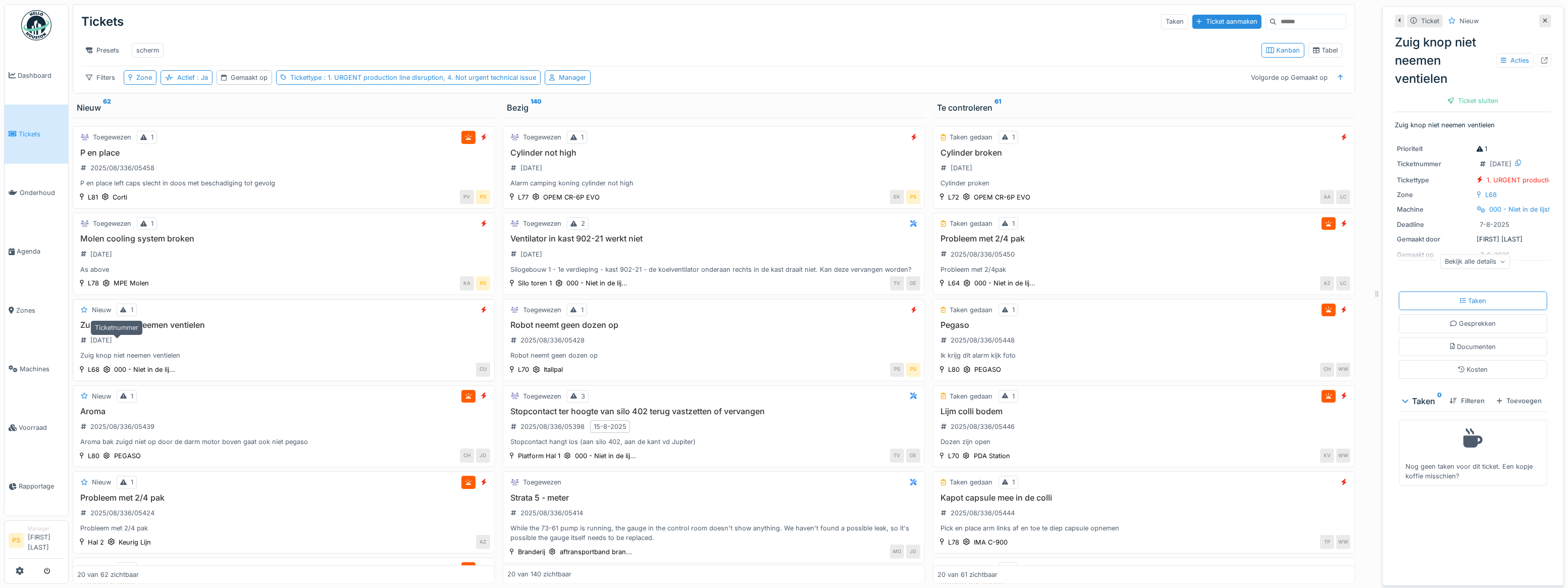 click on "2025/08/336/05463" at bounding box center (101, 340) 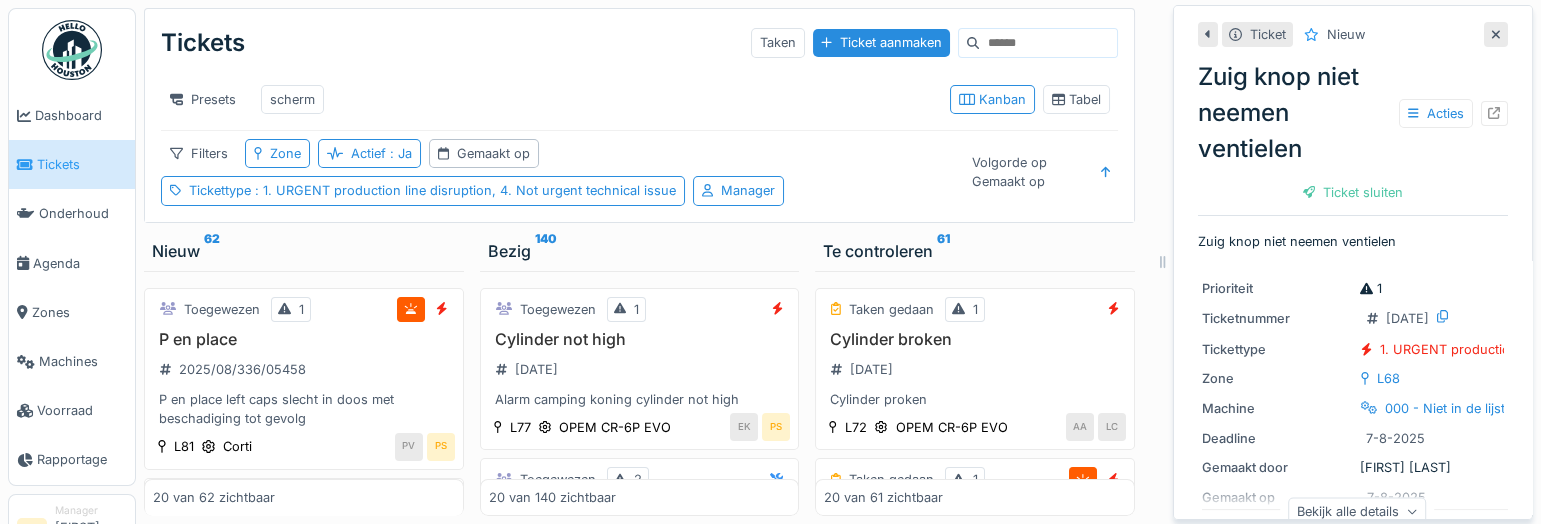 click on "Zuig knop niet neemen ventielen  Acties" at bounding box center [1353, 113] 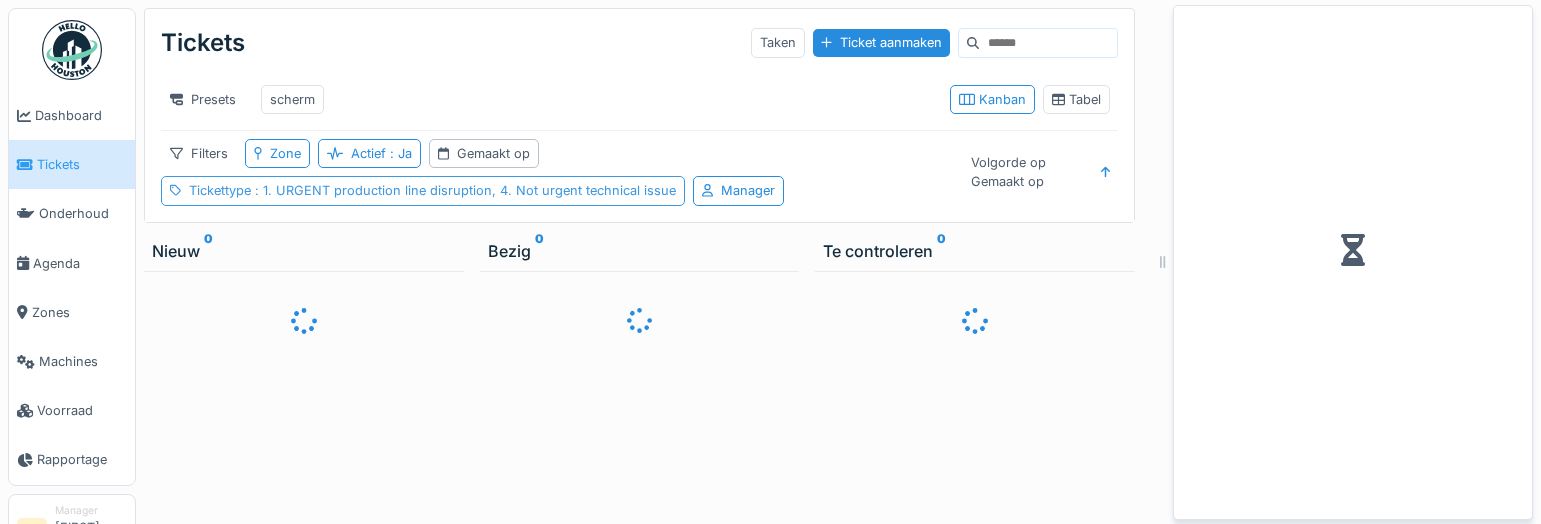 scroll, scrollTop: 13, scrollLeft: 0, axis: vertical 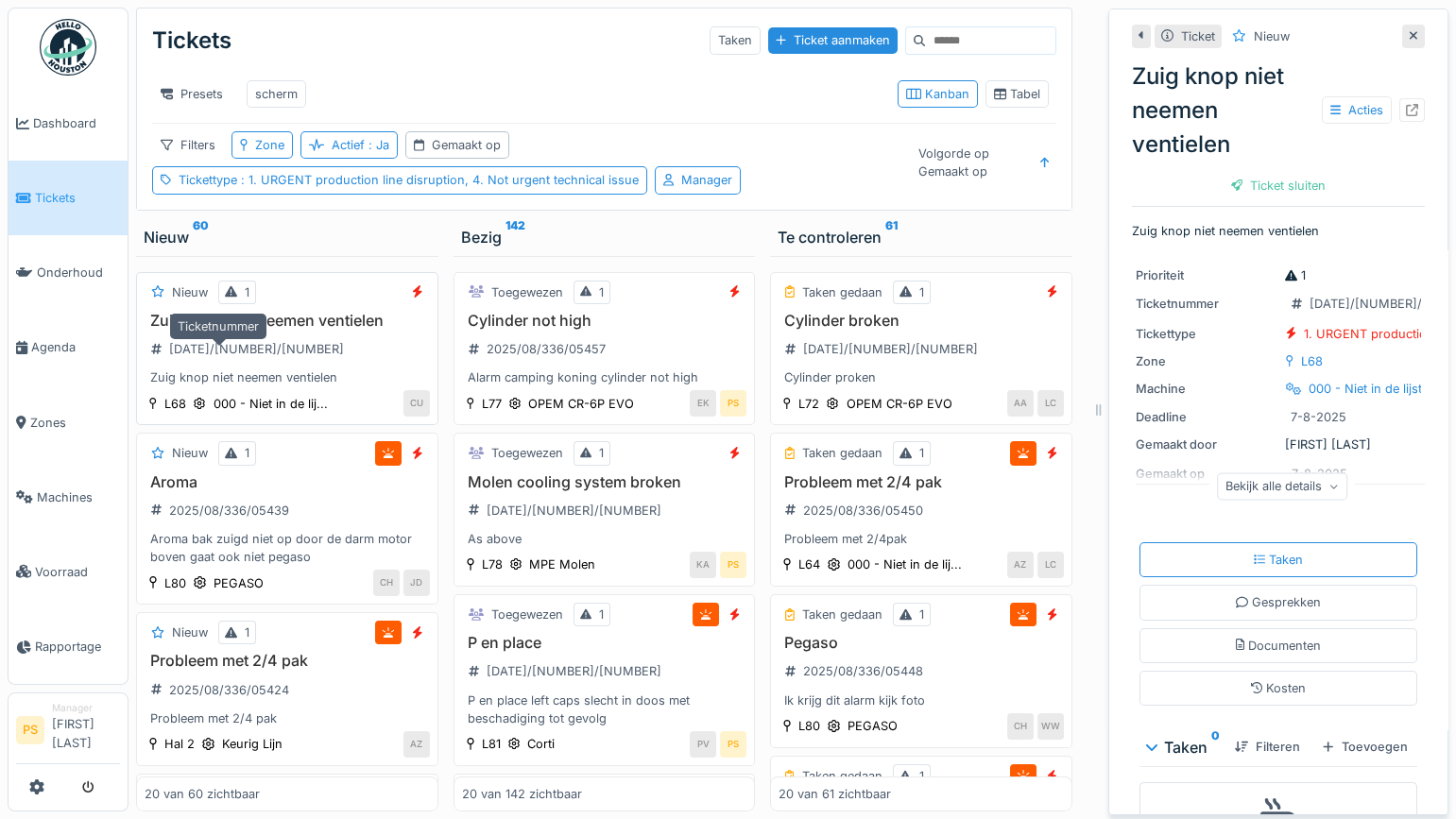 click on "2025/08/336/05463" at bounding box center [256, 349] 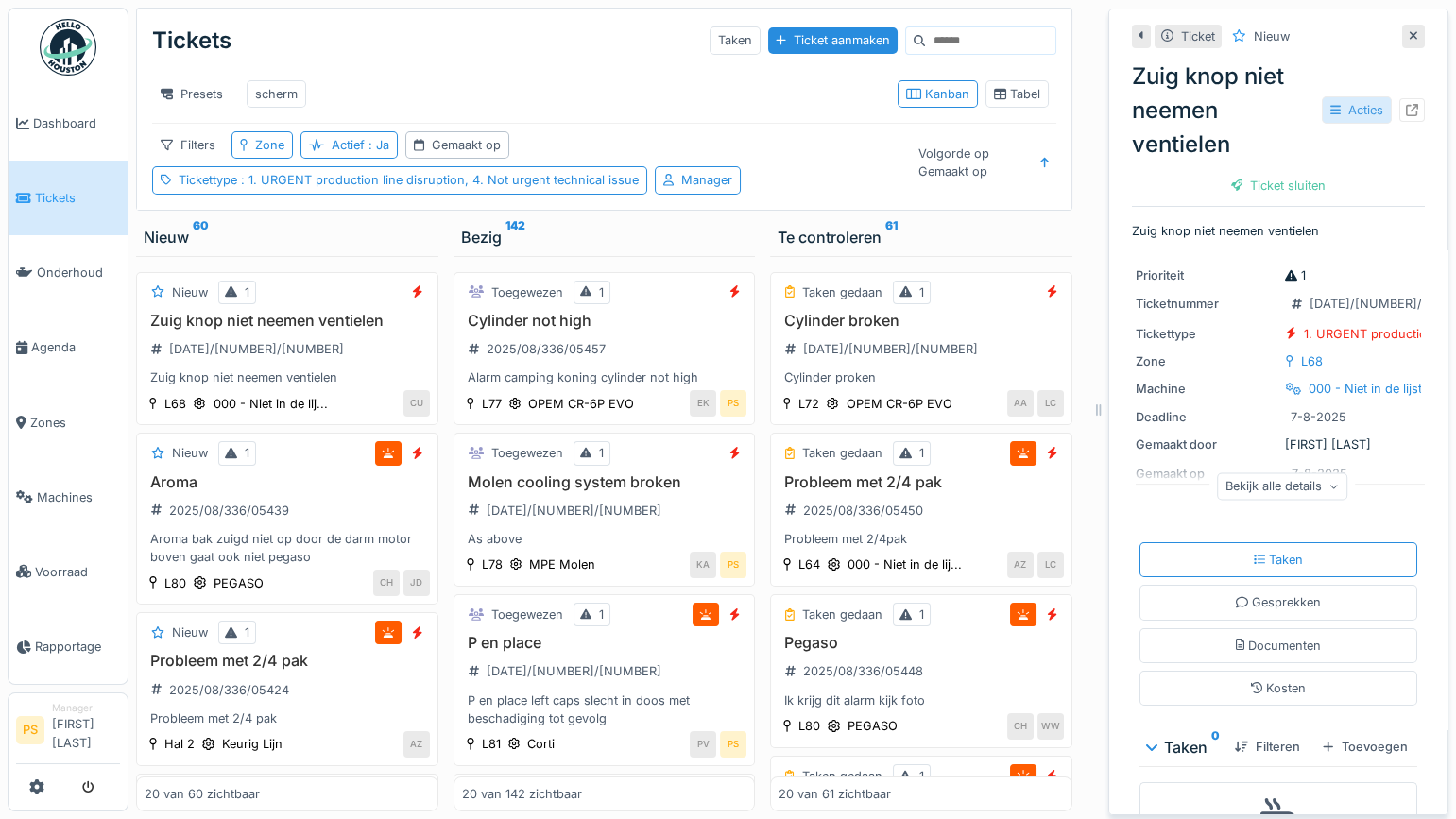 click on "Acties" at bounding box center [1357, 110] 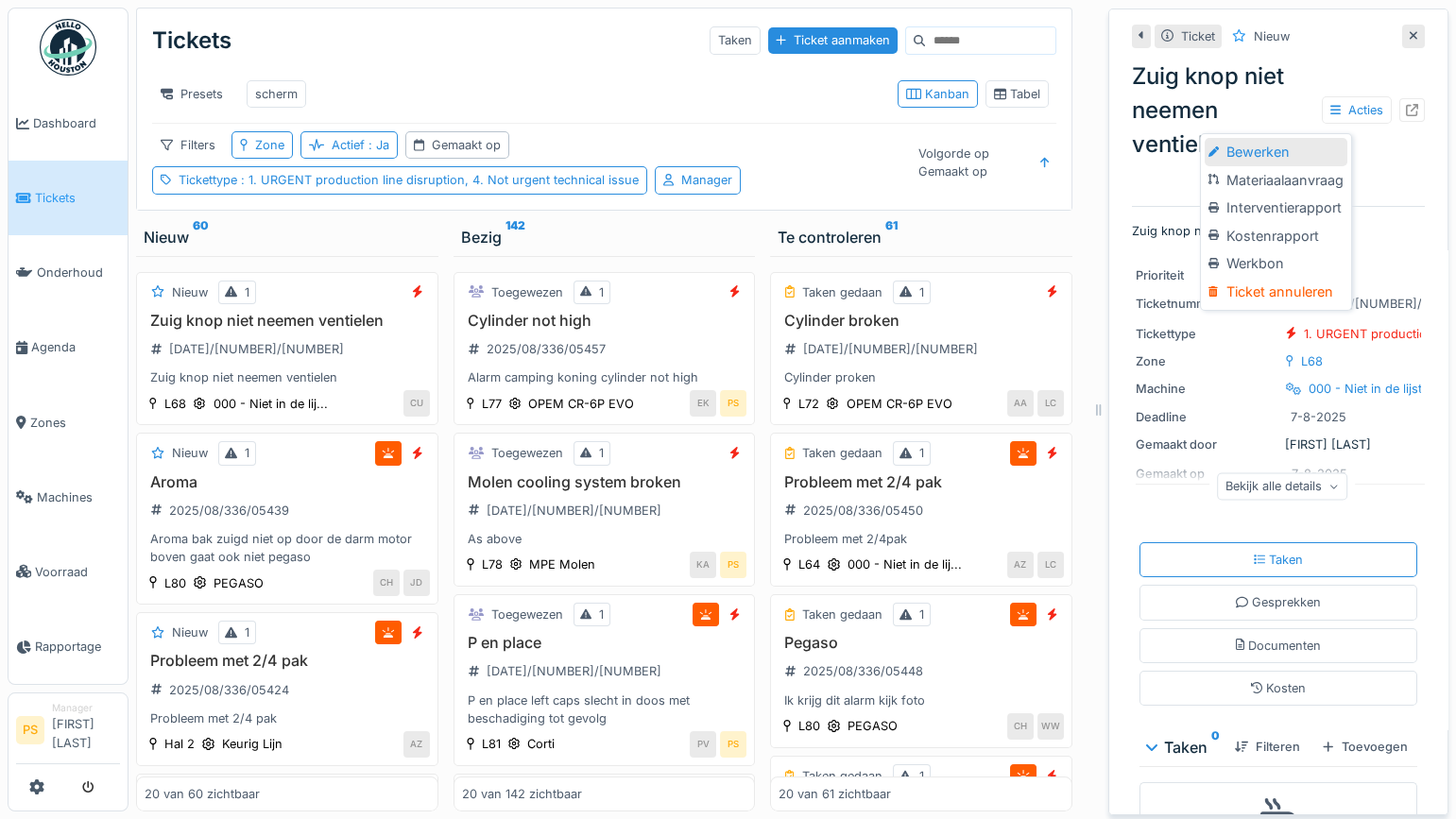 click on "Bewerken" at bounding box center [1276, 152] 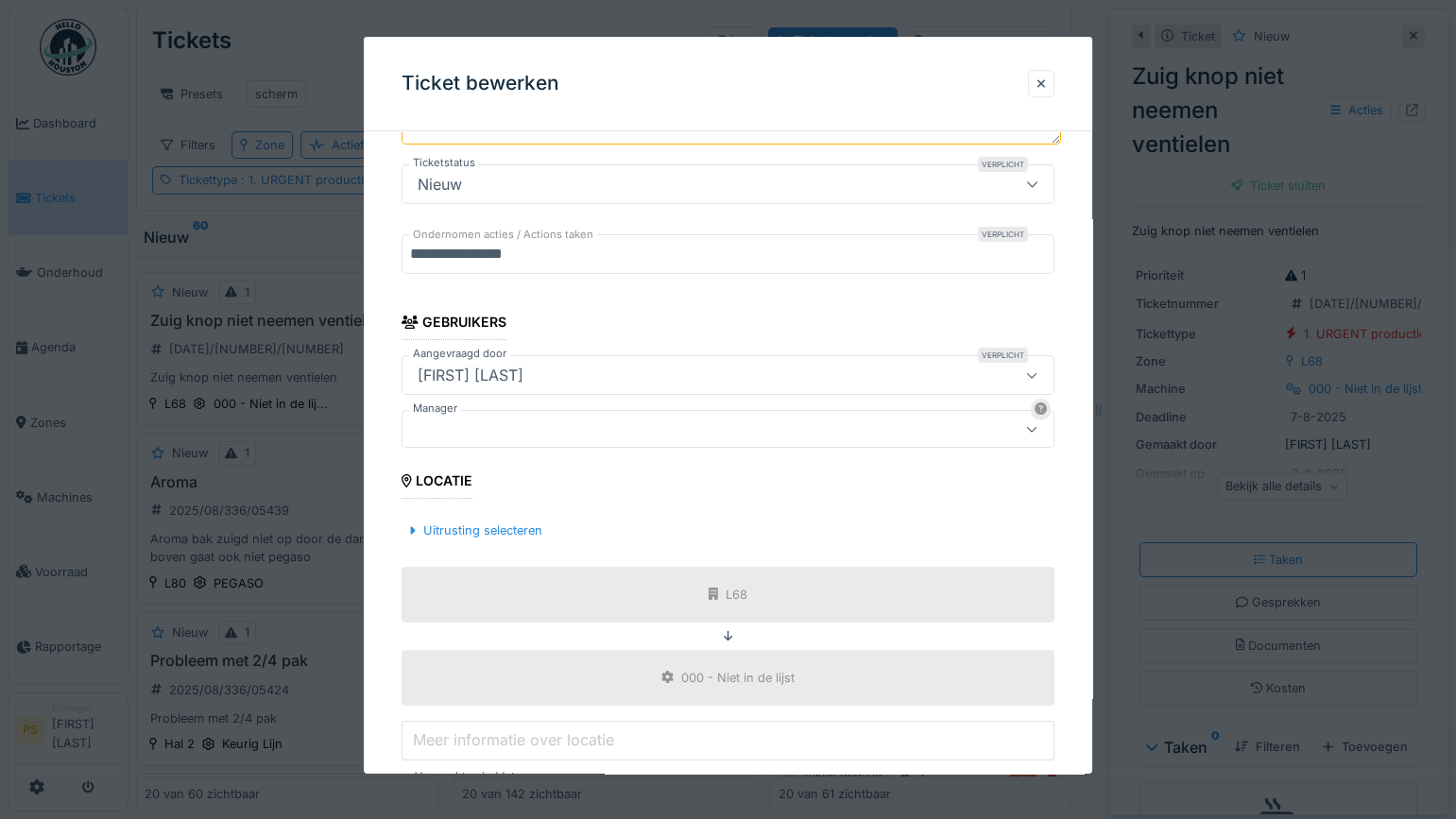 scroll, scrollTop: 343, scrollLeft: 0, axis: vertical 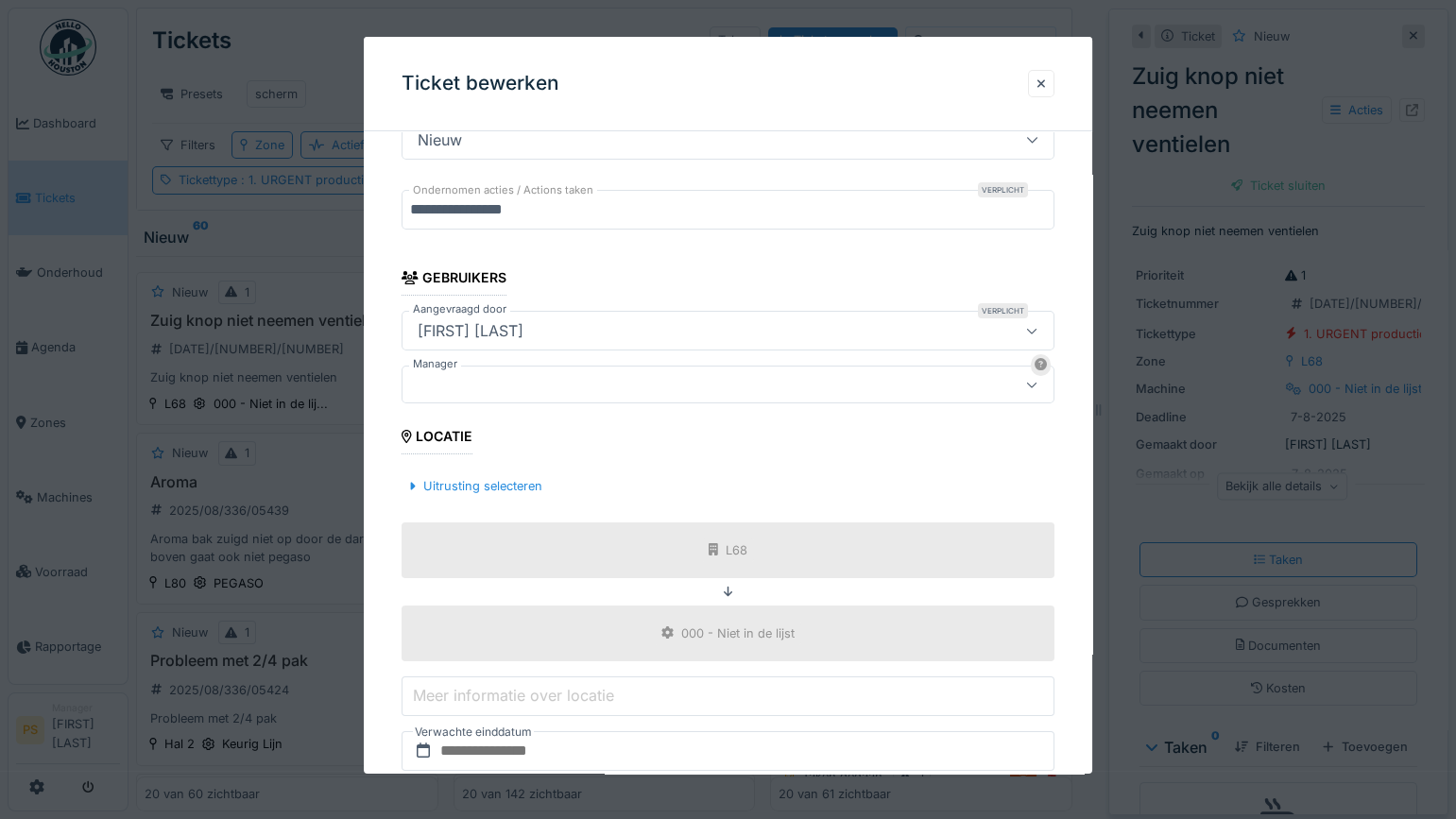 click at bounding box center [695, 384] 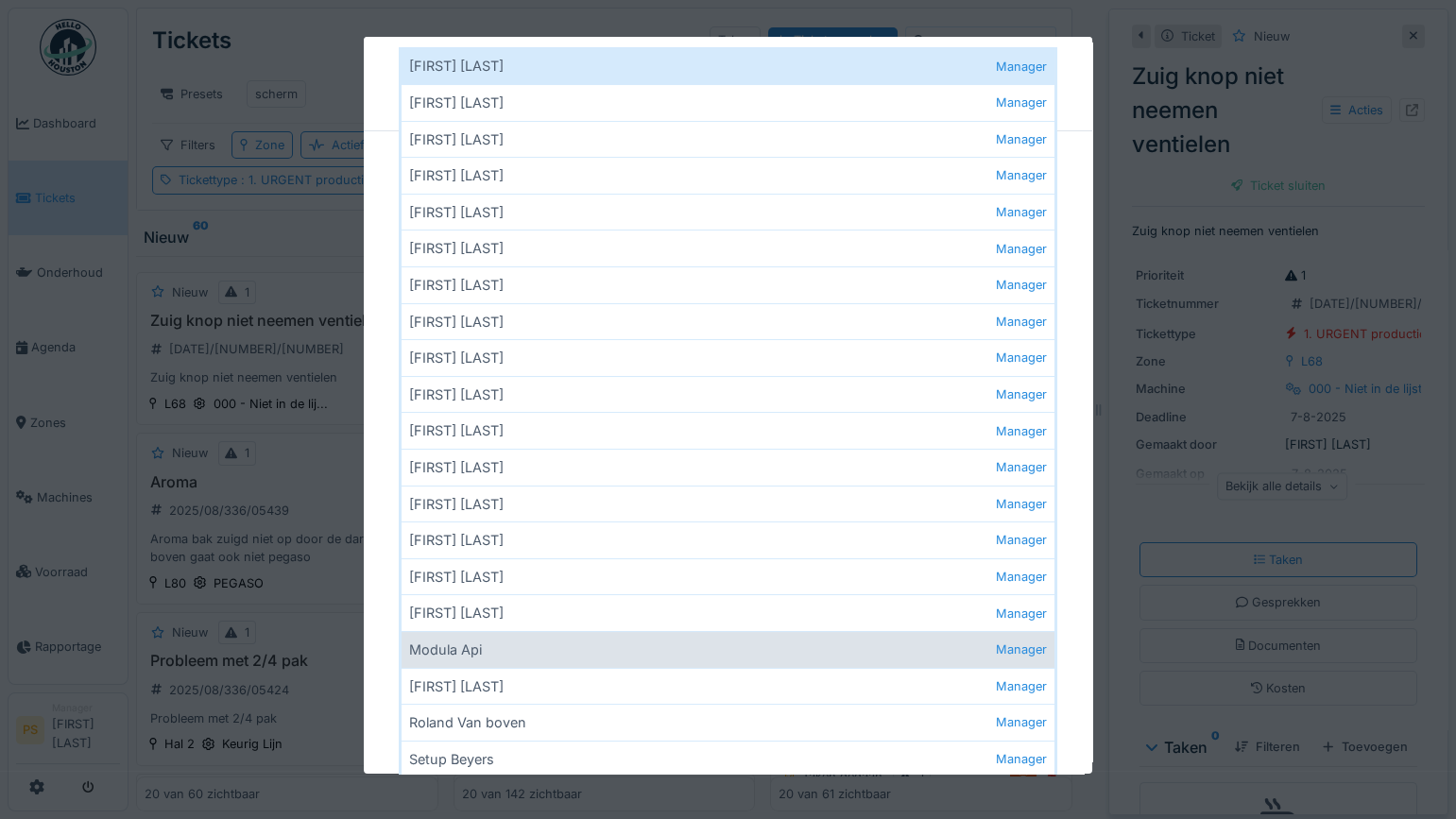 scroll, scrollTop: 781, scrollLeft: 0, axis: vertical 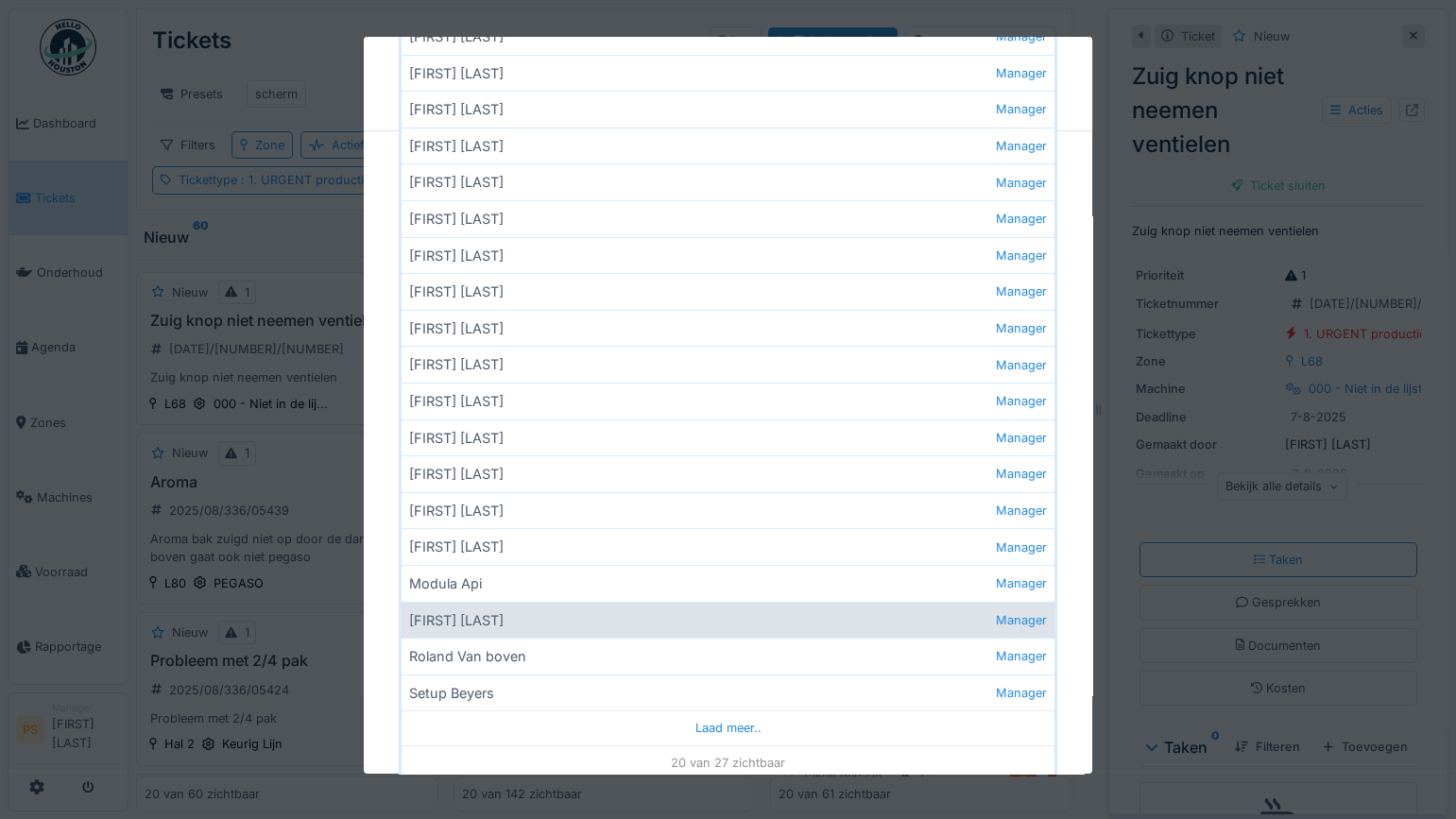 click on "Patrick Schroijen   Manager" at bounding box center [728, 620] 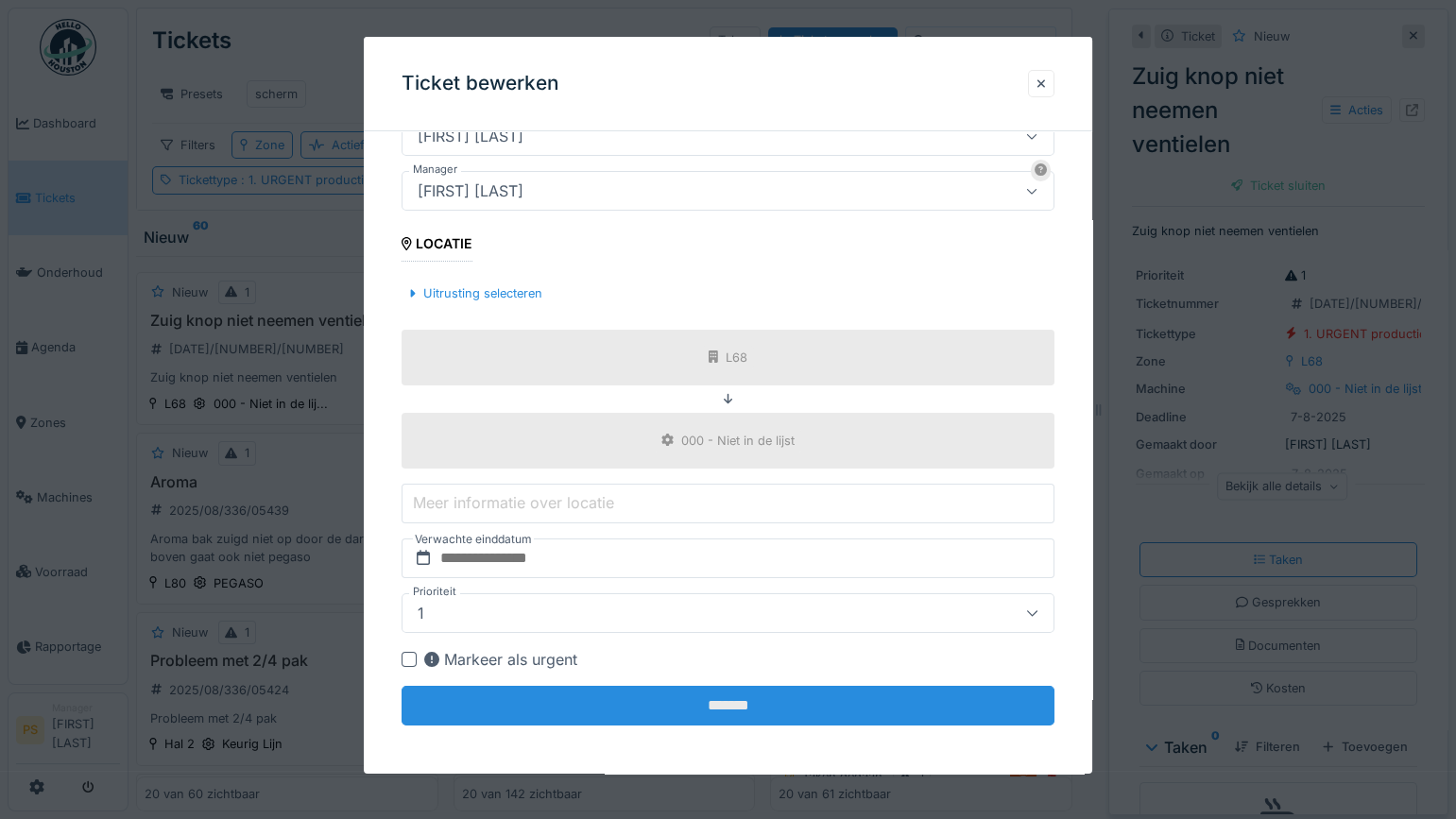 click on "*******" at bounding box center [728, 706] 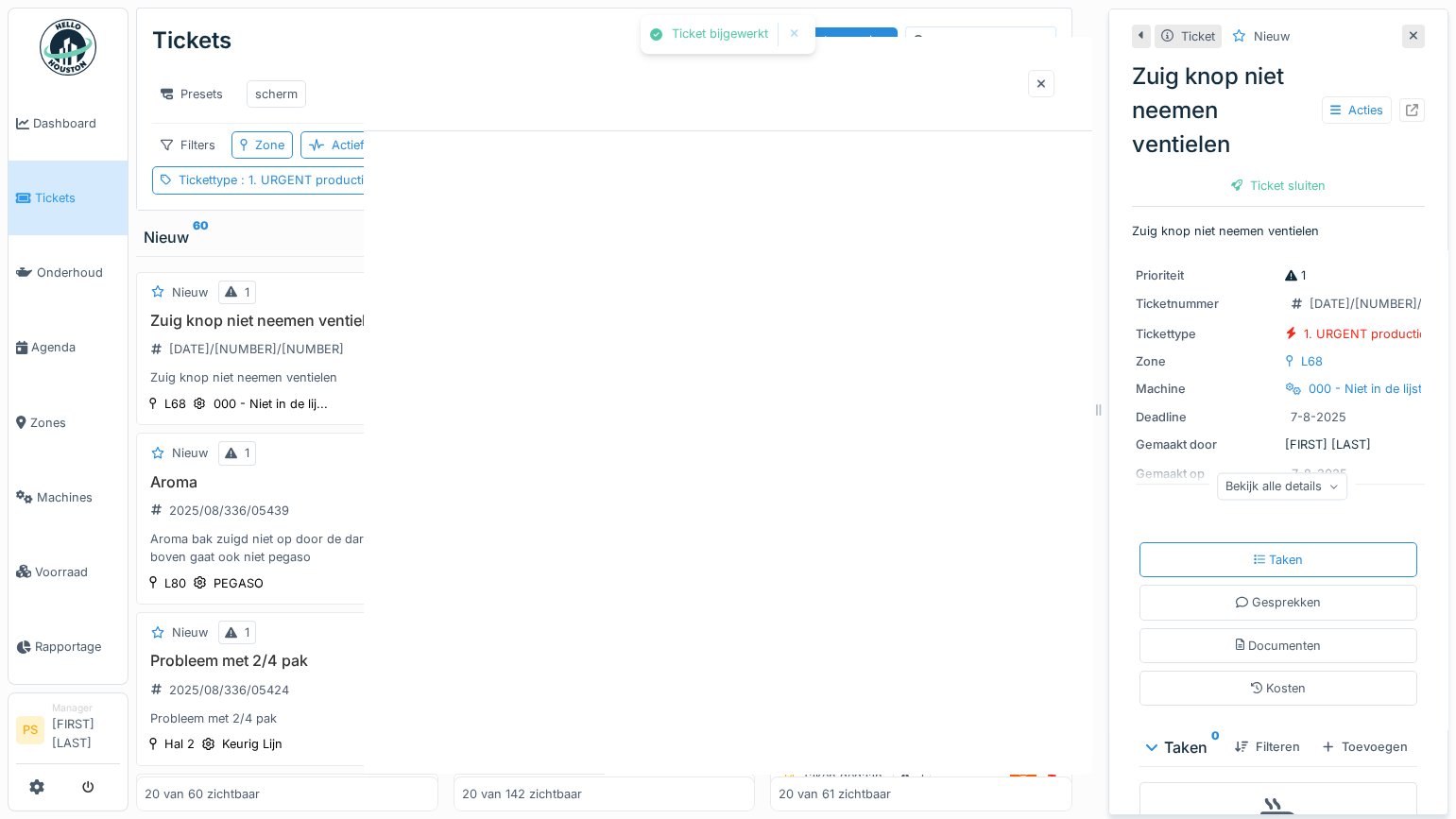scroll, scrollTop: 0, scrollLeft: 0, axis: both 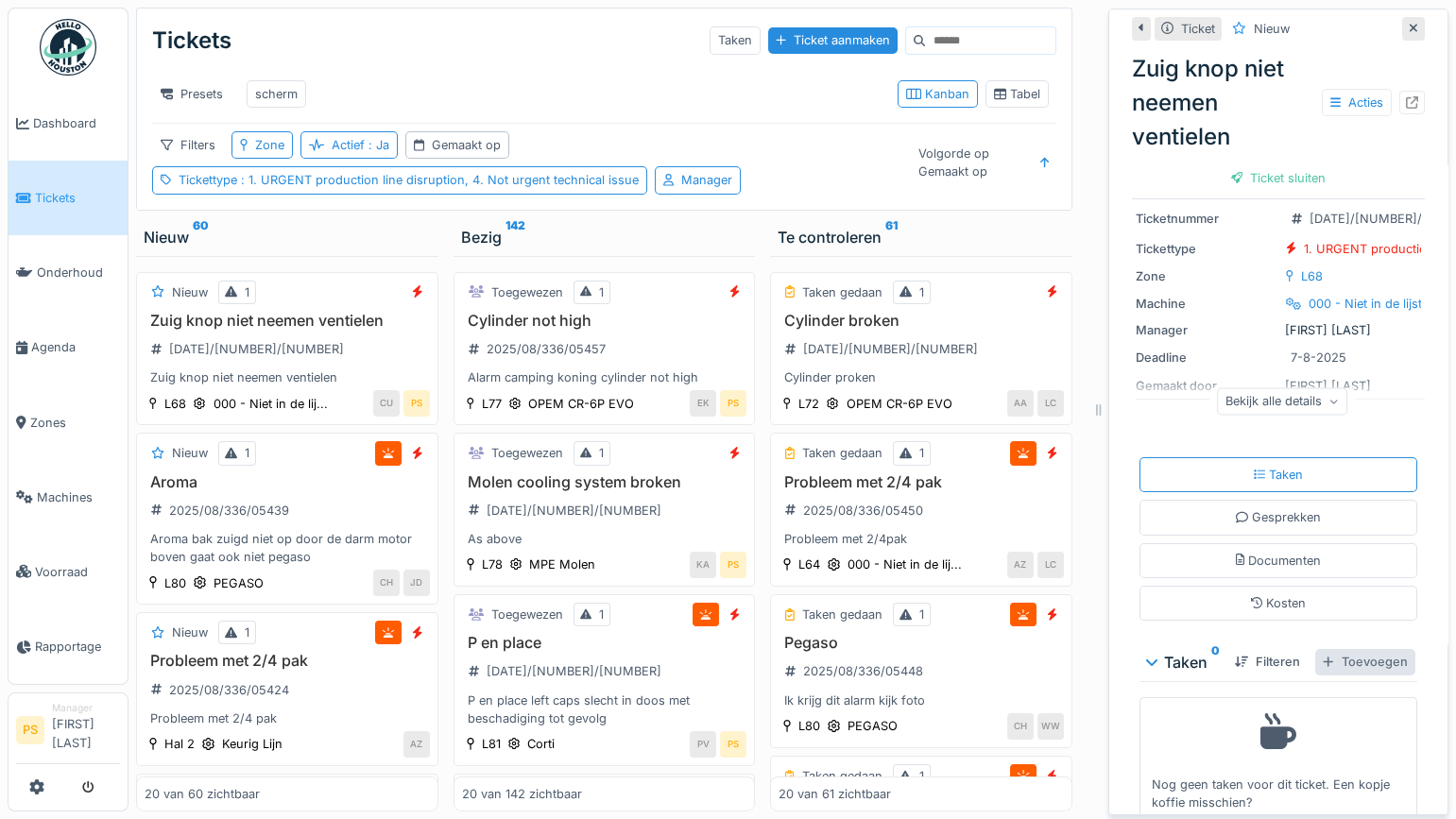 click on "Toevoegen" at bounding box center [1364, 661] 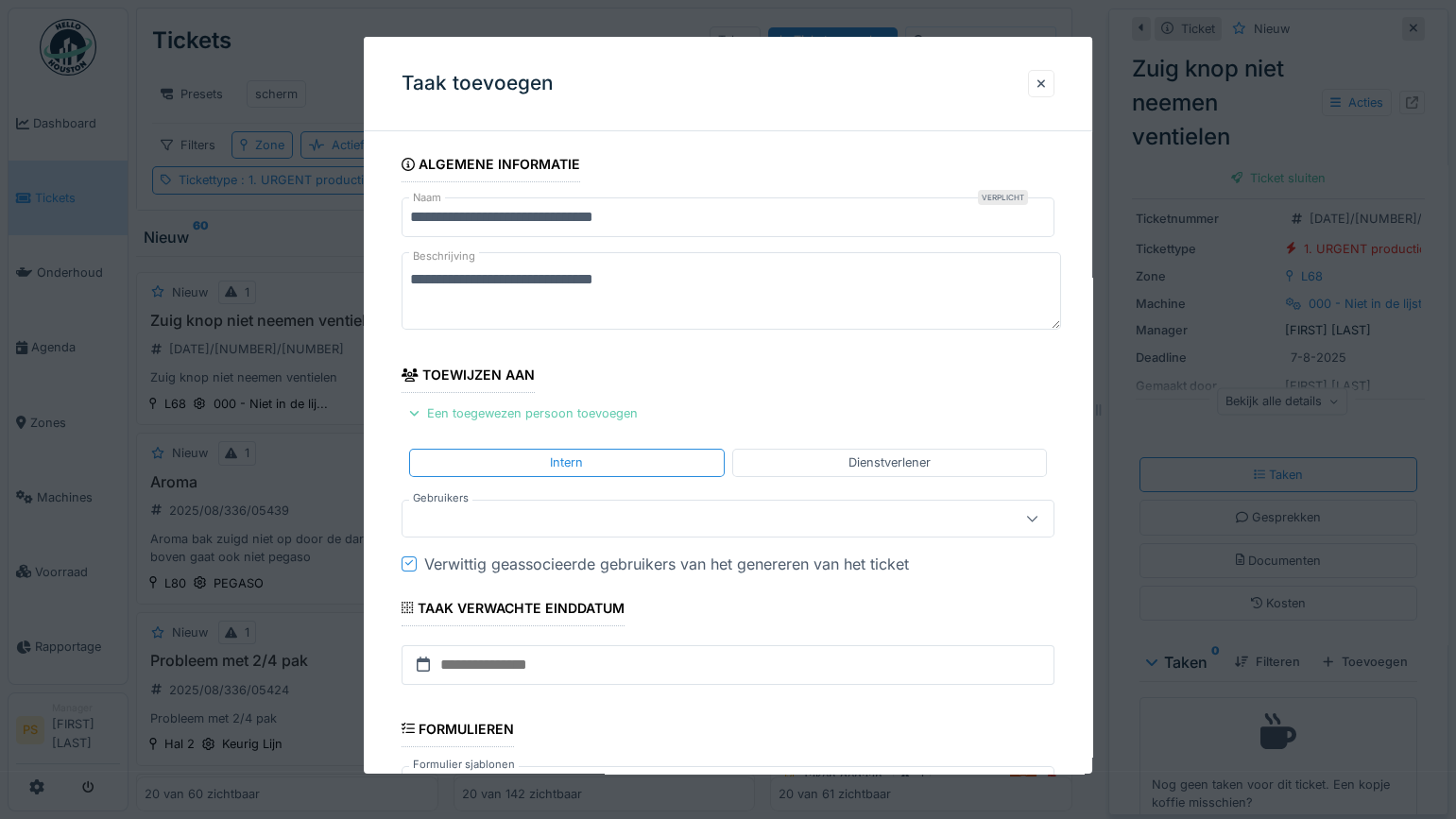 click on "Een toegewezen persoon toevoegen" at bounding box center [523, 413] 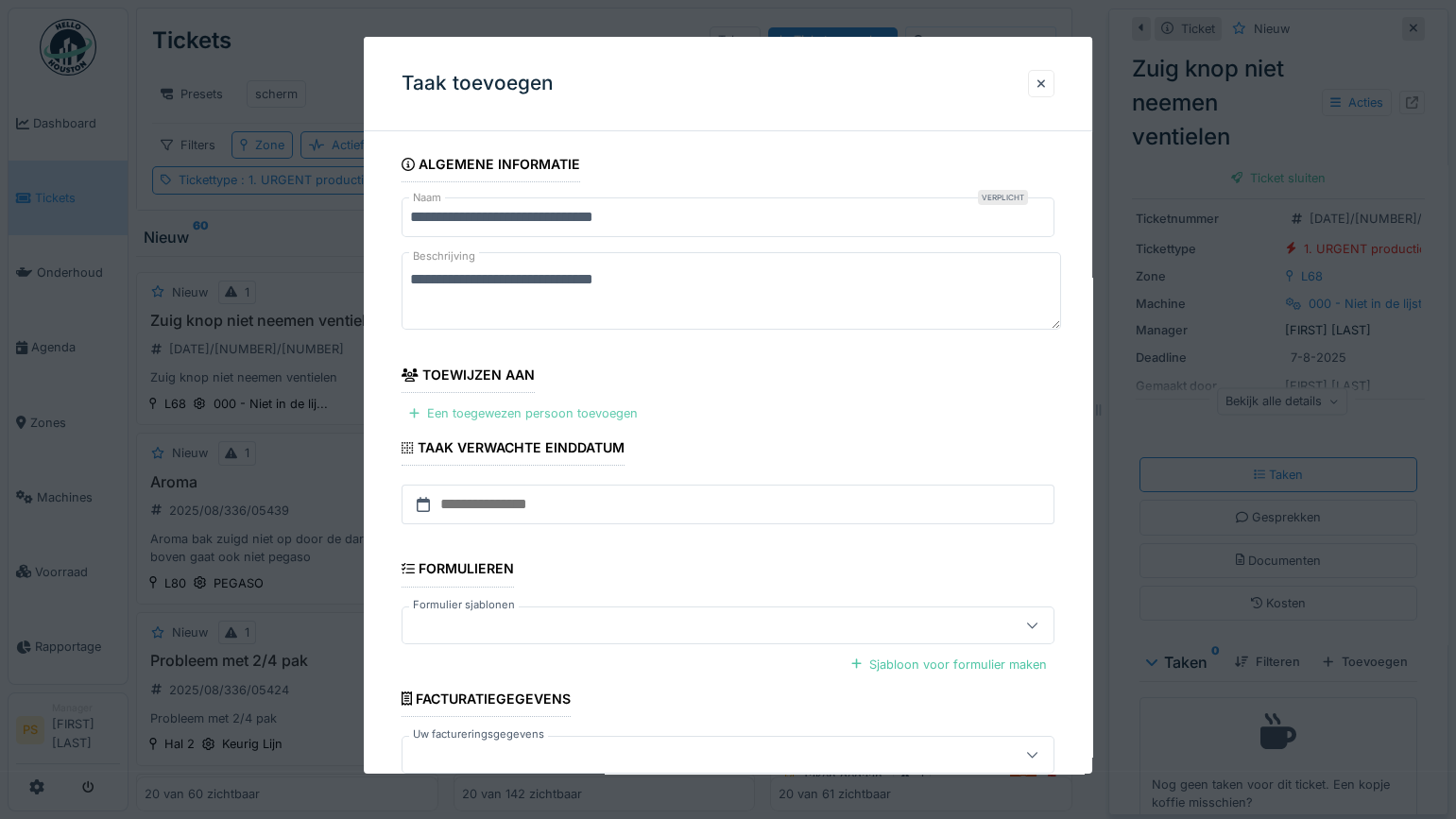 click on "Een toegewezen persoon toevoegen" at bounding box center [523, 413] 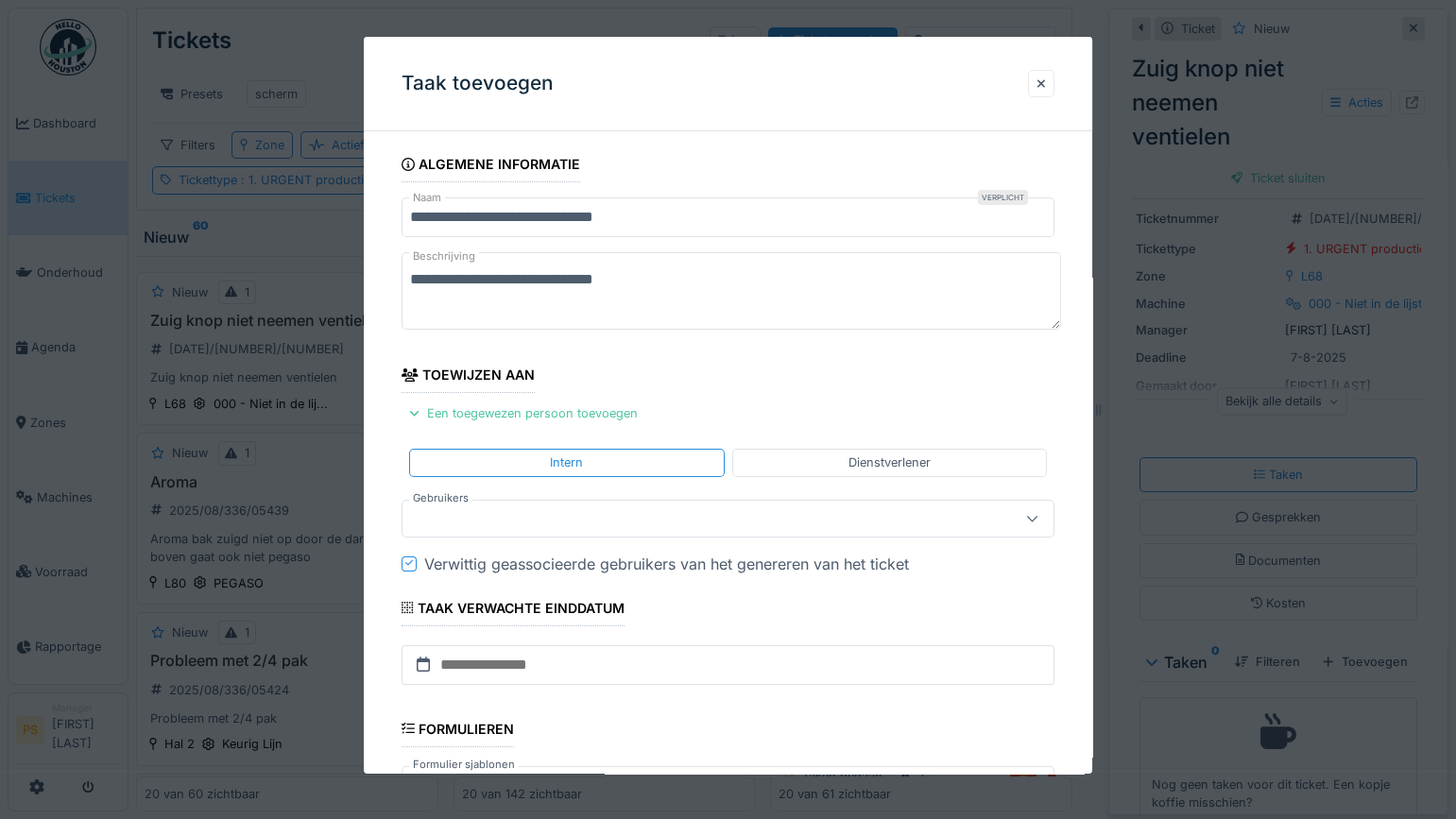 click at bounding box center (695, 519) 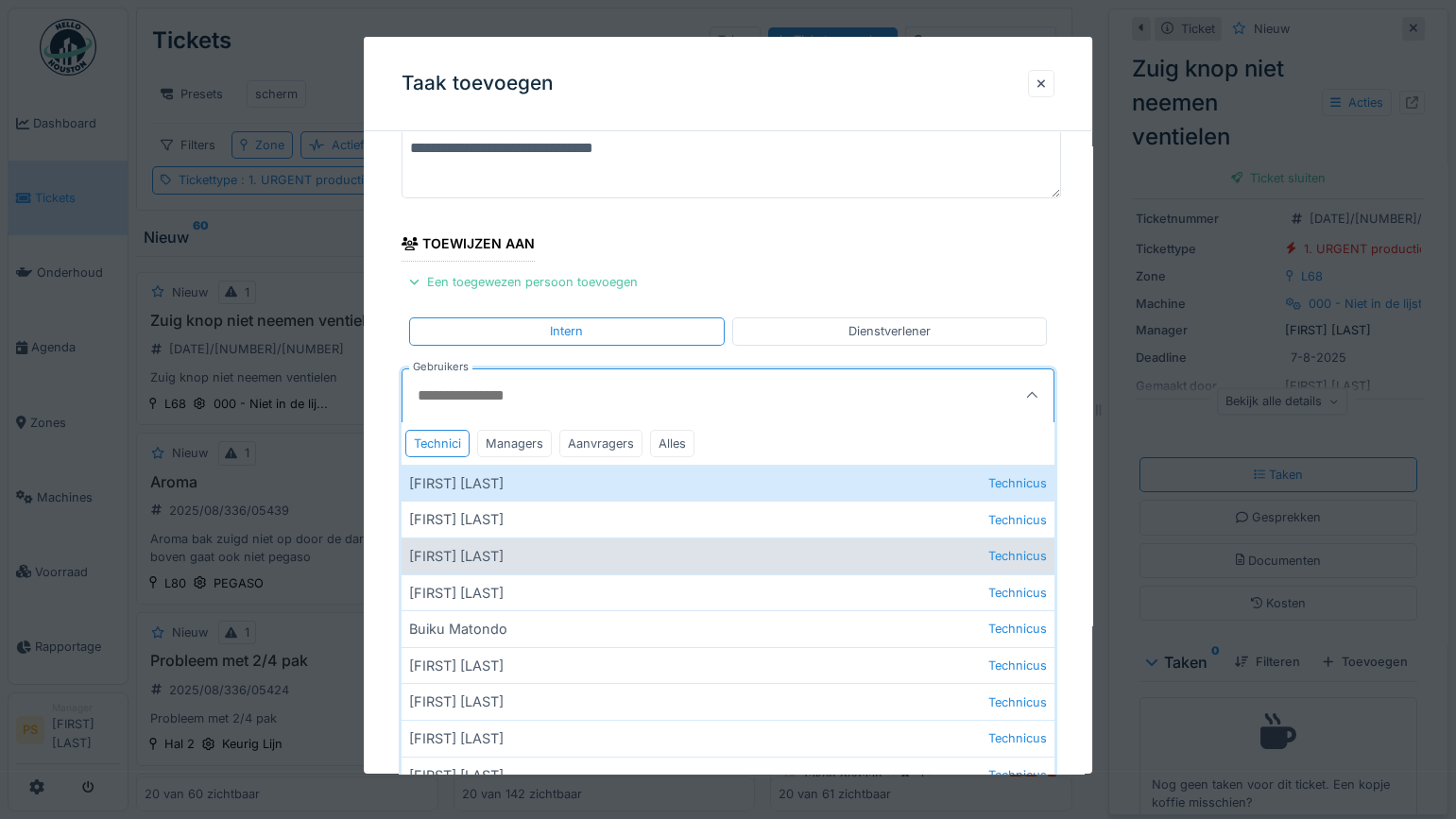 scroll, scrollTop: 171, scrollLeft: 0, axis: vertical 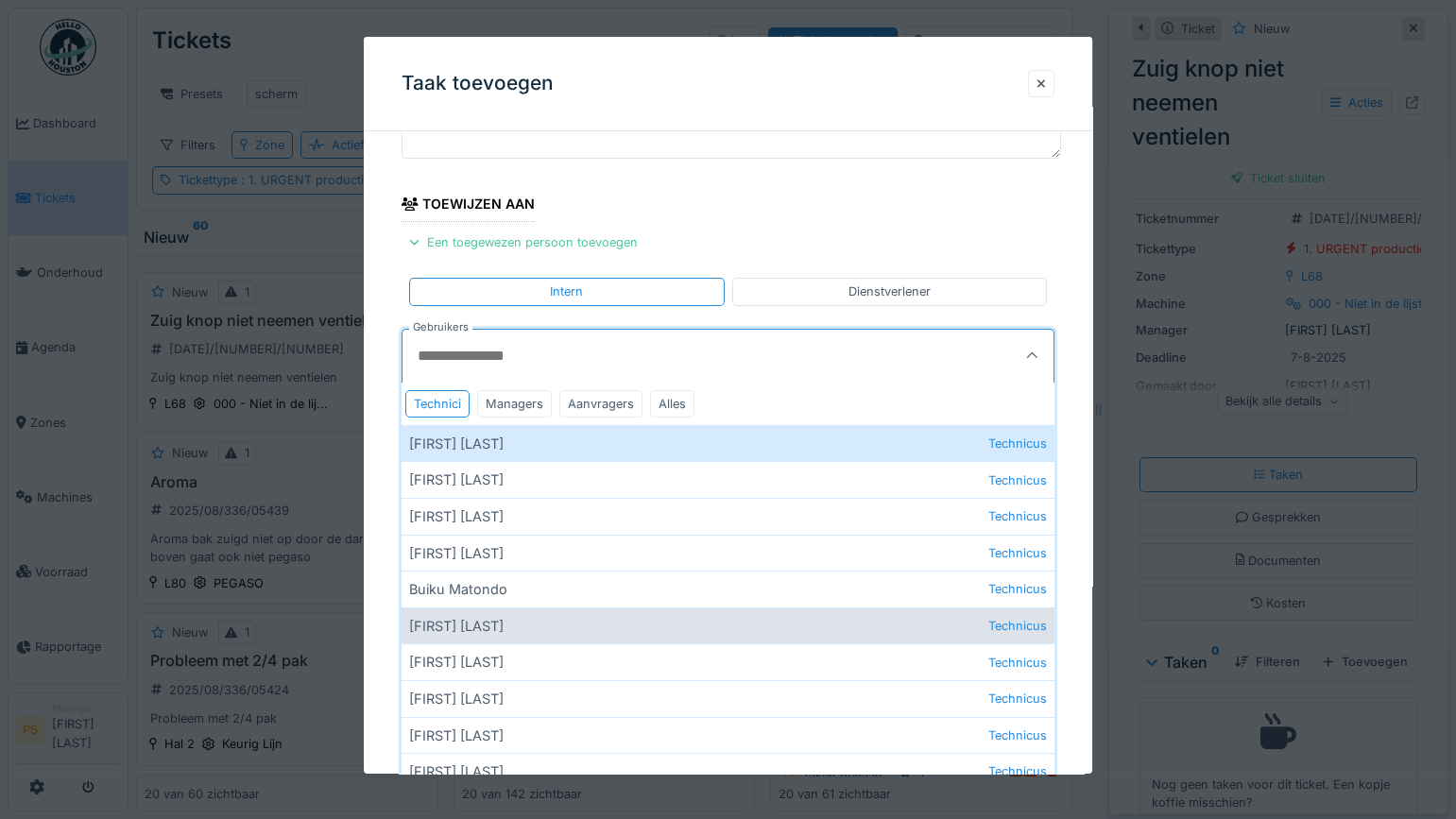 click on "Carl Bauwelinck   Technicus" at bounding box center [728, 625] 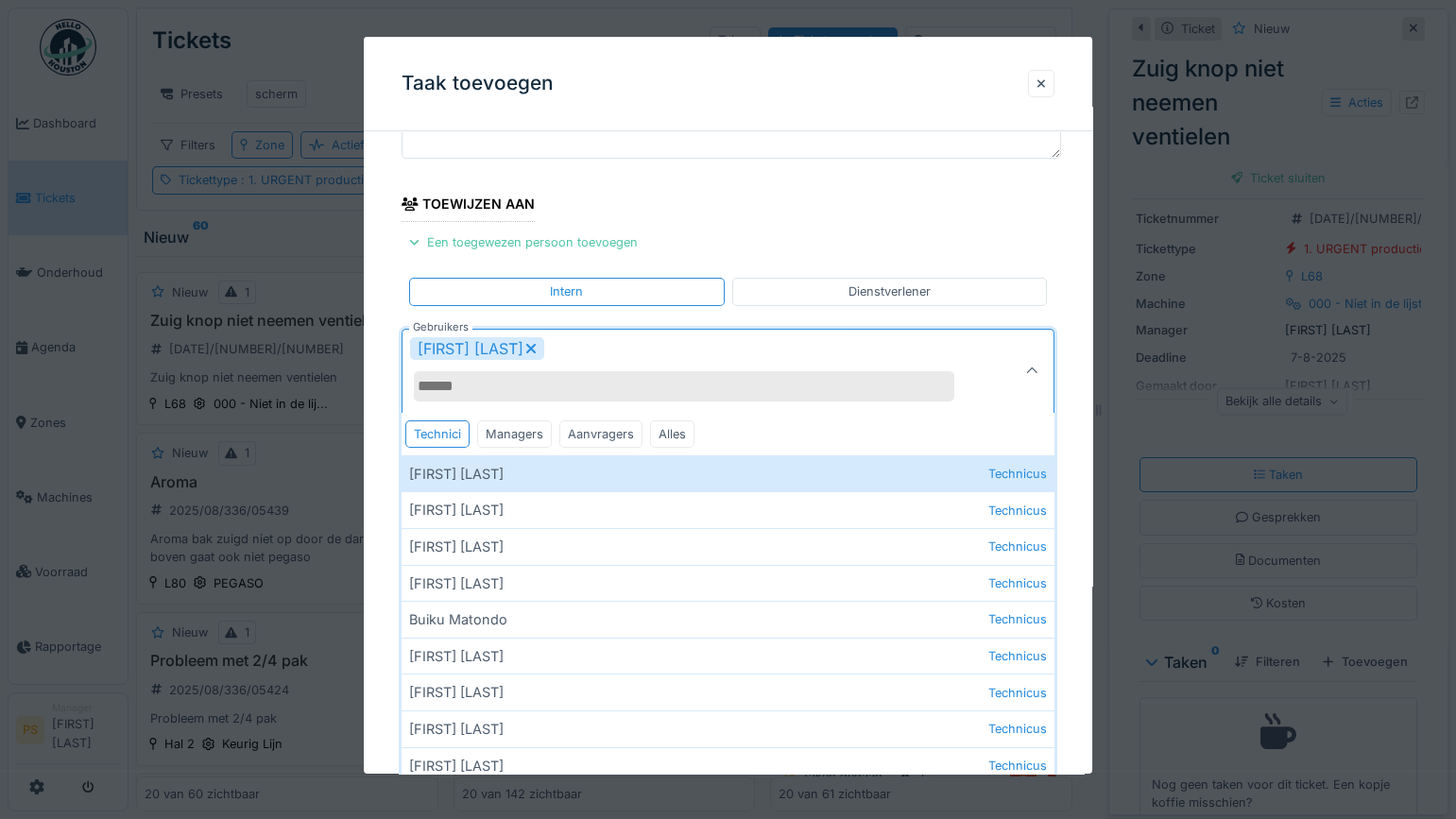click on "**********" at bounding box center (728, 483) 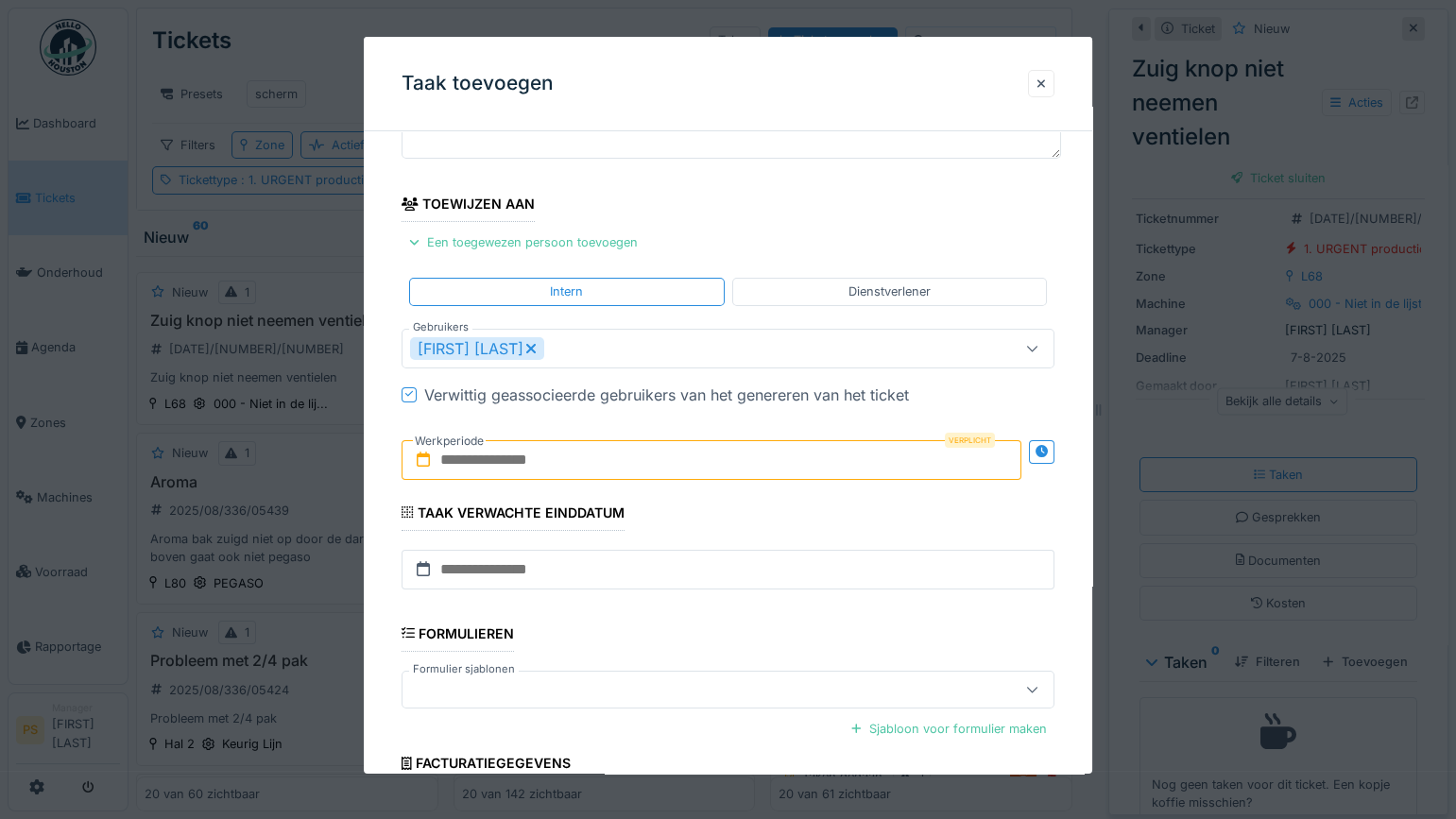 click at bounding box center (711, 460) 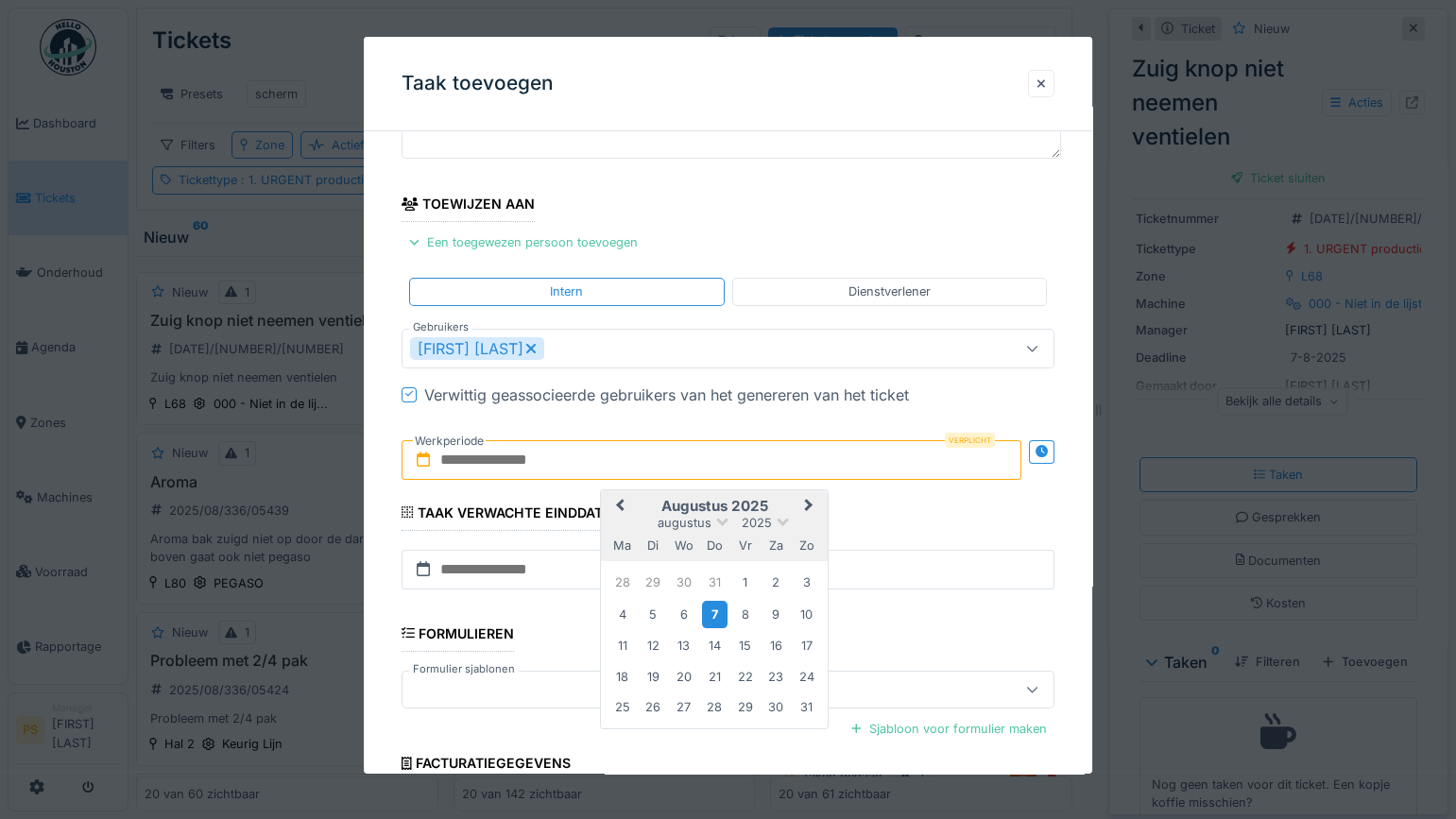 click on "7" at bounding box center (714, 614) 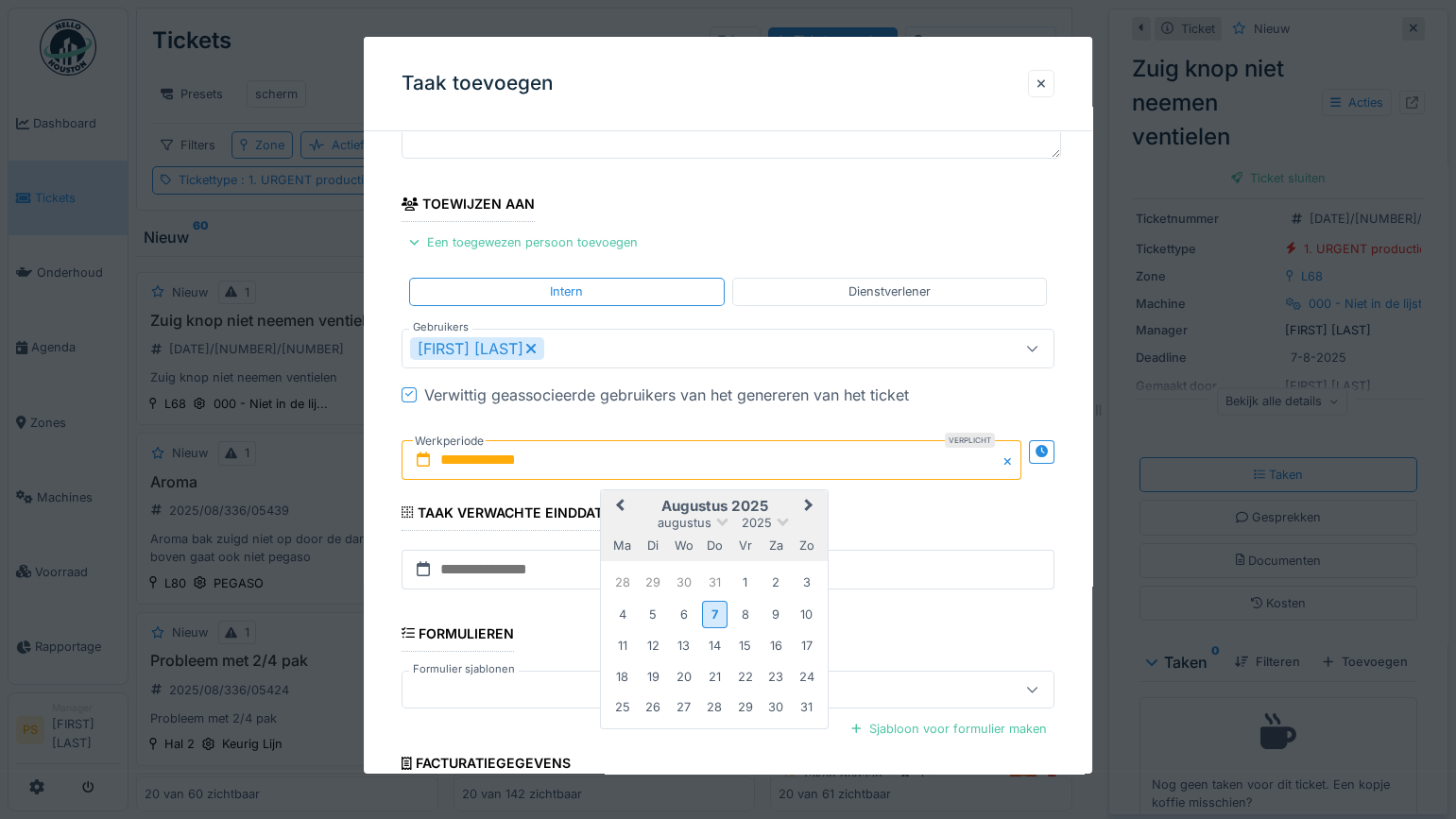 click on "7" at bounding box center (714, 614) 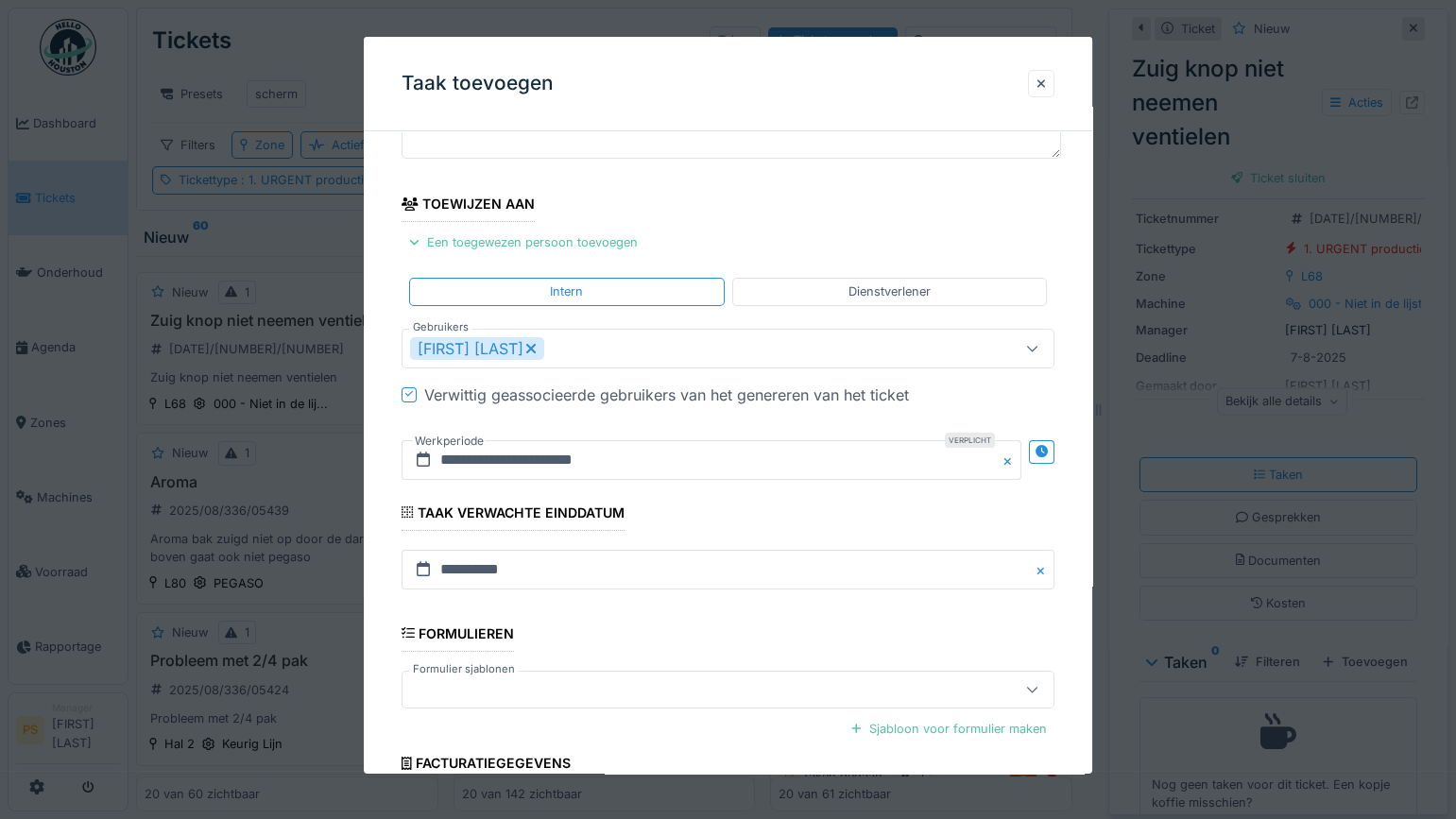 scroll, scrollTop: 340, scrollLeft: 0, axis: vertical 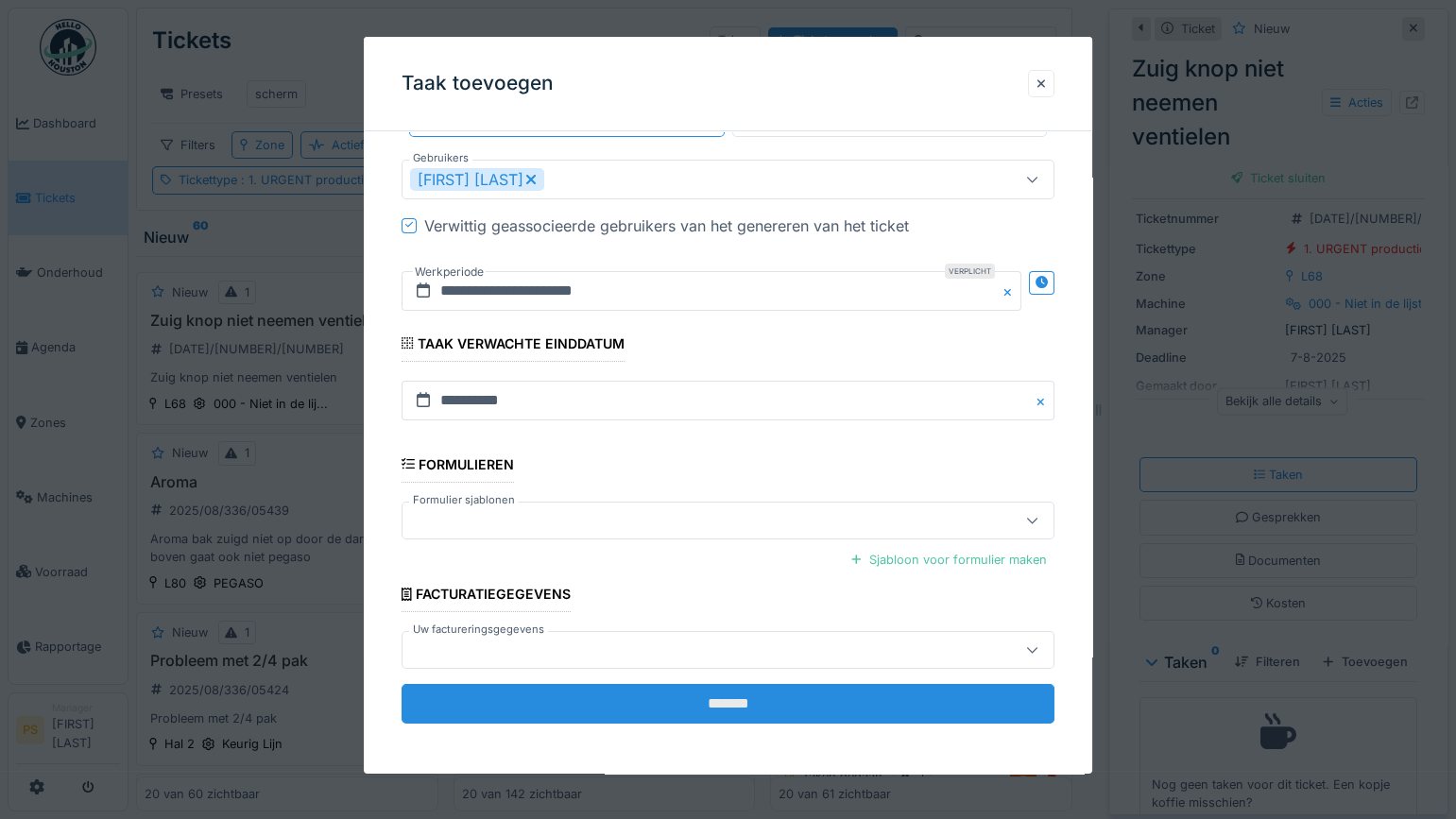 click on "*******" at bounding box center [728, 704] 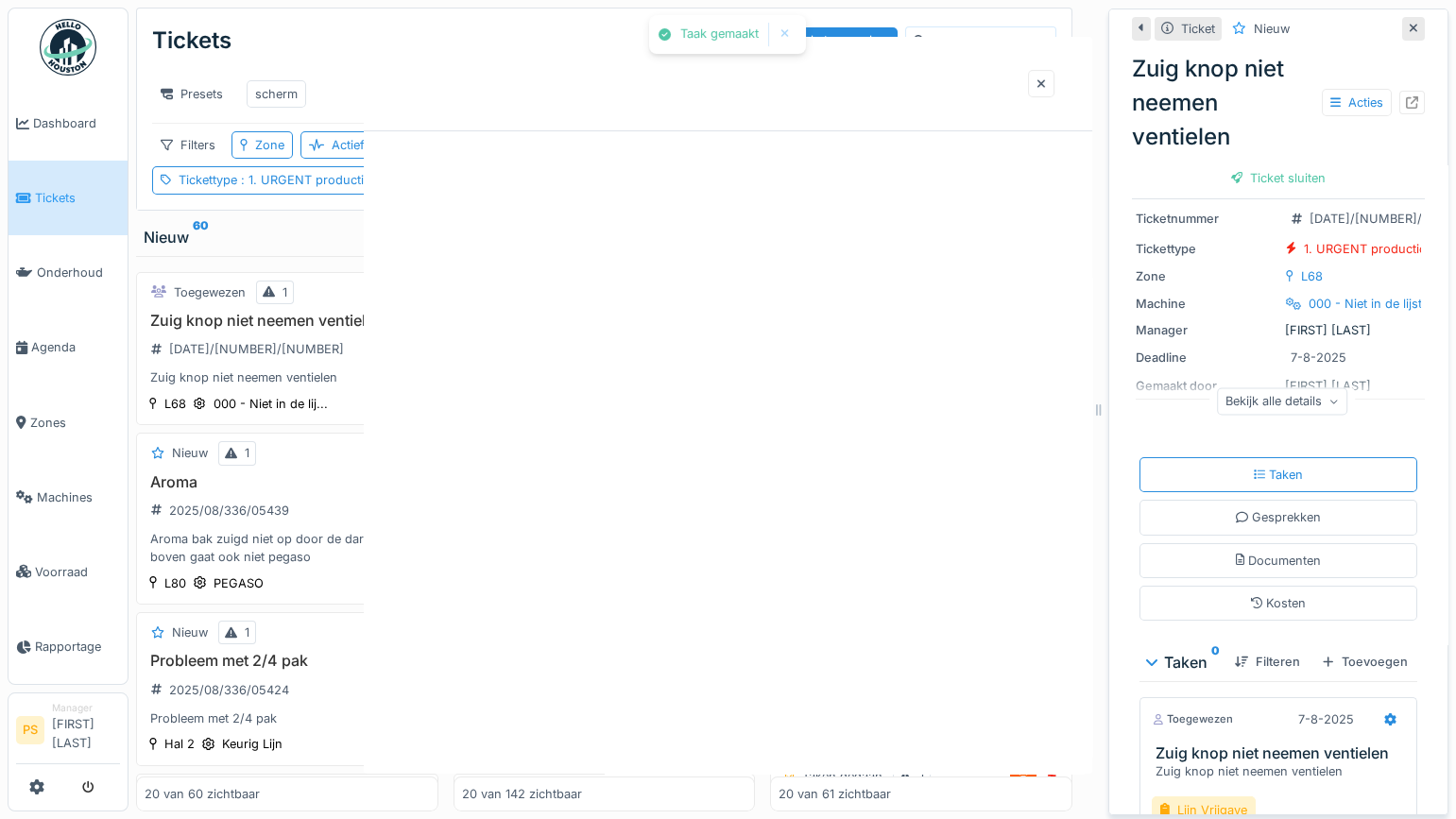 scroll, scrollTop: 0, scrollLeft: 0, axis: both 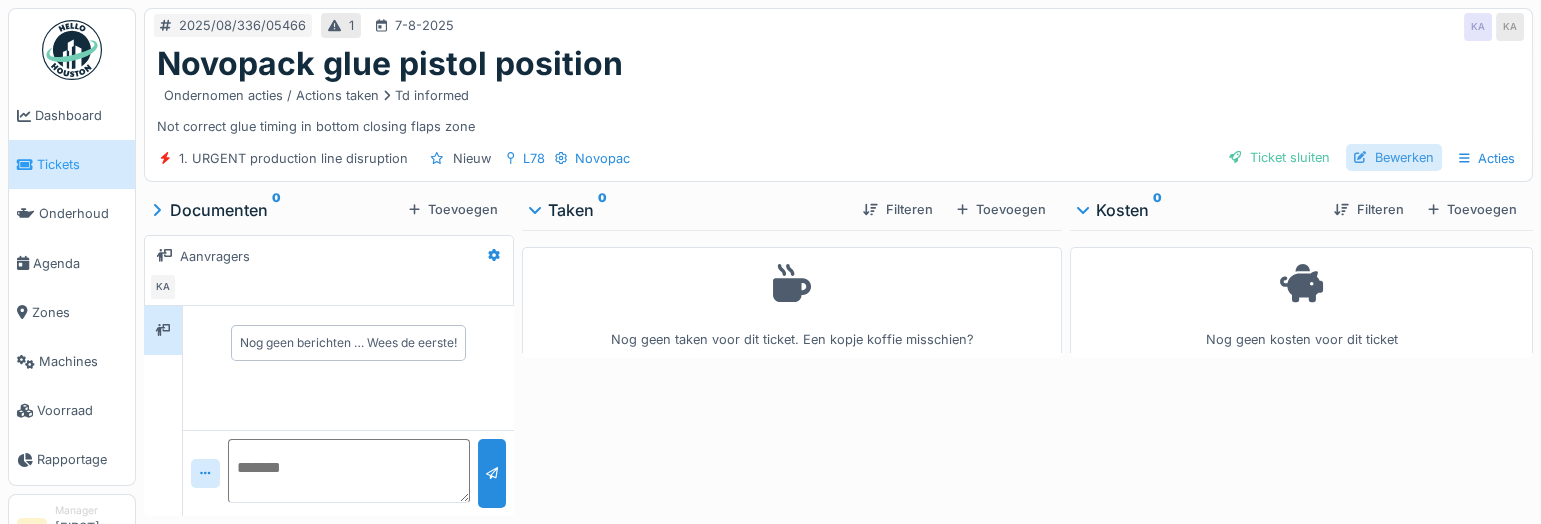 click on "Bewerken" at bounding box center (1394, 157) 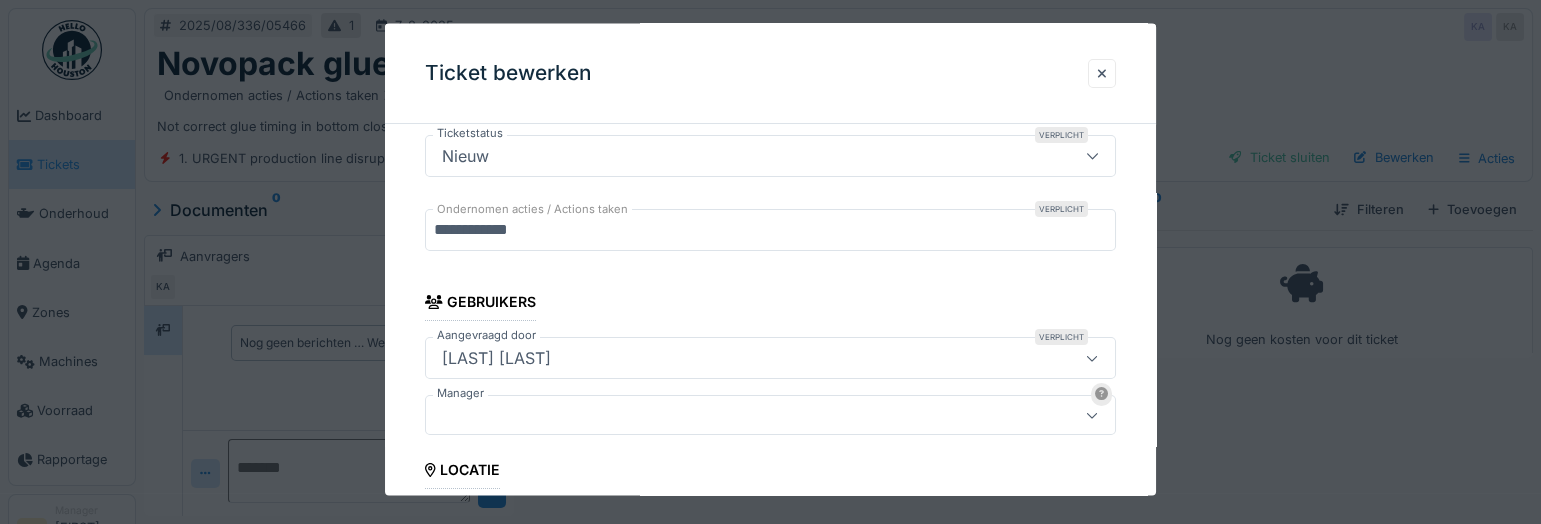 scroll, scrollTop: 363, scrollLeft: 0, axis: vertical 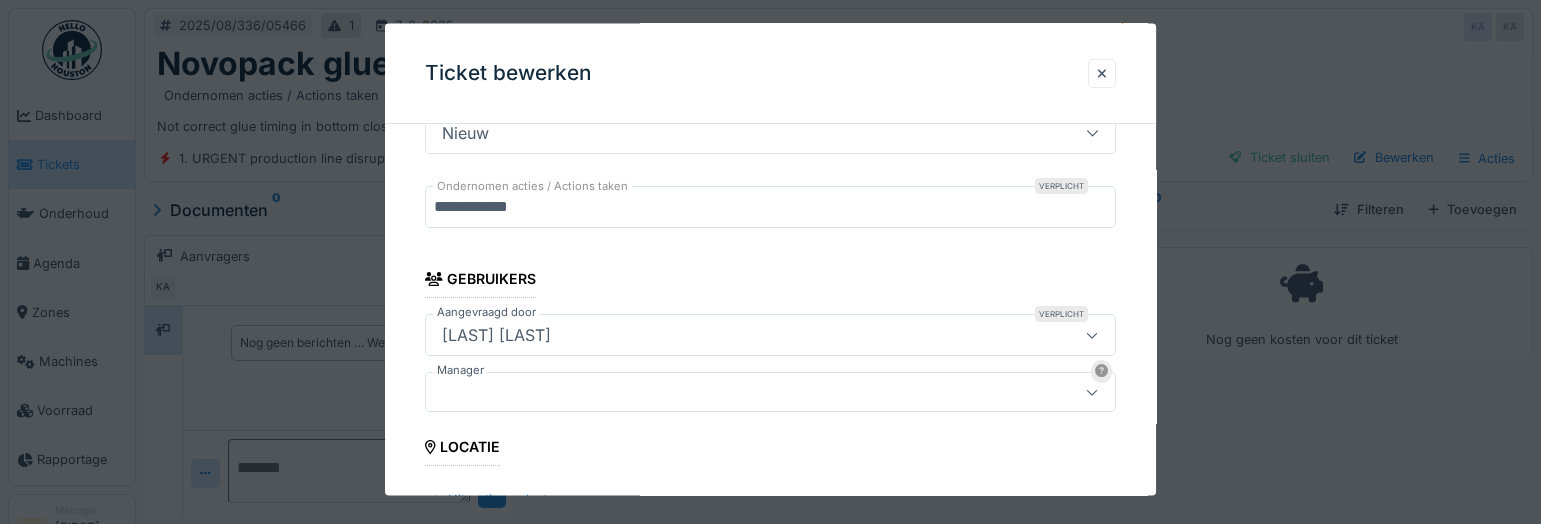 click at bounding box center (770, 392) 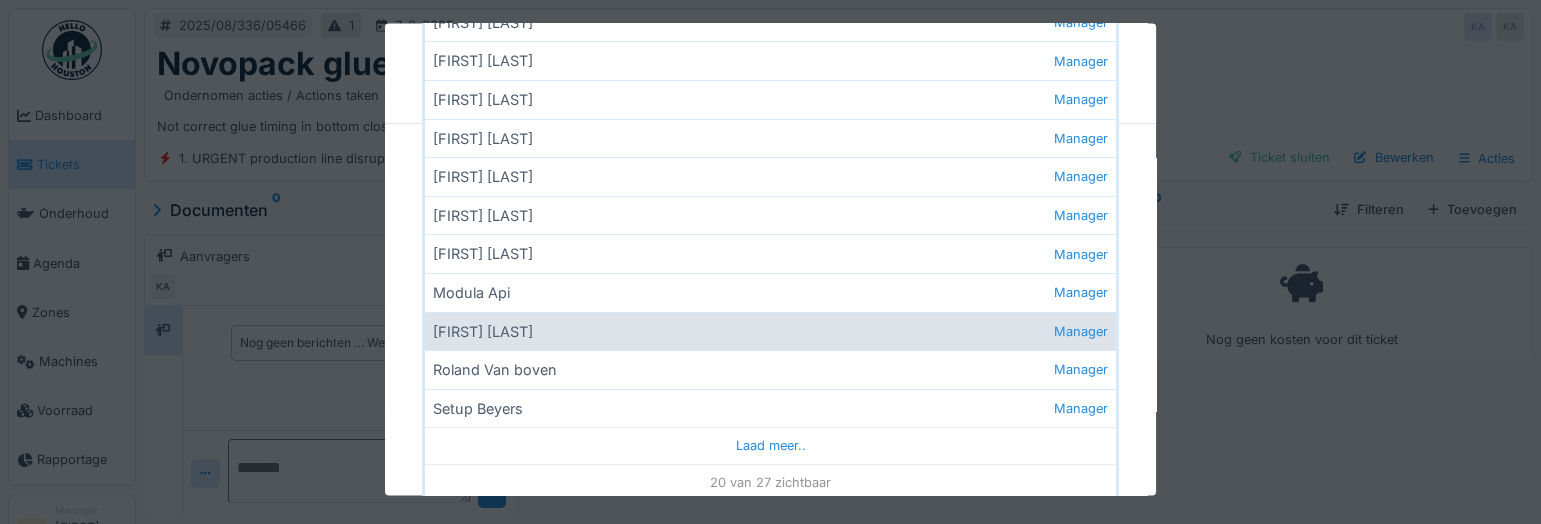 click on "Patrick Schroijen   Manager" at bounding box center [770, 330] 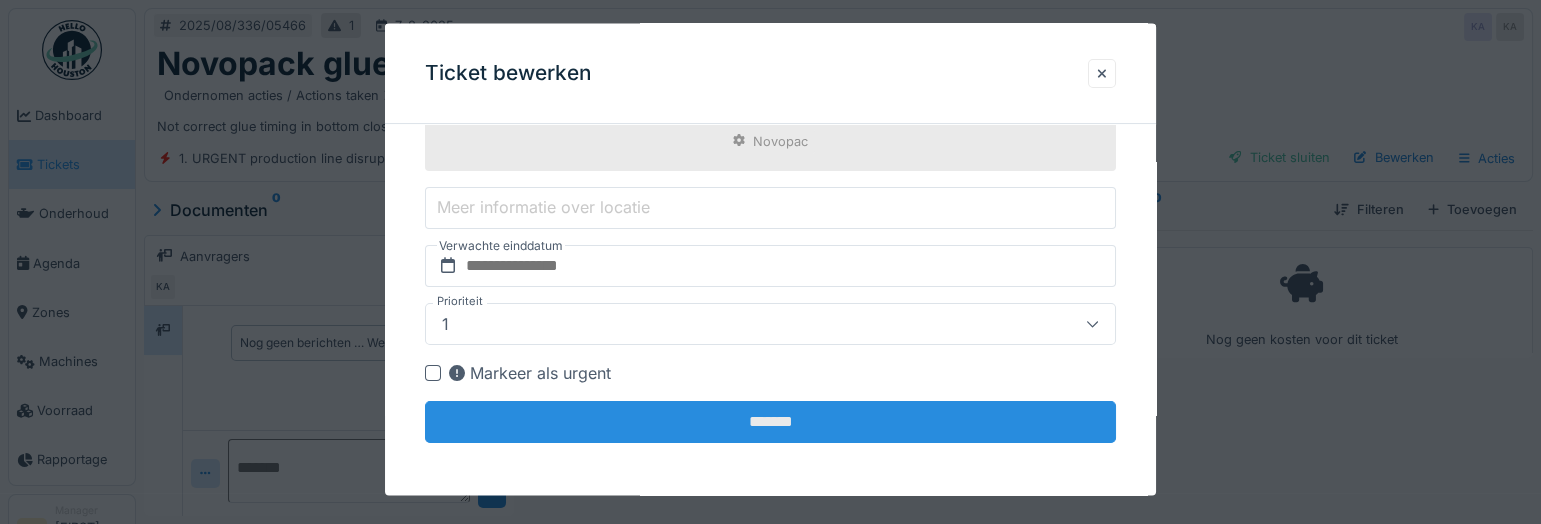 click on "*******" at bounding box center (770, 421) 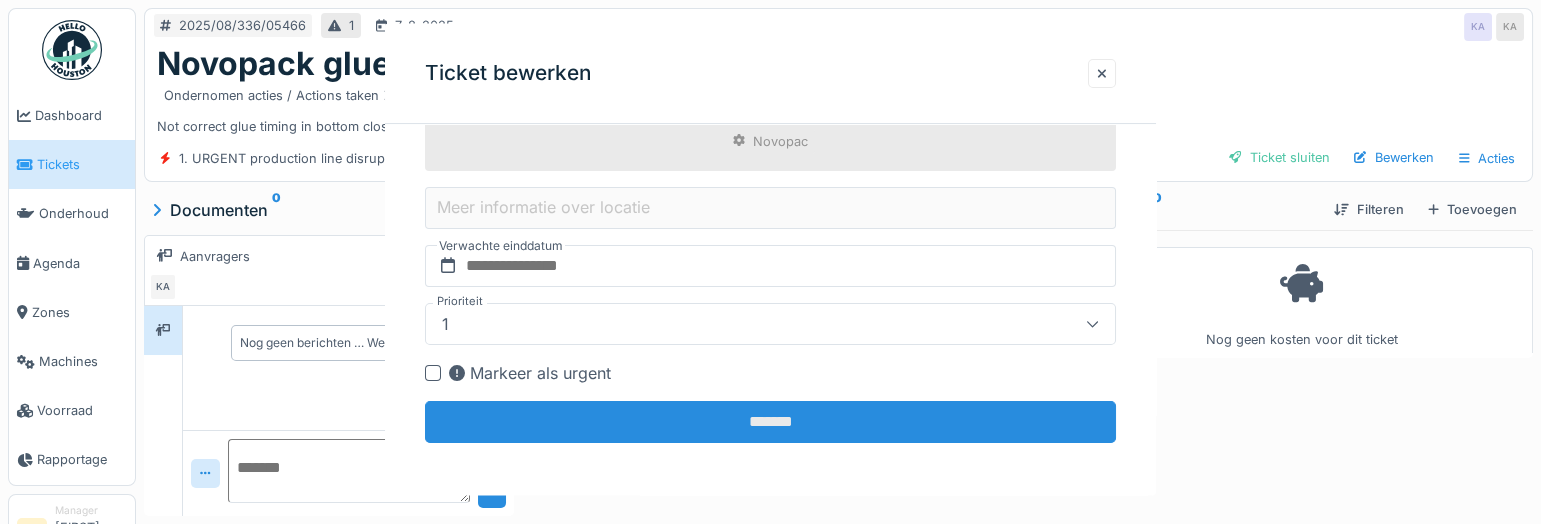 scroll, scrollTop: 0, scrollLeft: 0, axis: both 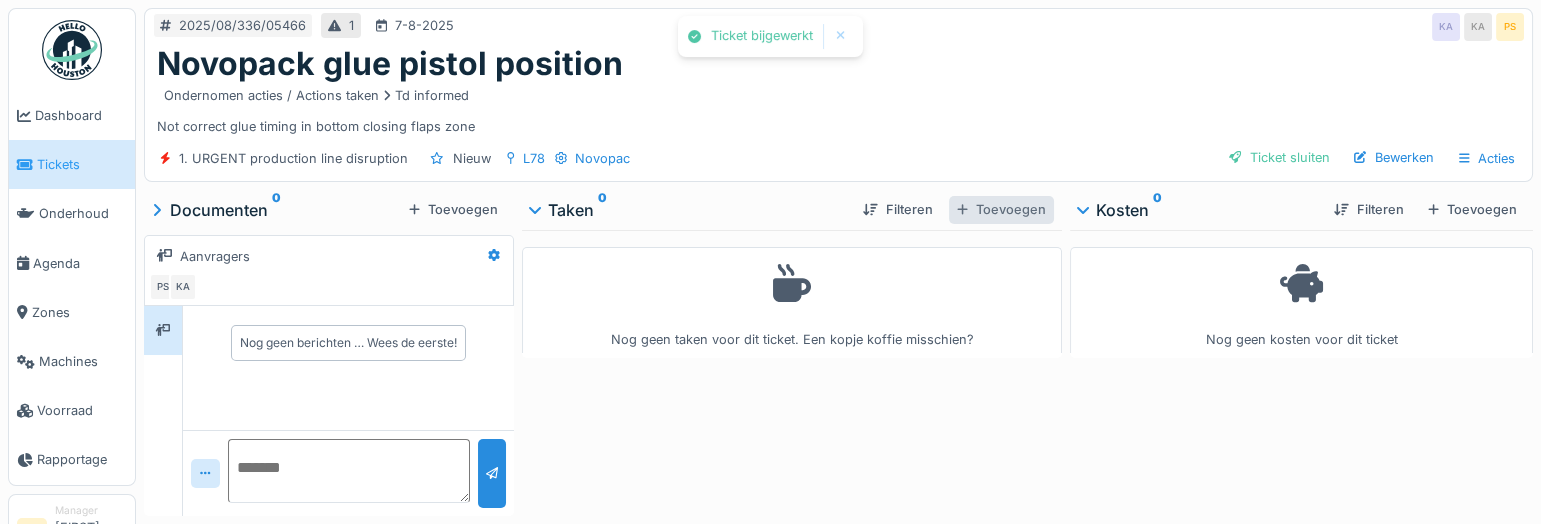 click on "Toevoegen" at bounding box center [1001, 209] 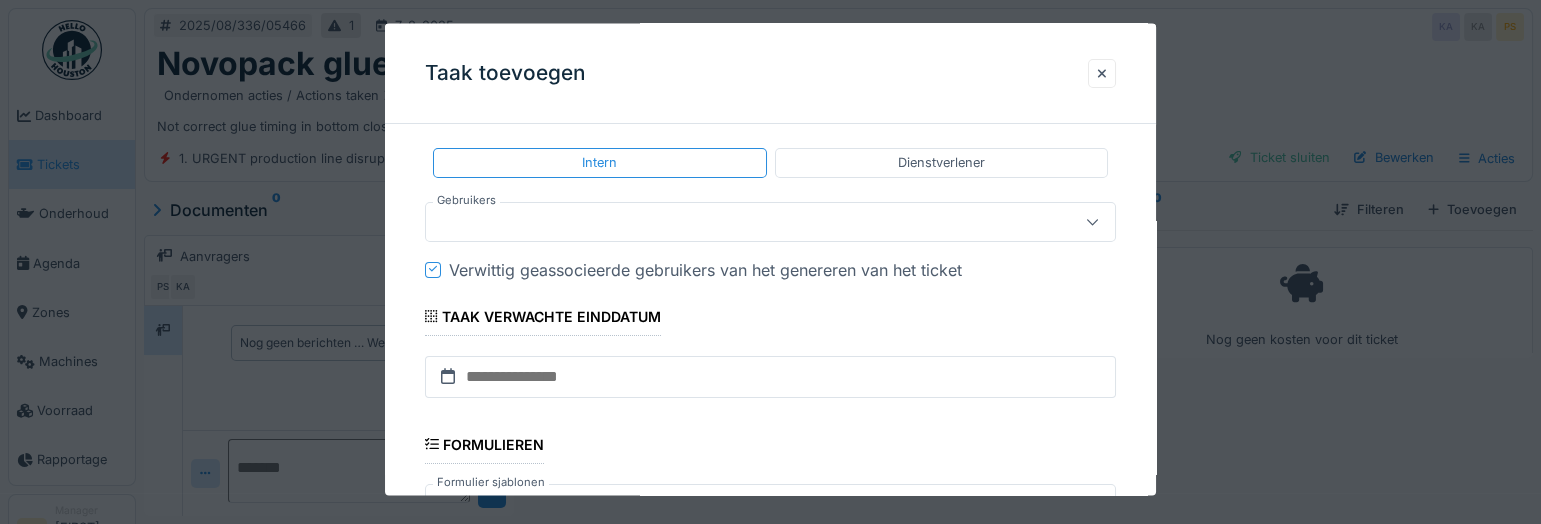 scroll, scrollTop: 363, scrollLeft: 0, axis: vertical 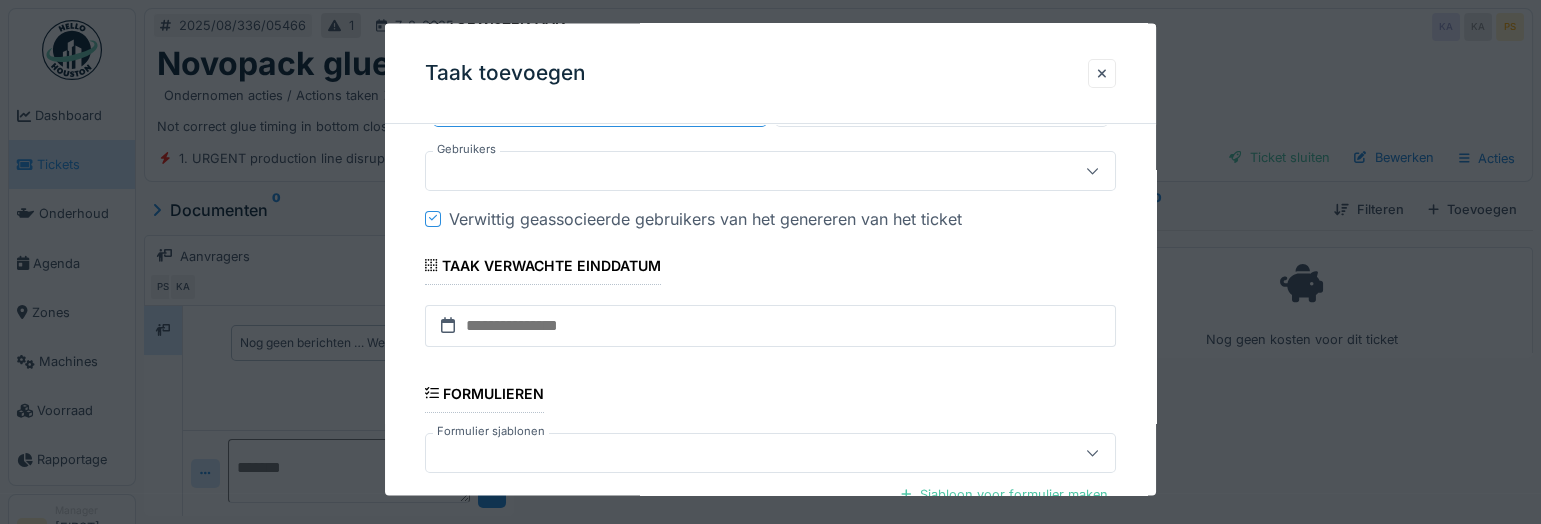 click at bounding box center (736, 170) 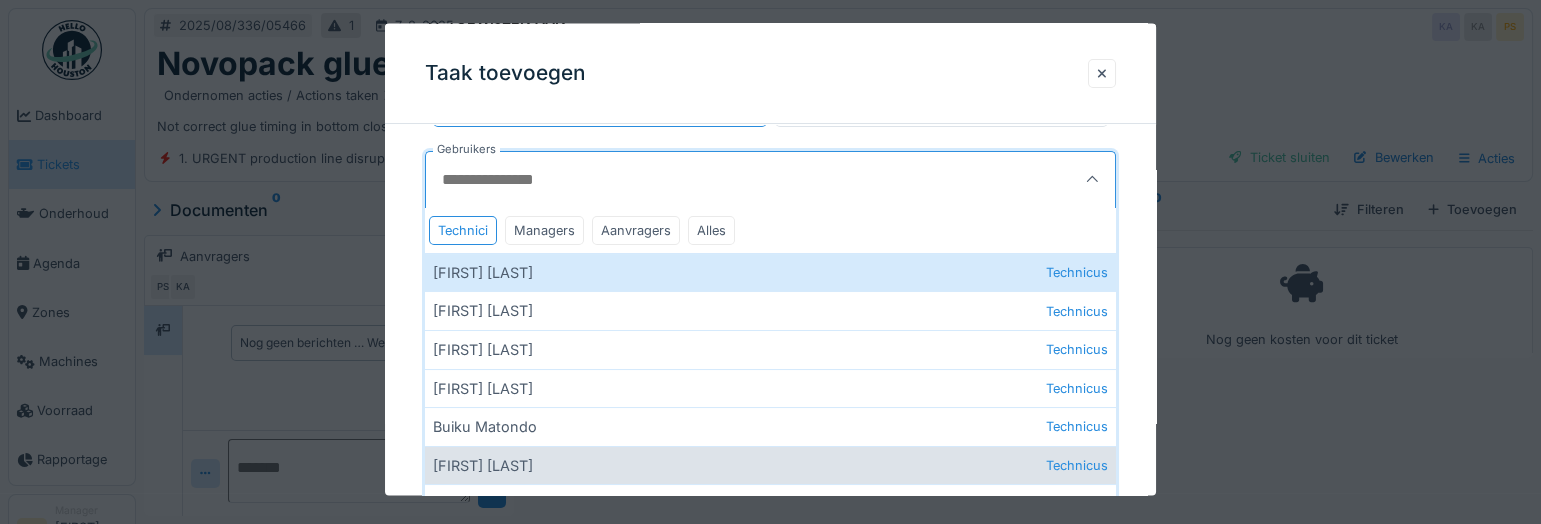 click on "[FIRST] [LAST] Technicus" at bounding box center (770, 464) 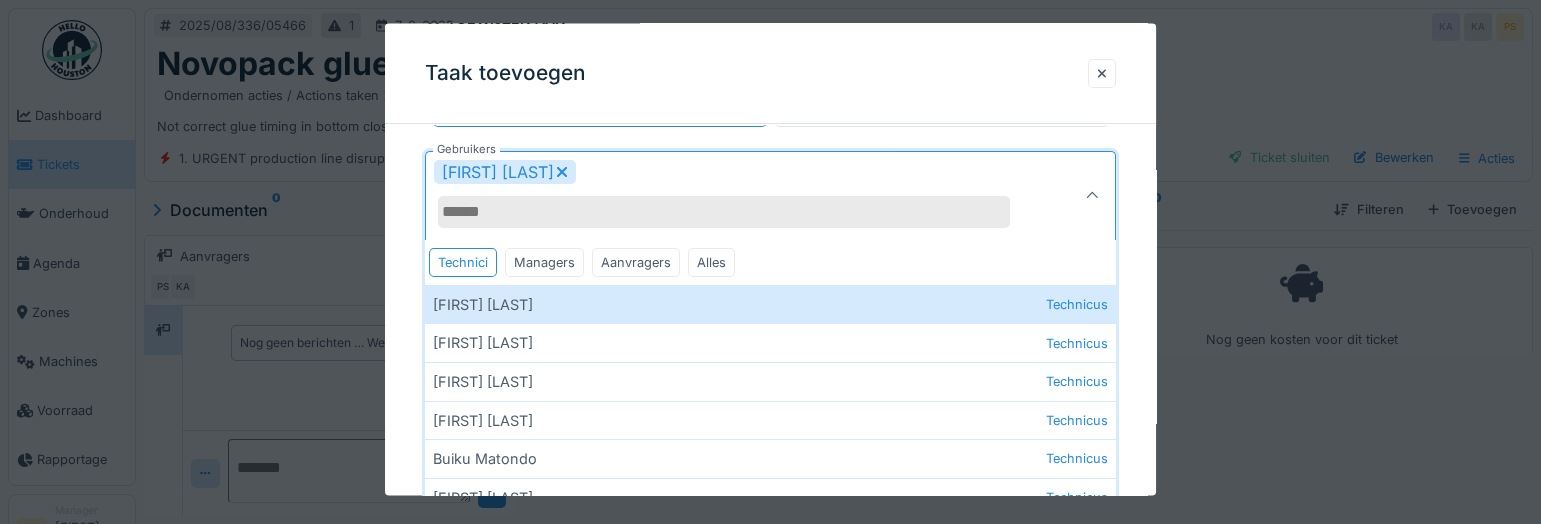 click on "**********" at bounding box center (770, 314) 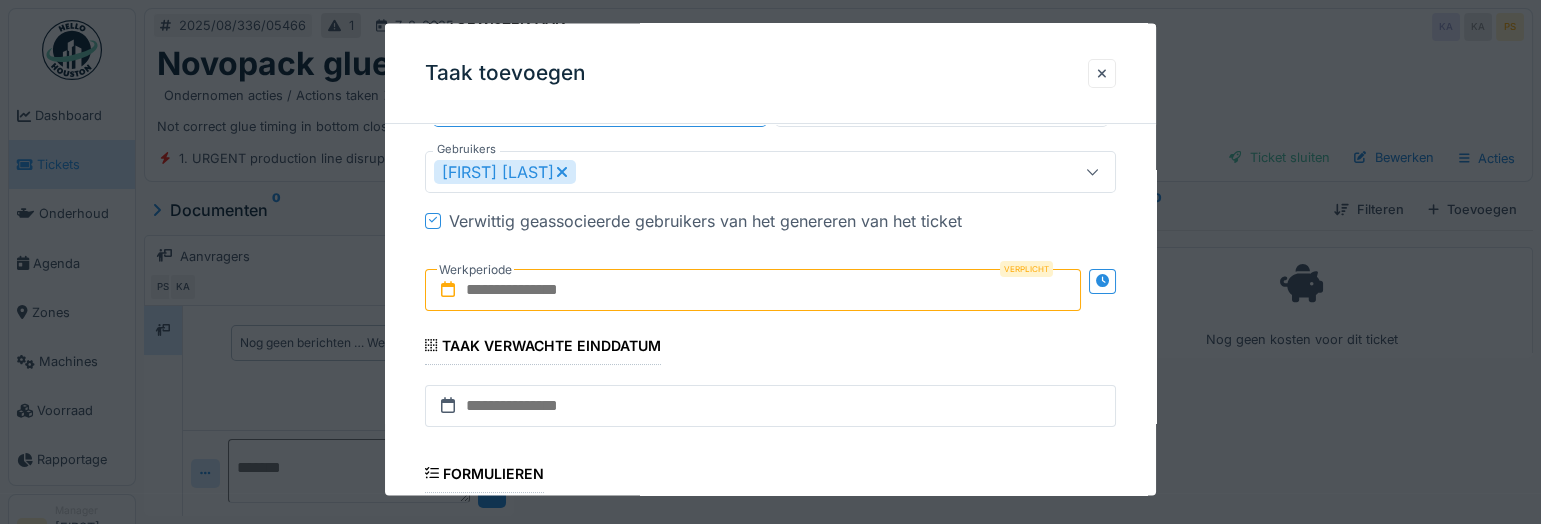 drag, startPoint x: 526, startPoint y: 285, endPoint x: 542, endPoint y: 285, distance: 16 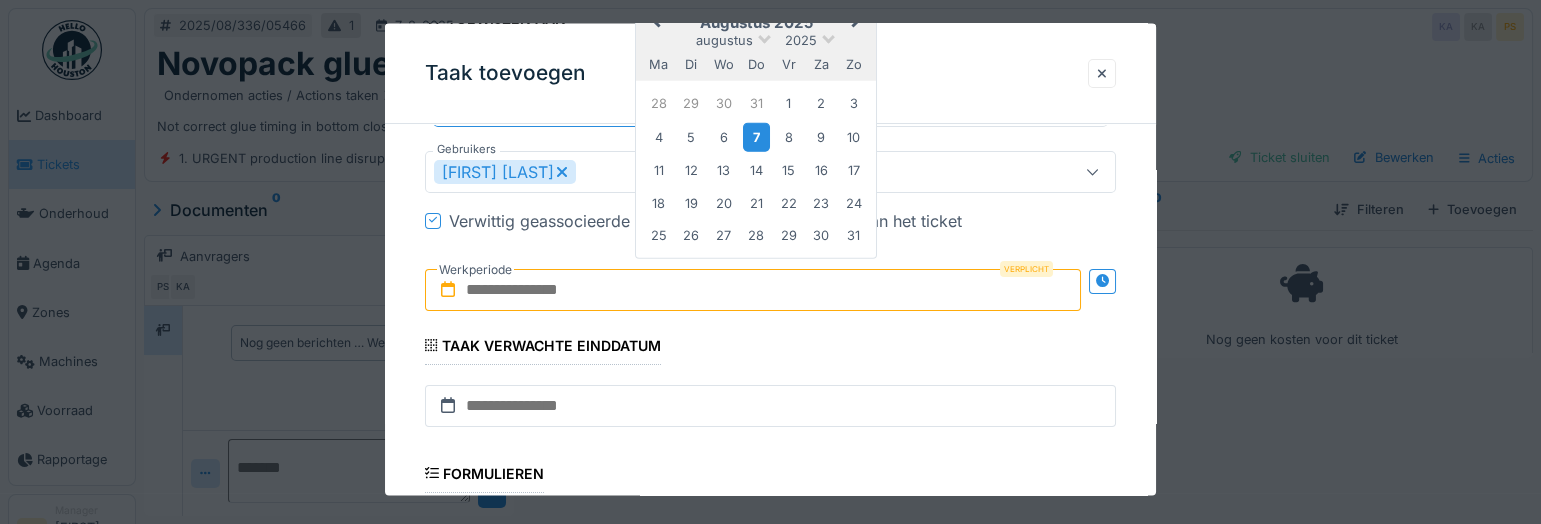 click on "7" at bounding box center [756, 136] 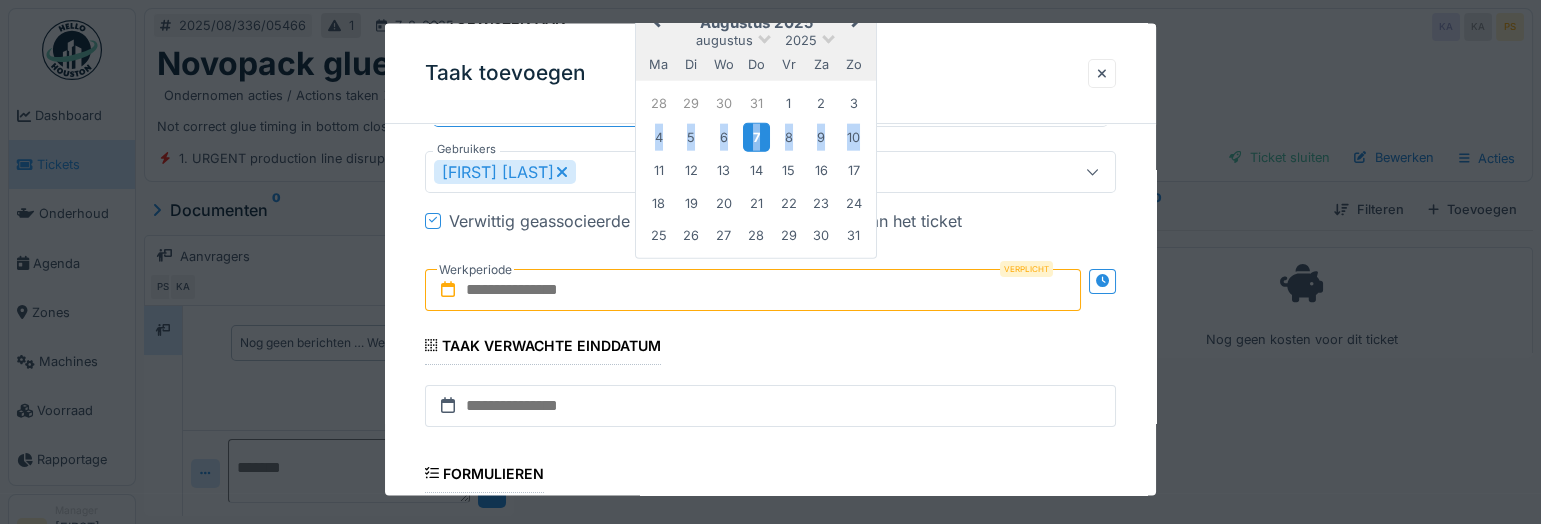 click on "7" at bounding box center (756, 136) 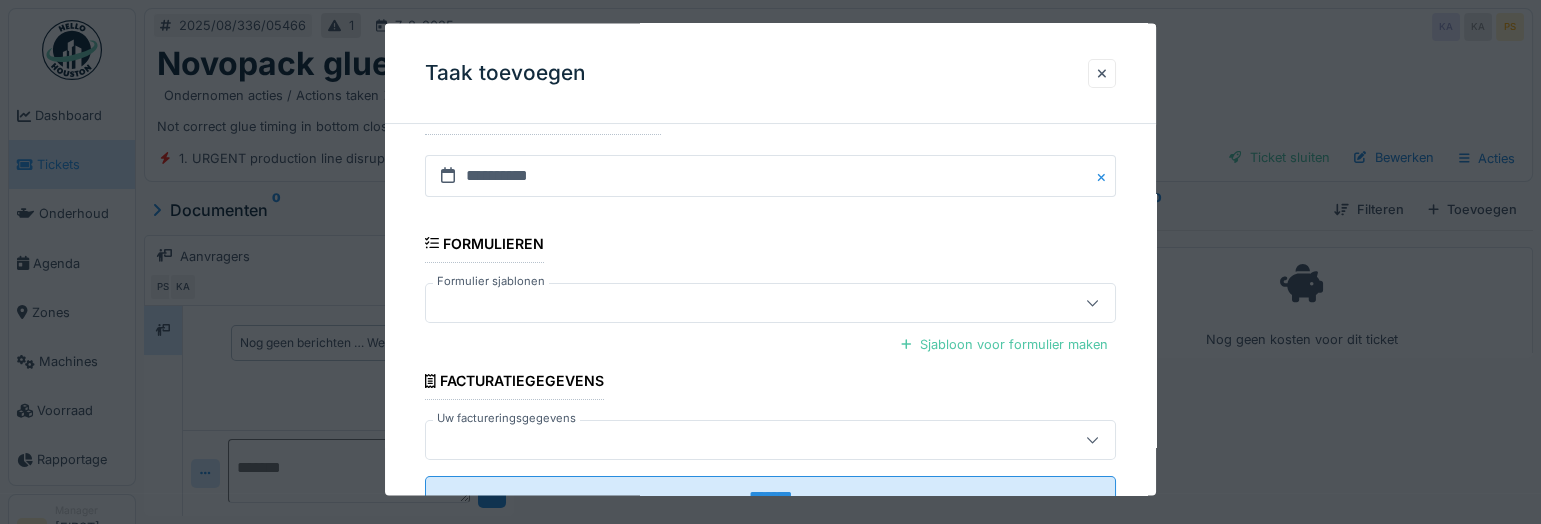 scroll, scrollTop: 670, scrollLeft: 0, axis: vertical 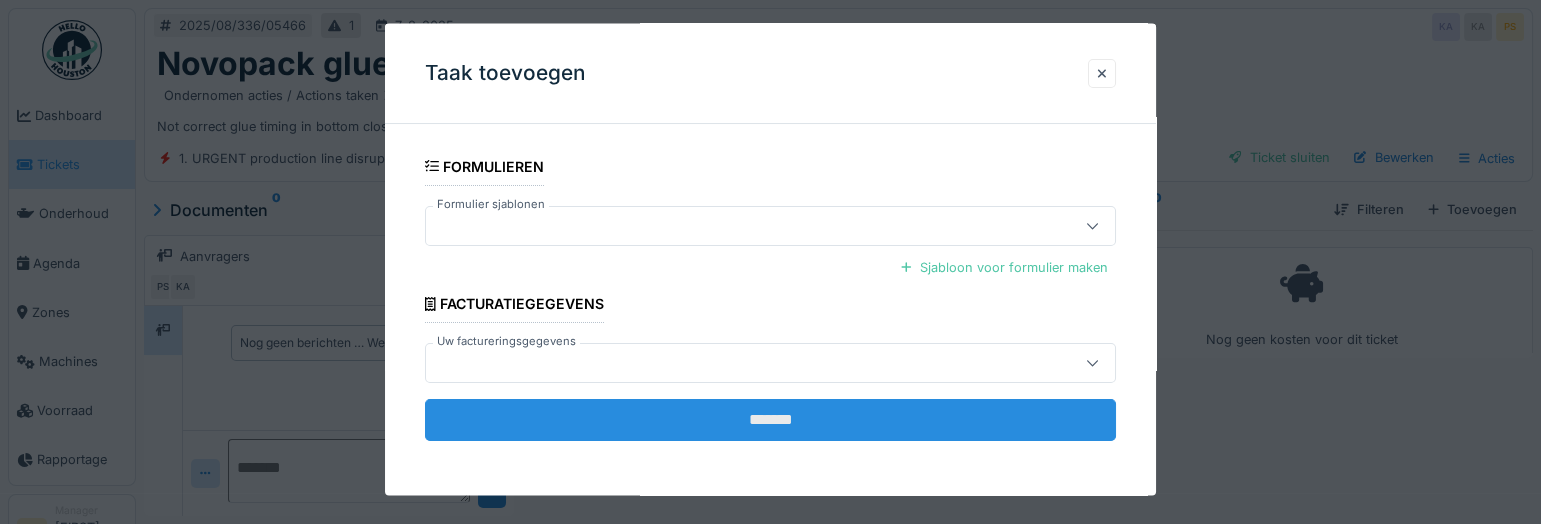 click on "*******" at bounding box center [770, 420] 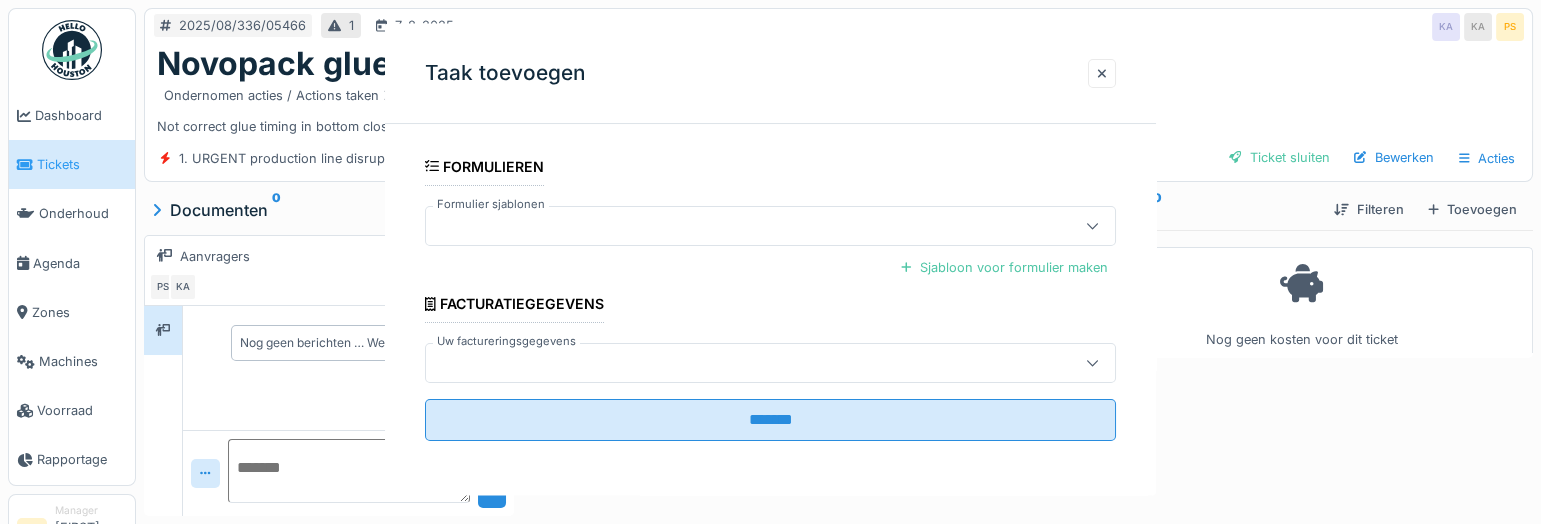 scroll, scrollTop: 0, scrollLeft: 0, axis: both 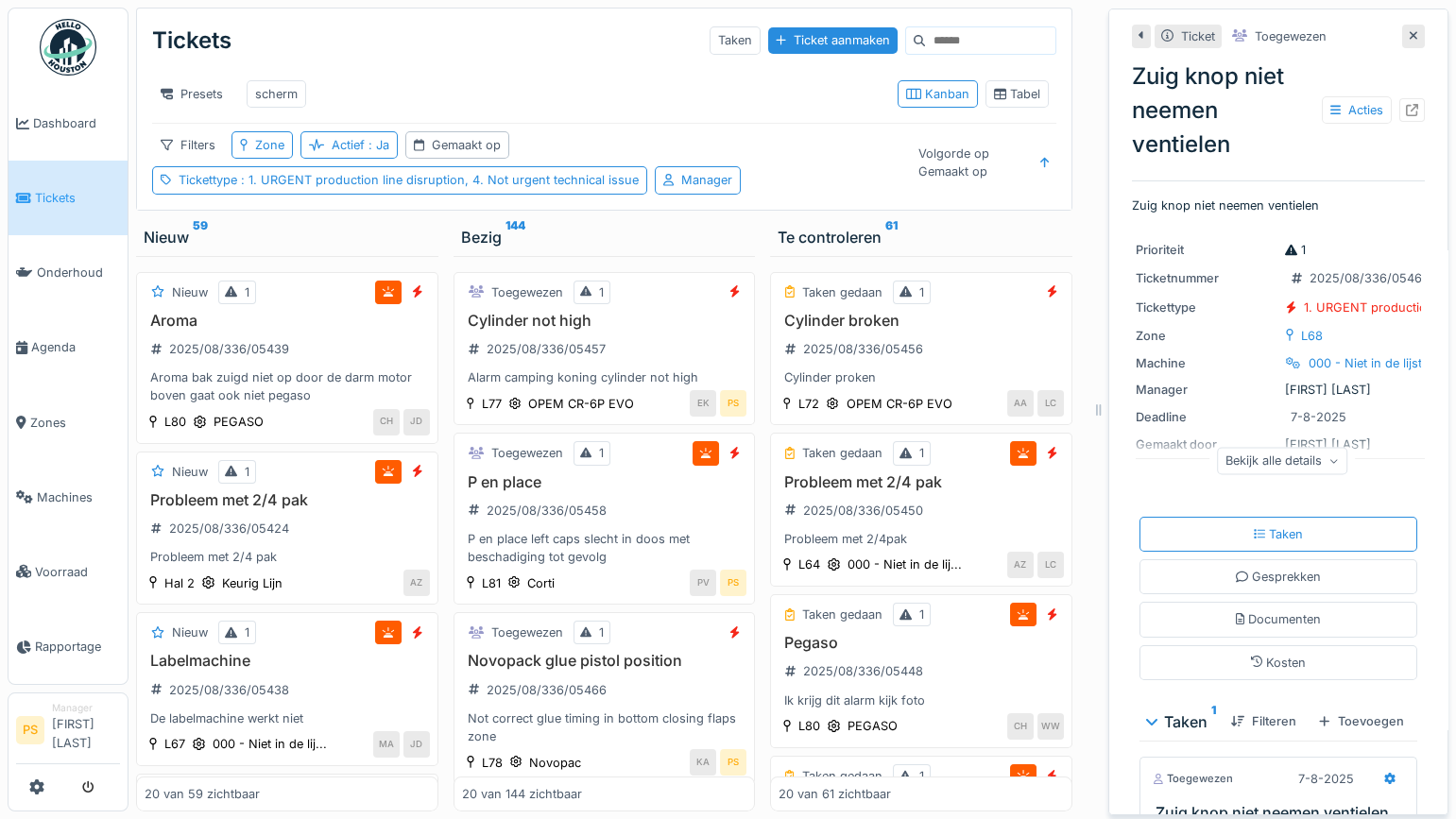 click on "Nieuw 59" at bounding box center [287, 237] 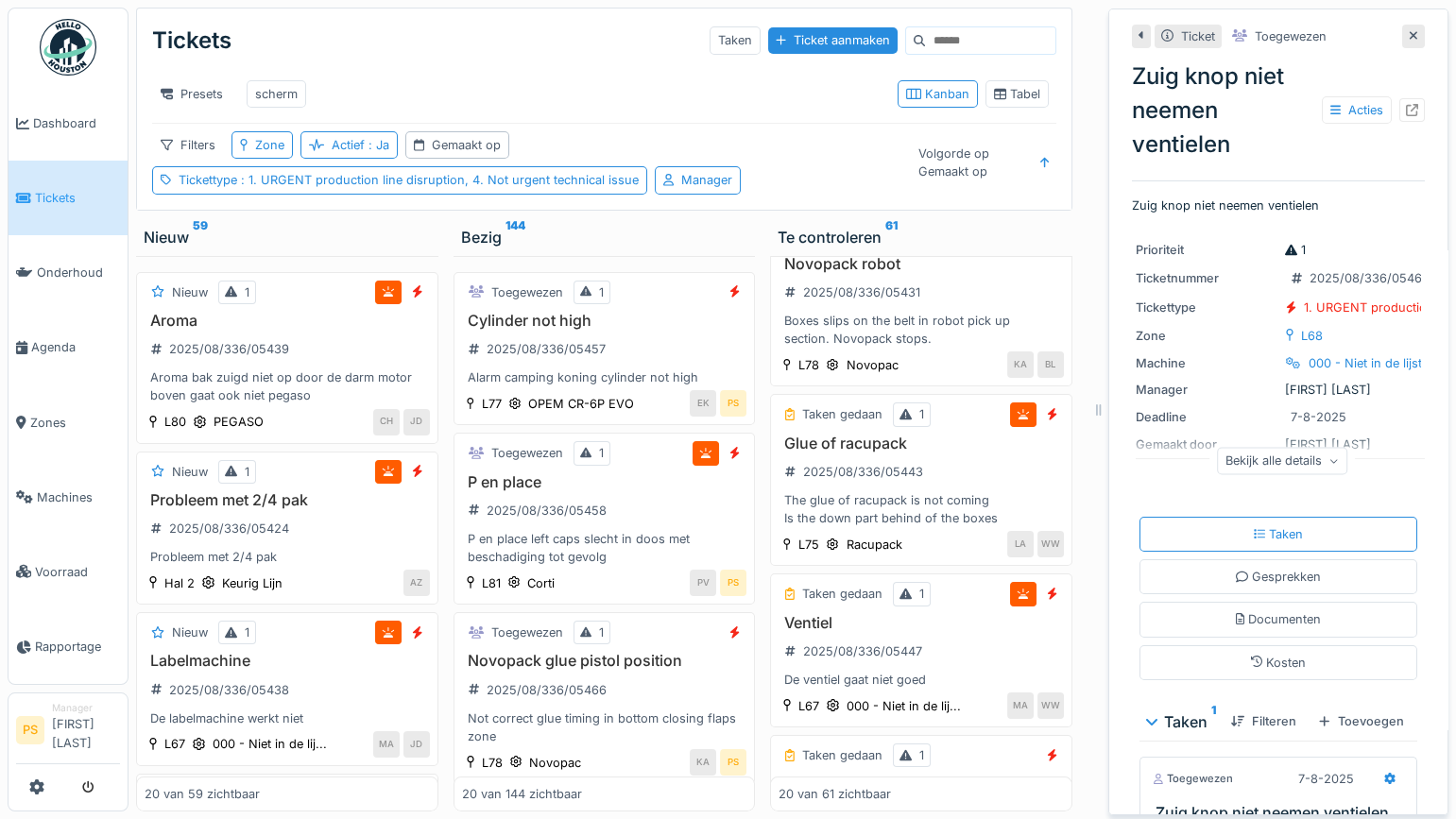 scroll, scrollTop: 945, scrollLeft: 0, axis: vertical 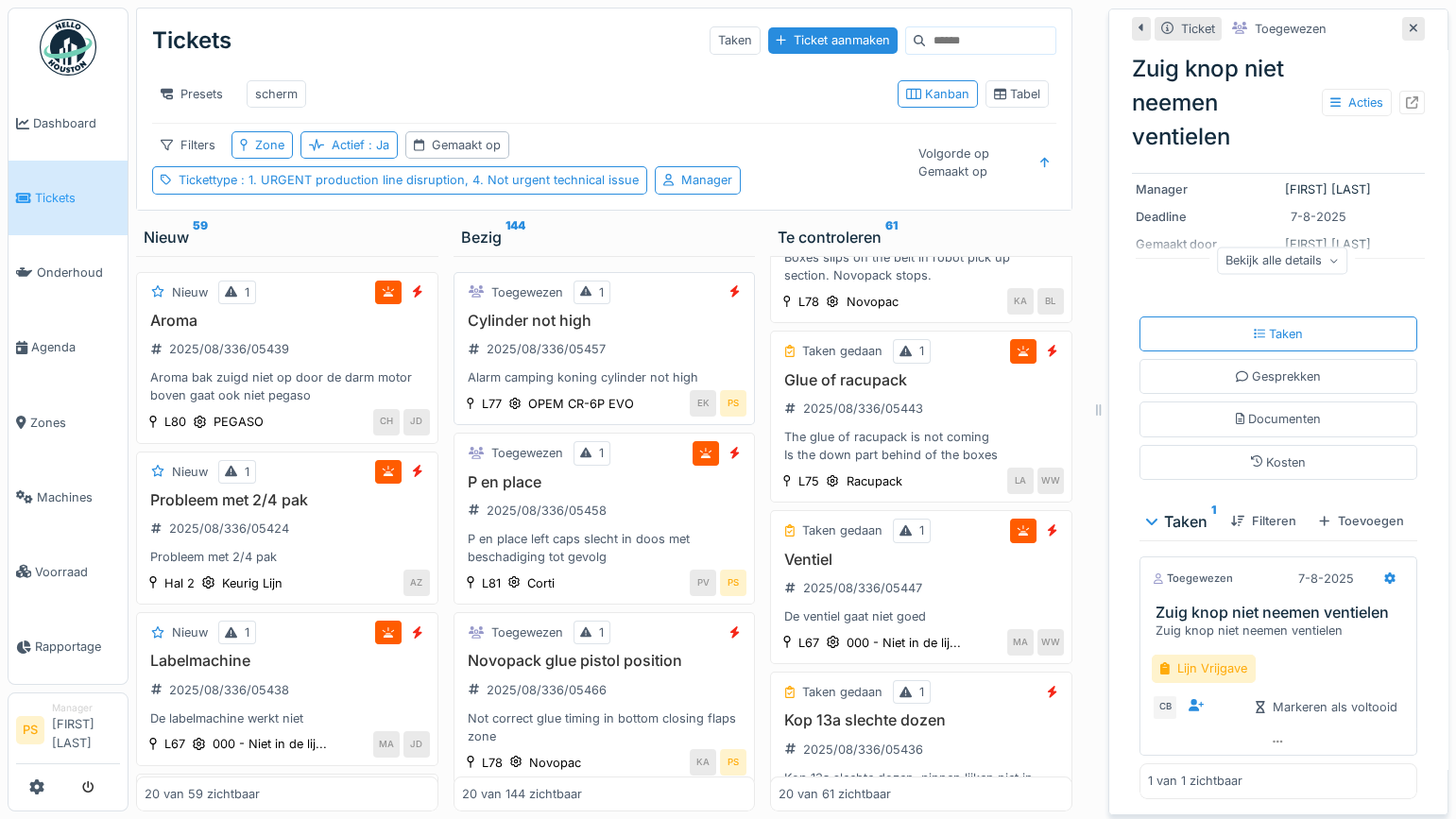 click on "Cylinder not high" at bounding box center (605, 320) 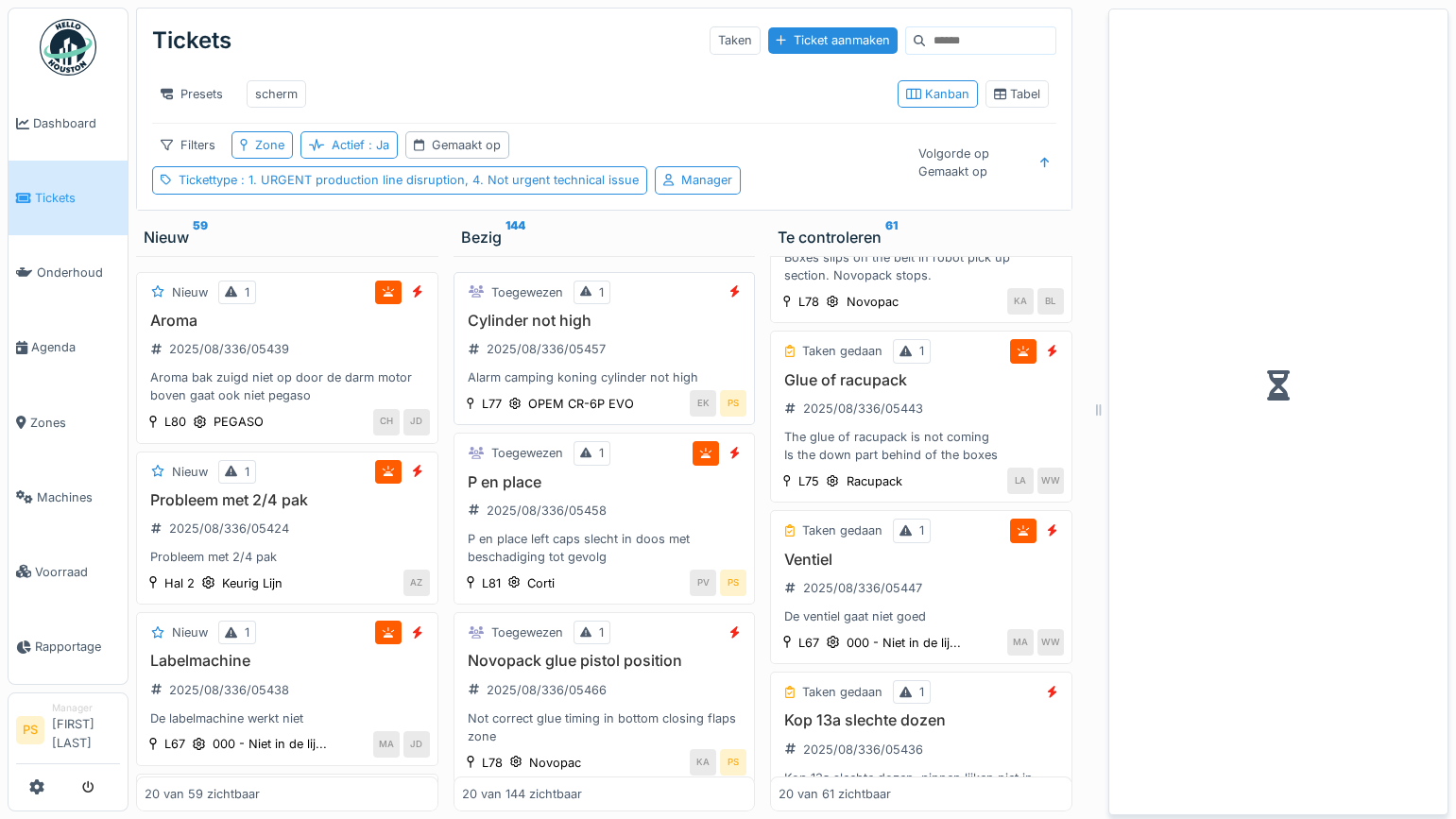 scroll, scrollTop: 0, scrollLeft: 0, axis: both 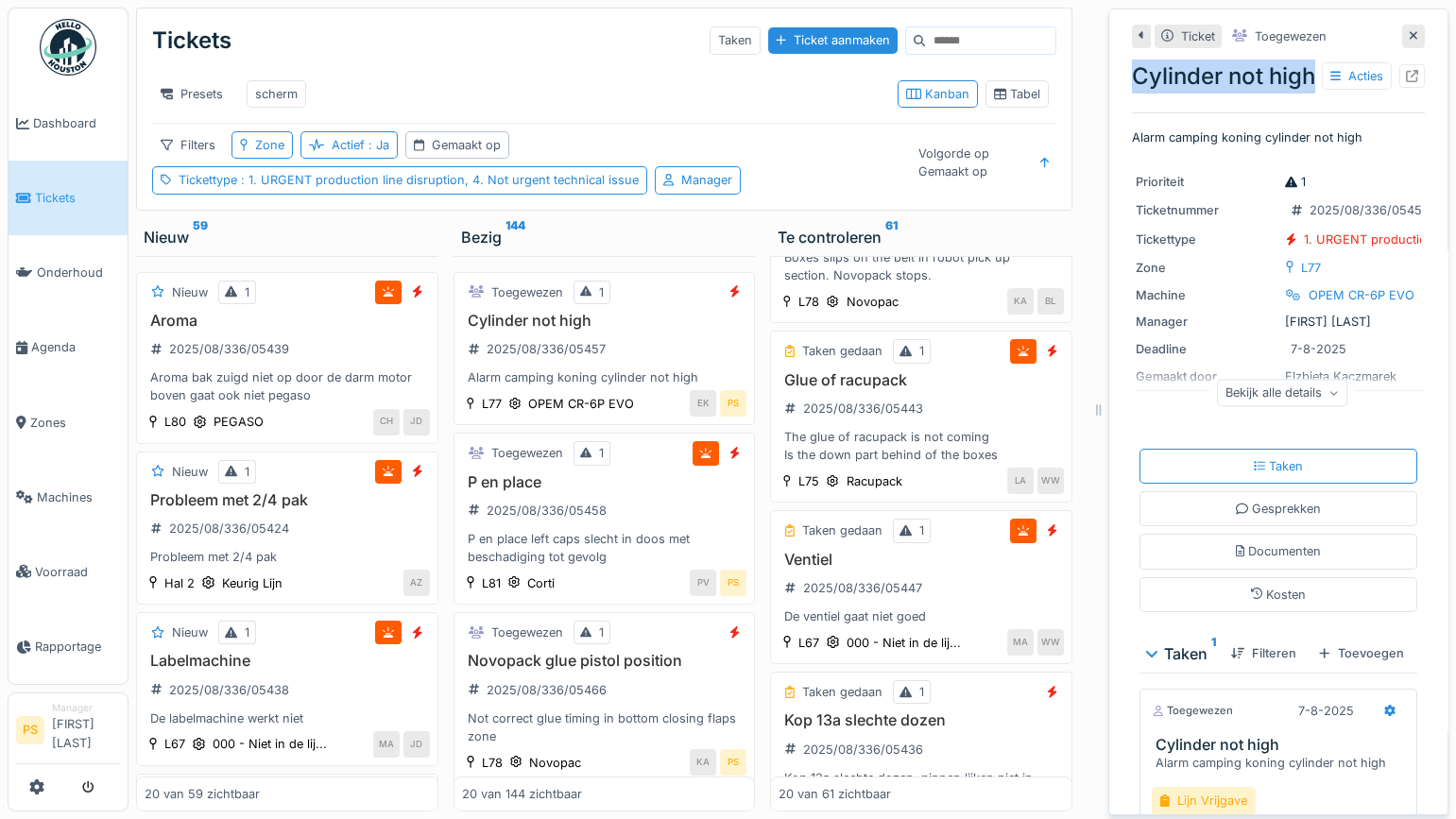 drag, startPoint x: 1171, startPoint y: 115, endPoint x: 1120, endPoint y: 79, distance: 62.426 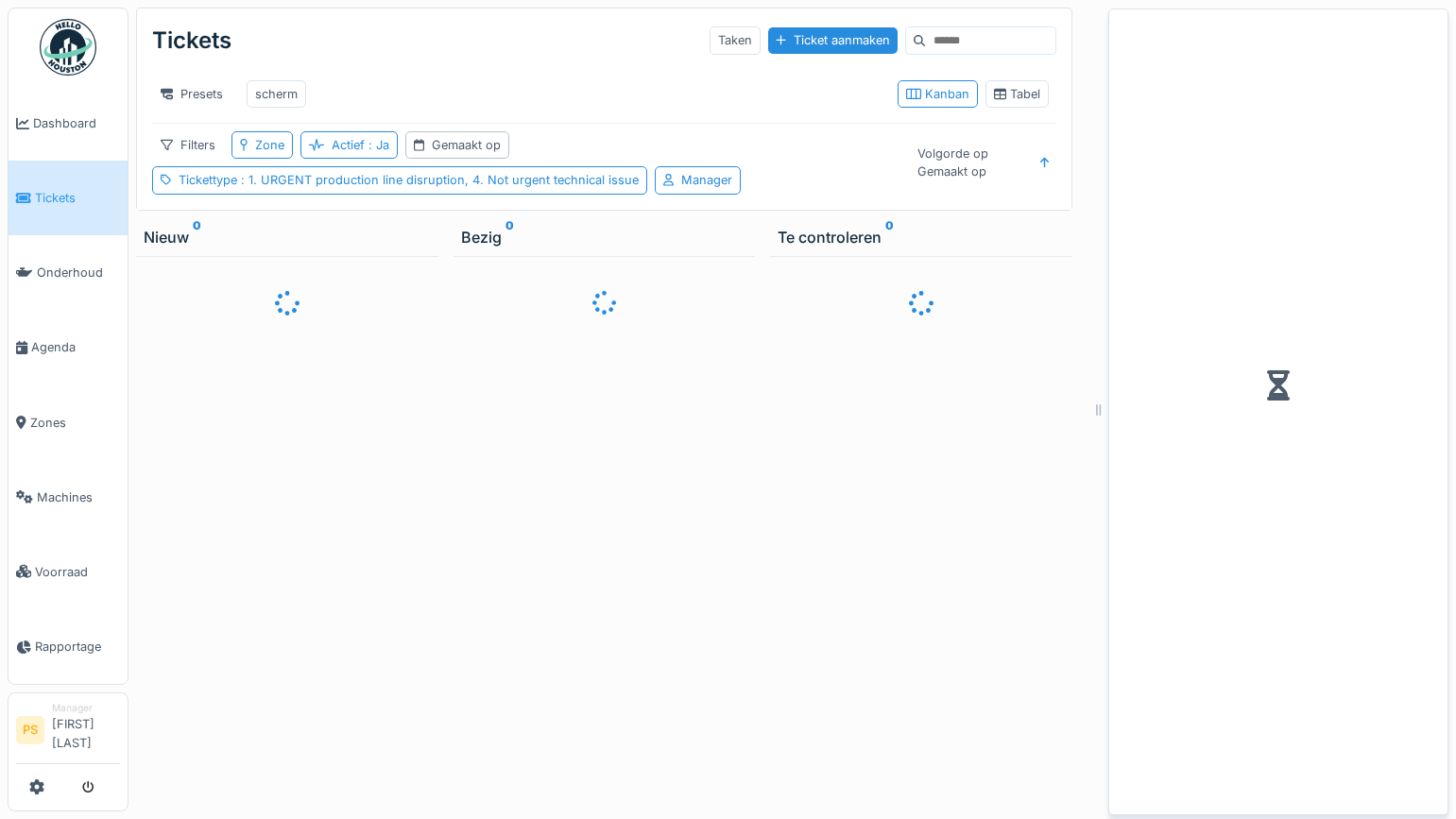 scroll, scrollTop: 0, scrollLeft: 0, axis: both 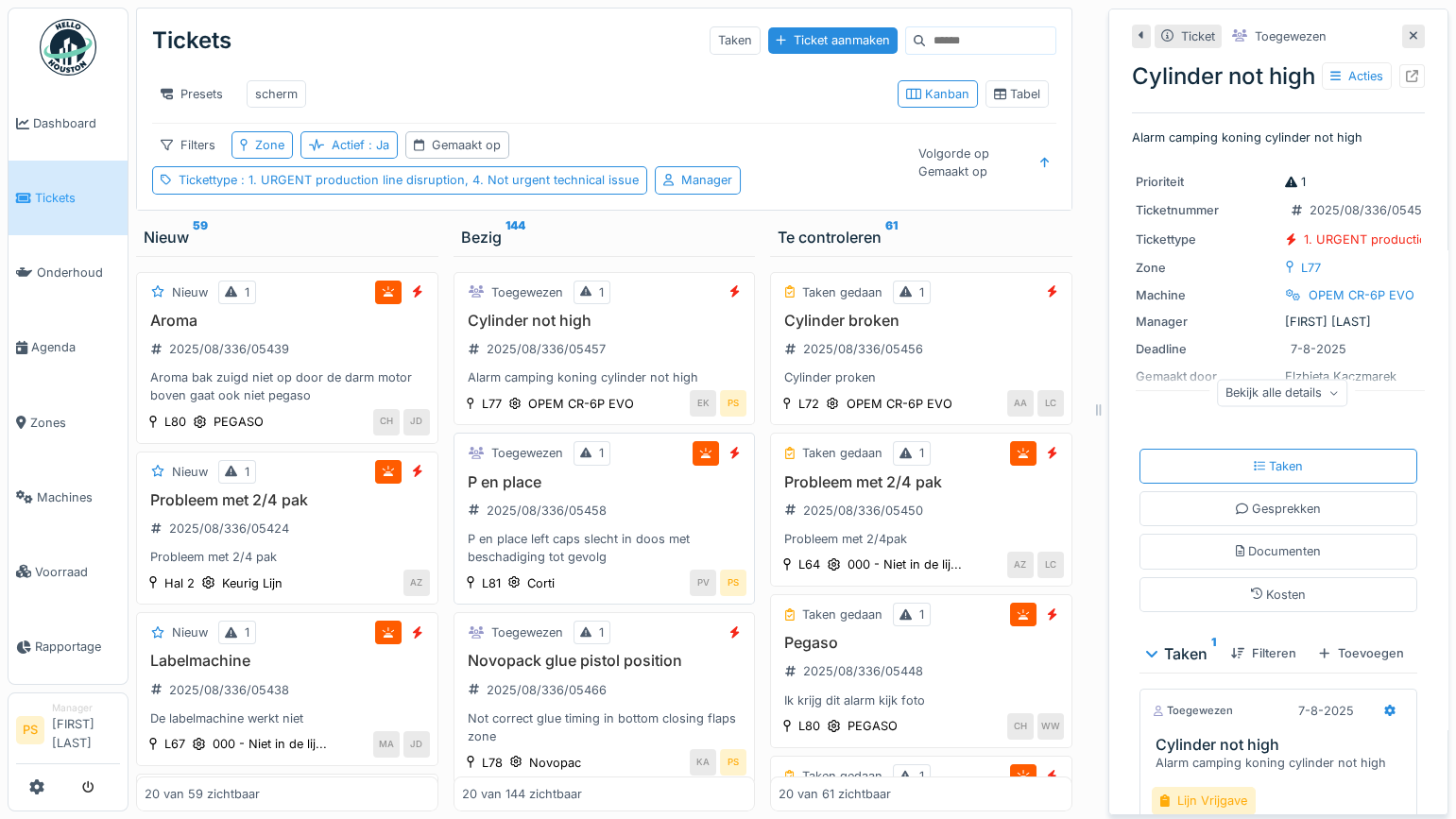 click on "P en place left caps slecht in doos met beschadiging tot gevolg" at bounding box center [605, 548] 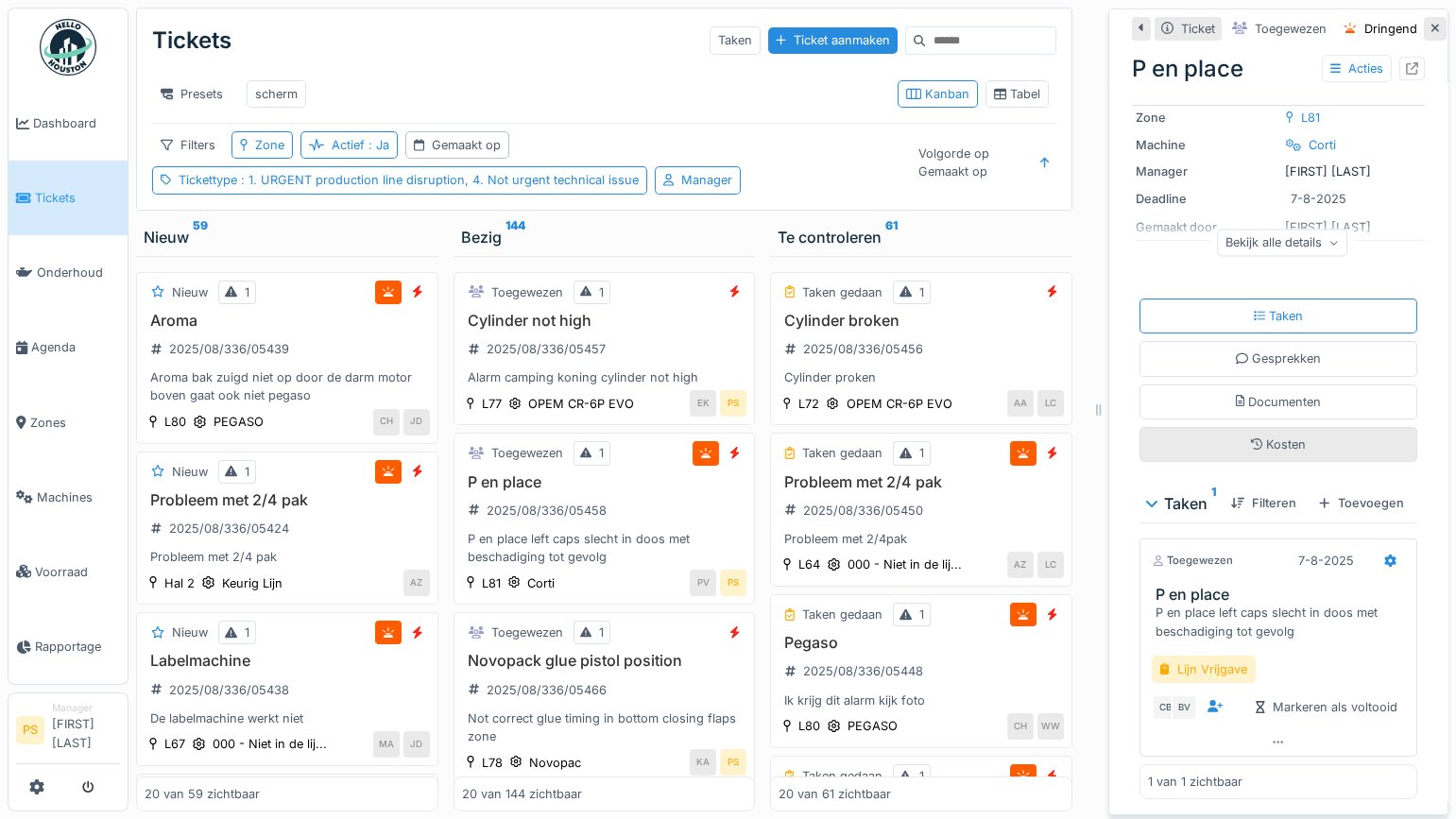 scroll, scrollTop: 171, scrollLeft: 0, axis: vertical 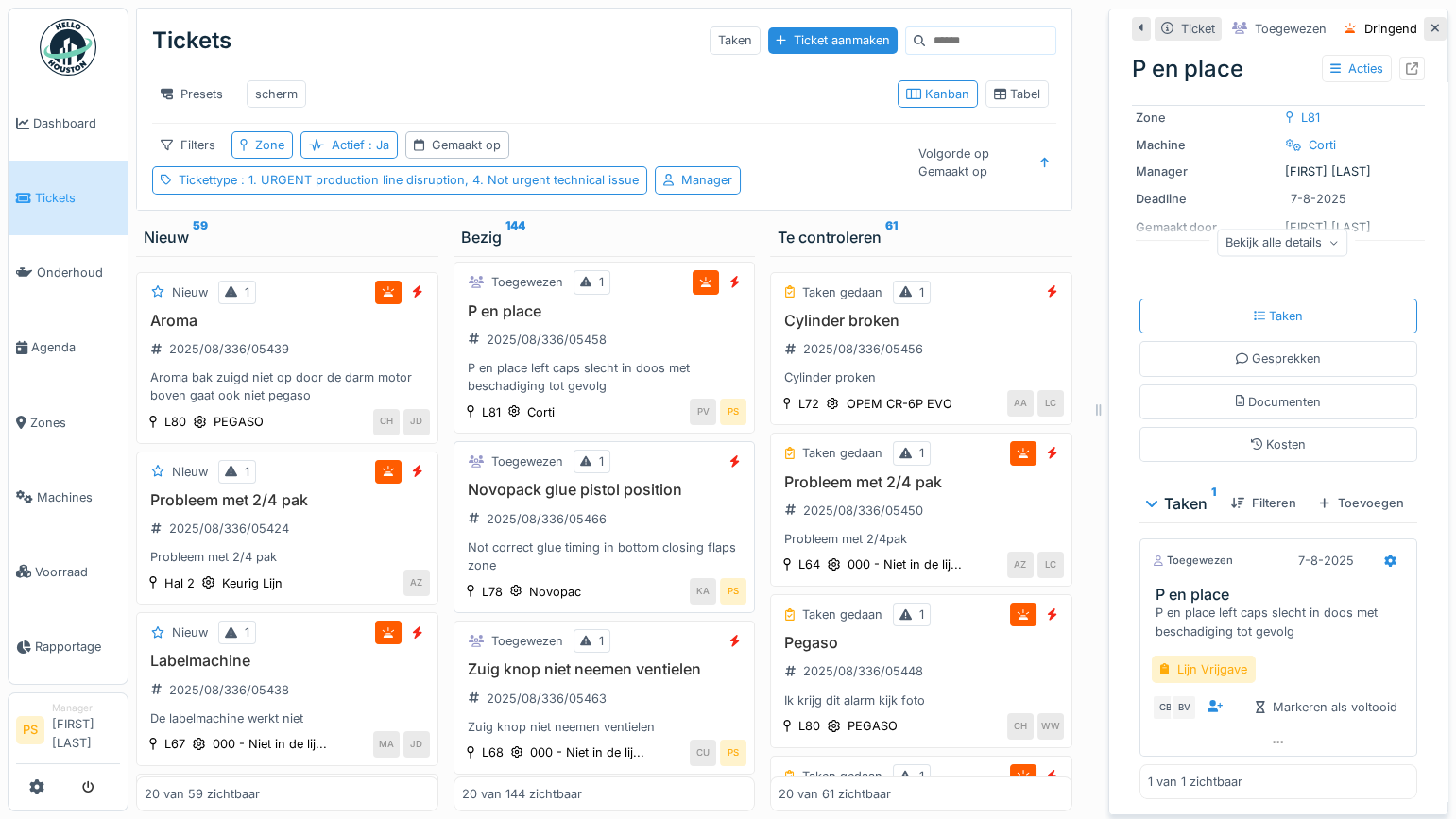 click on "Novopack glue pistol position 2025/08/336/05466 Not correct glue timing in bottom closing flaps zone" at bounding box center (605, 527) 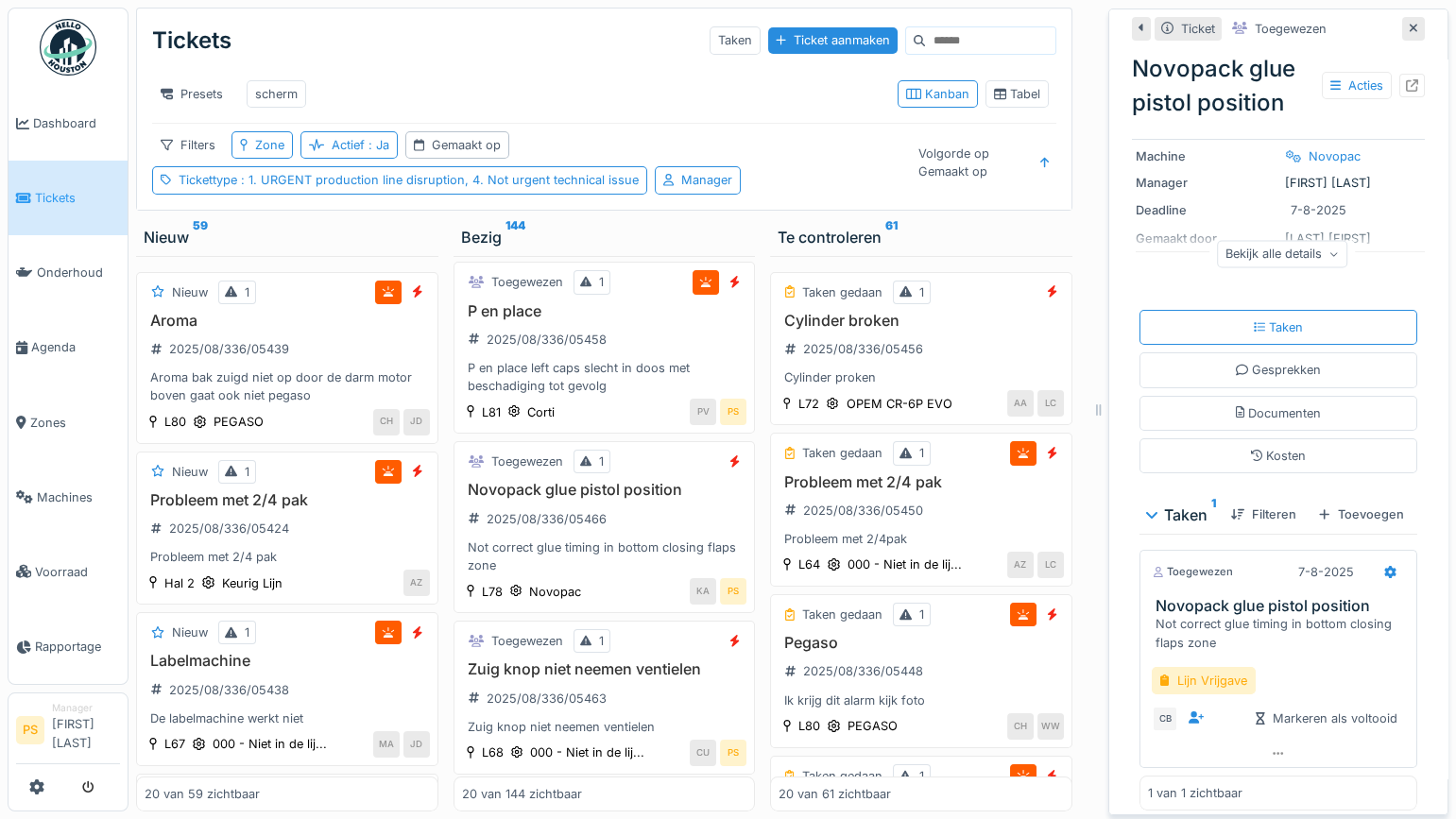 scroll, scrollTop: 214, scrollLeft: 0, axis: vertical 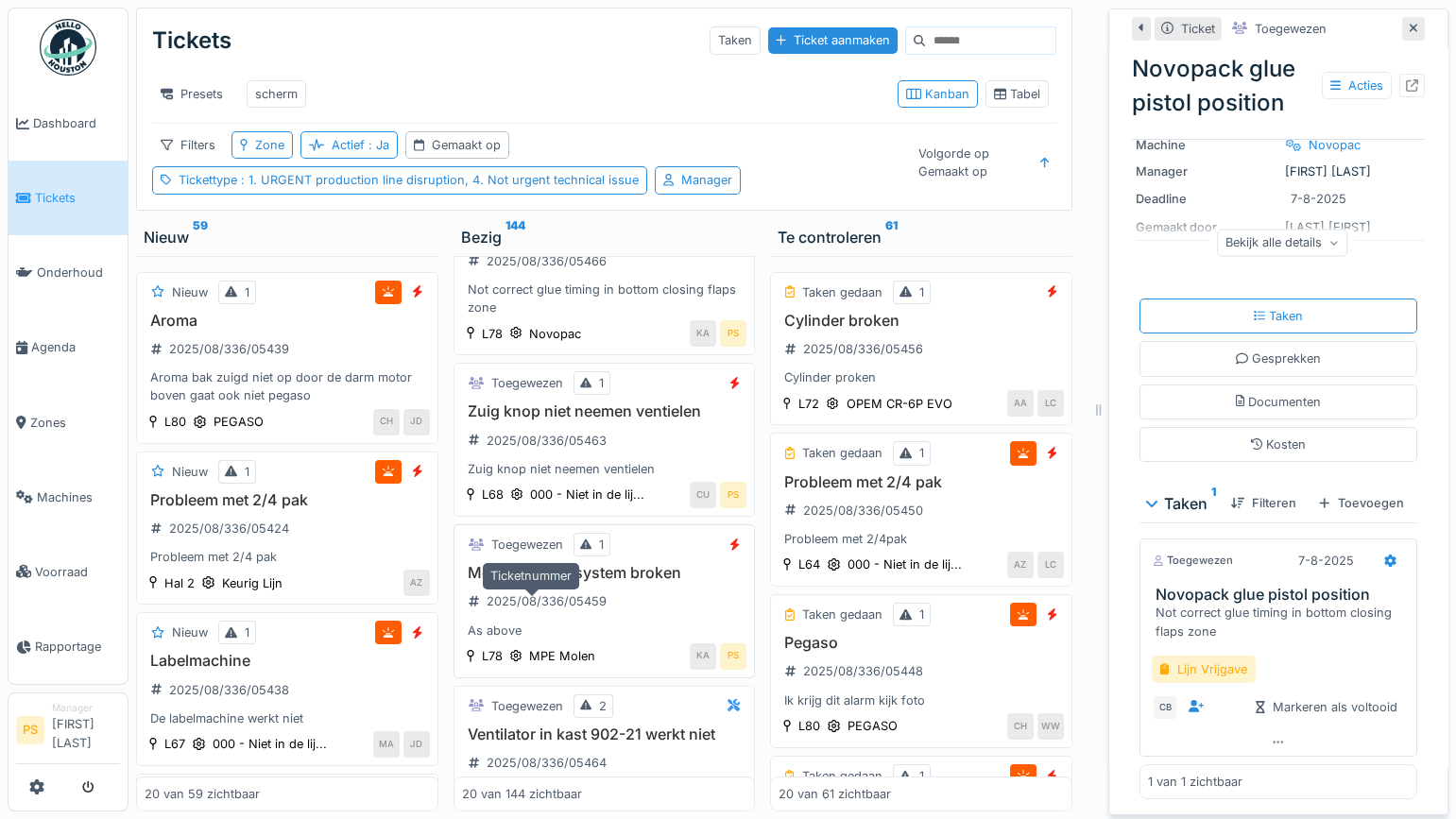 click on "2025/08/336/05459" at bounding box center [546, 601] 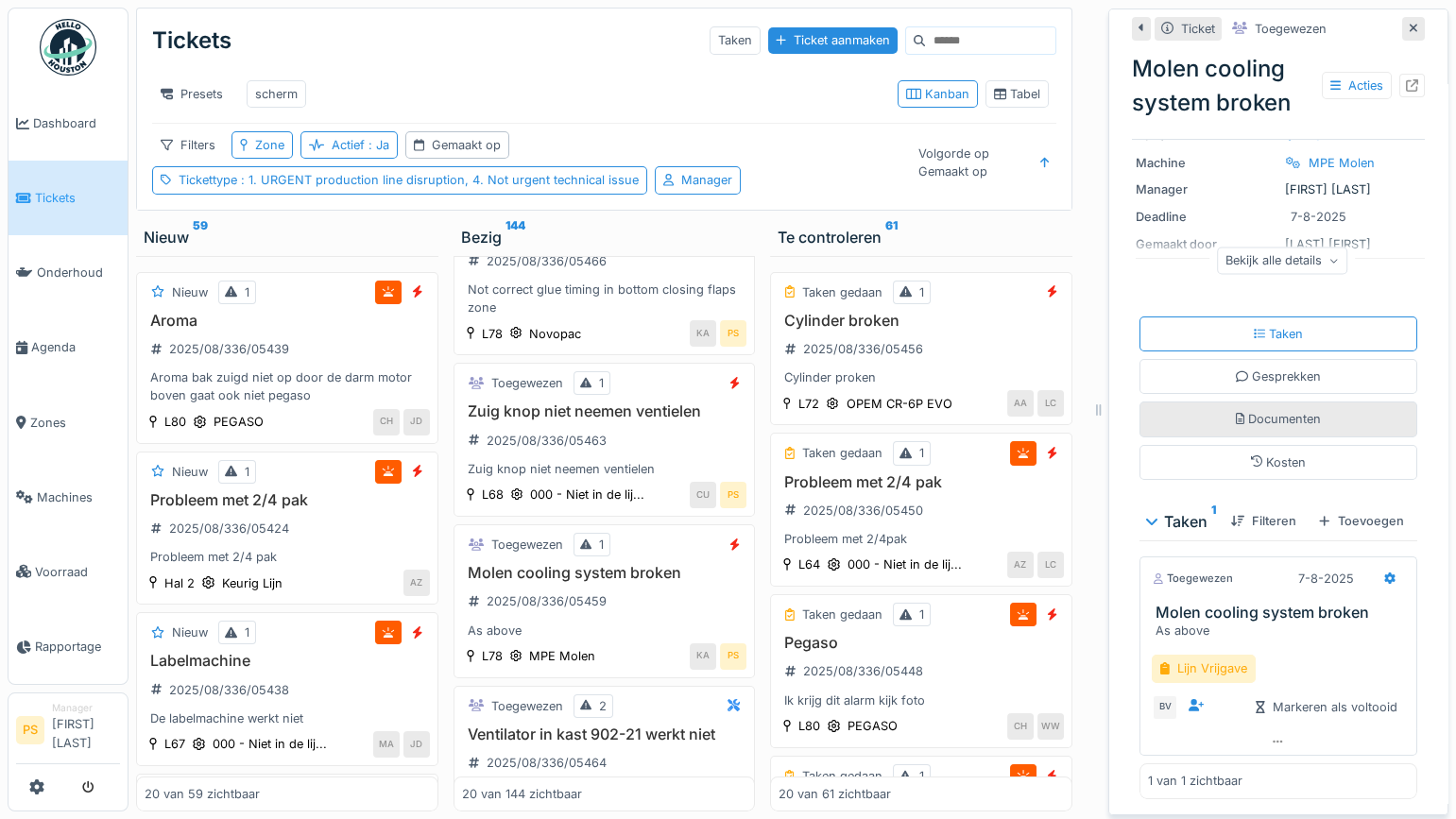 scroll, scrollTop: 179, scrollLeft: 0, axis: vertical 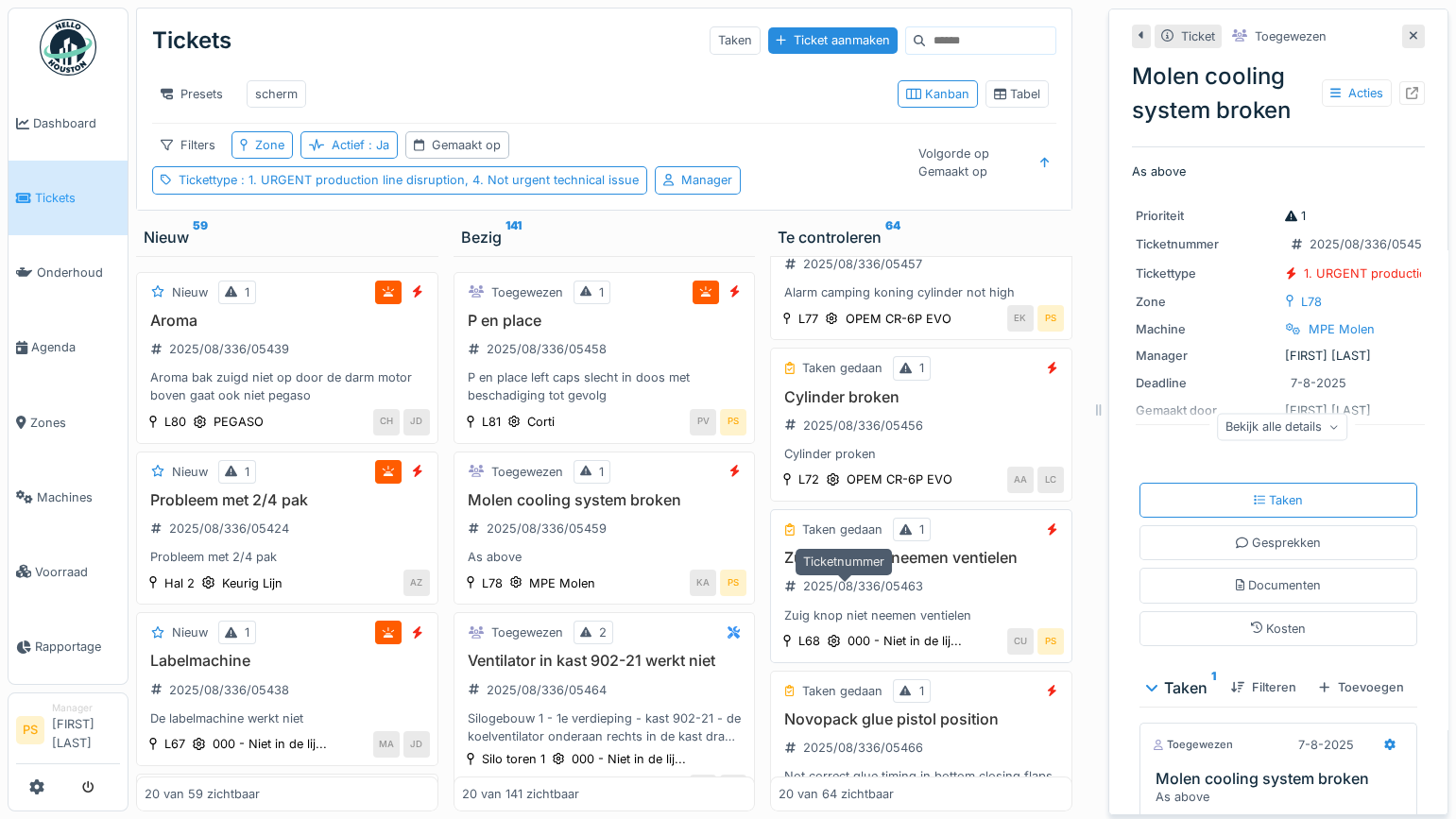 click on "2025/08/336/05463" at bounding box center [863, 586] 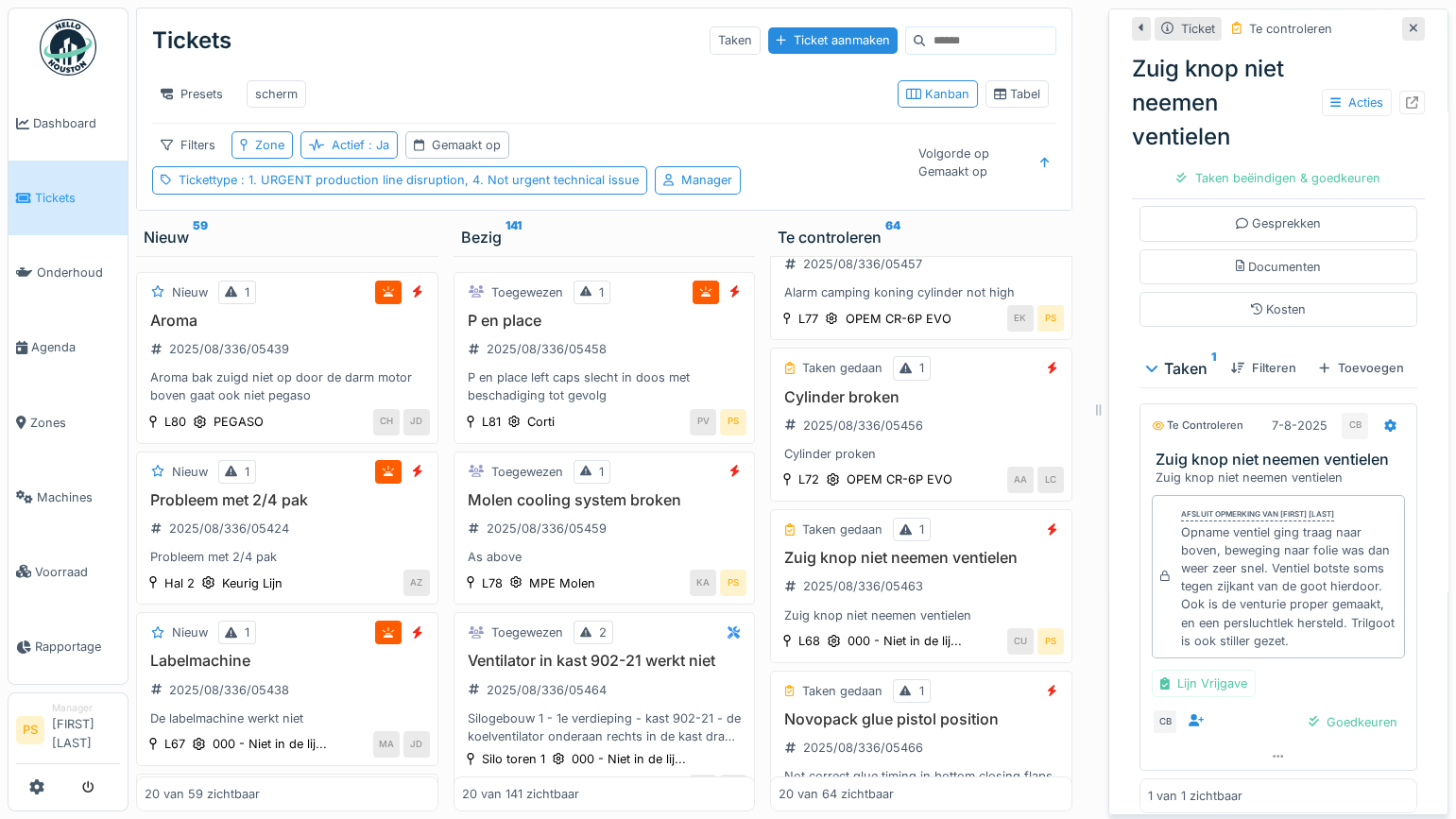 scroll, scrollTop: 424, scrollLeft: 0, axis: vertical 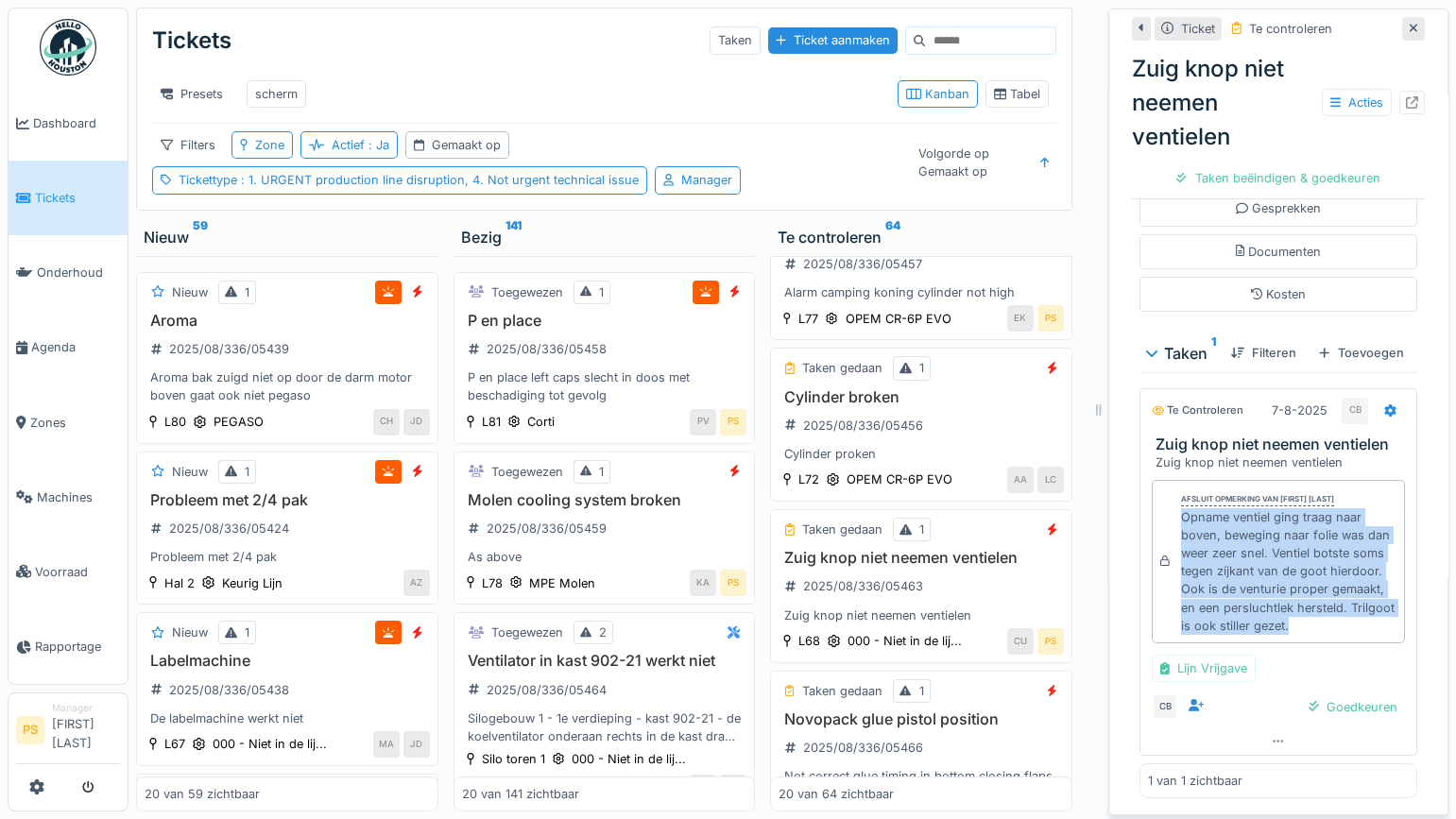drag, startPoint x: 1202, startPoint y: 588, endPoint x: 1161, endPoint y: 491, distance: 105.30907 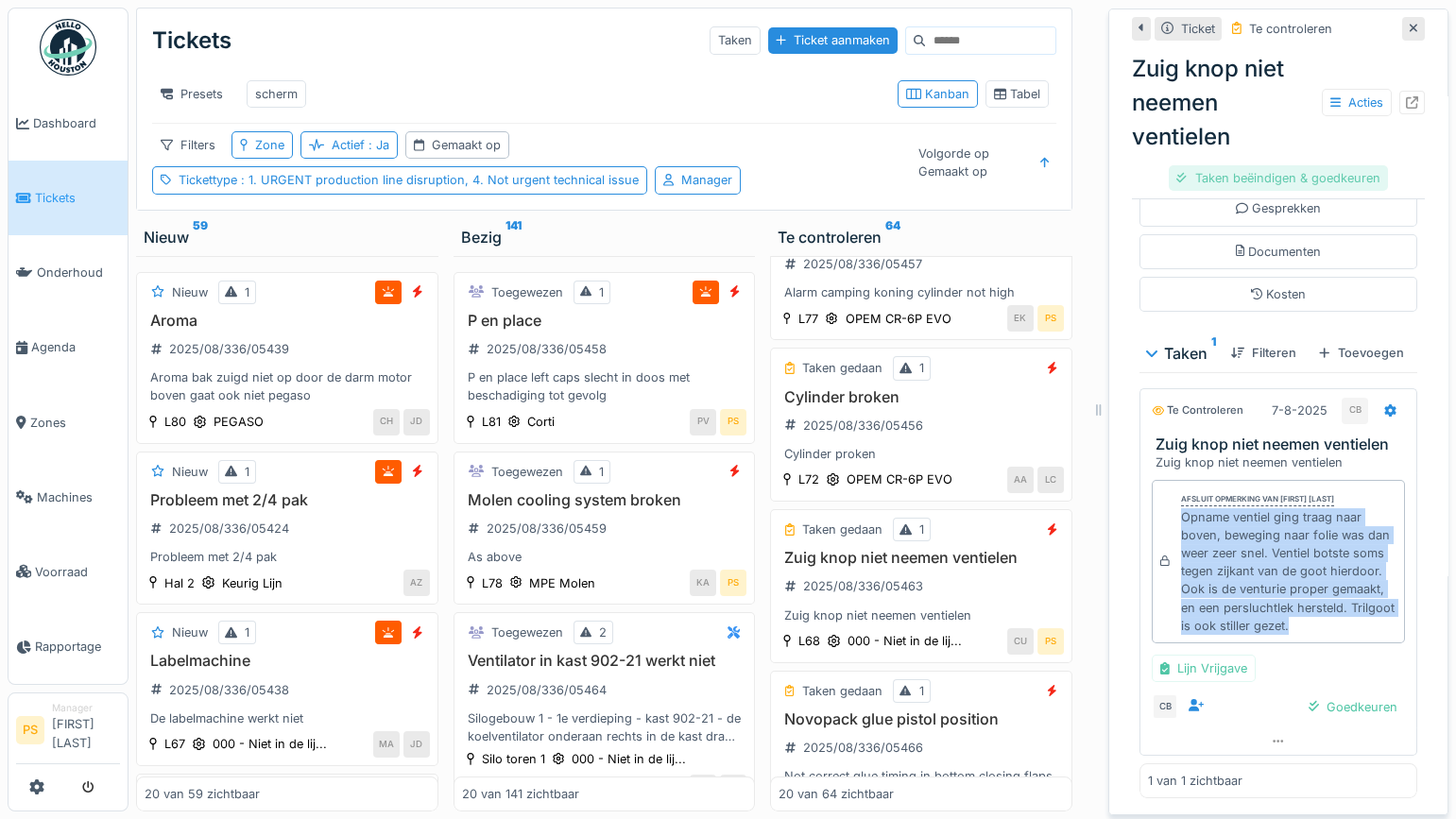 click on "Taken beëindigen & goedkeuren" at bounding box center (1277, 178) 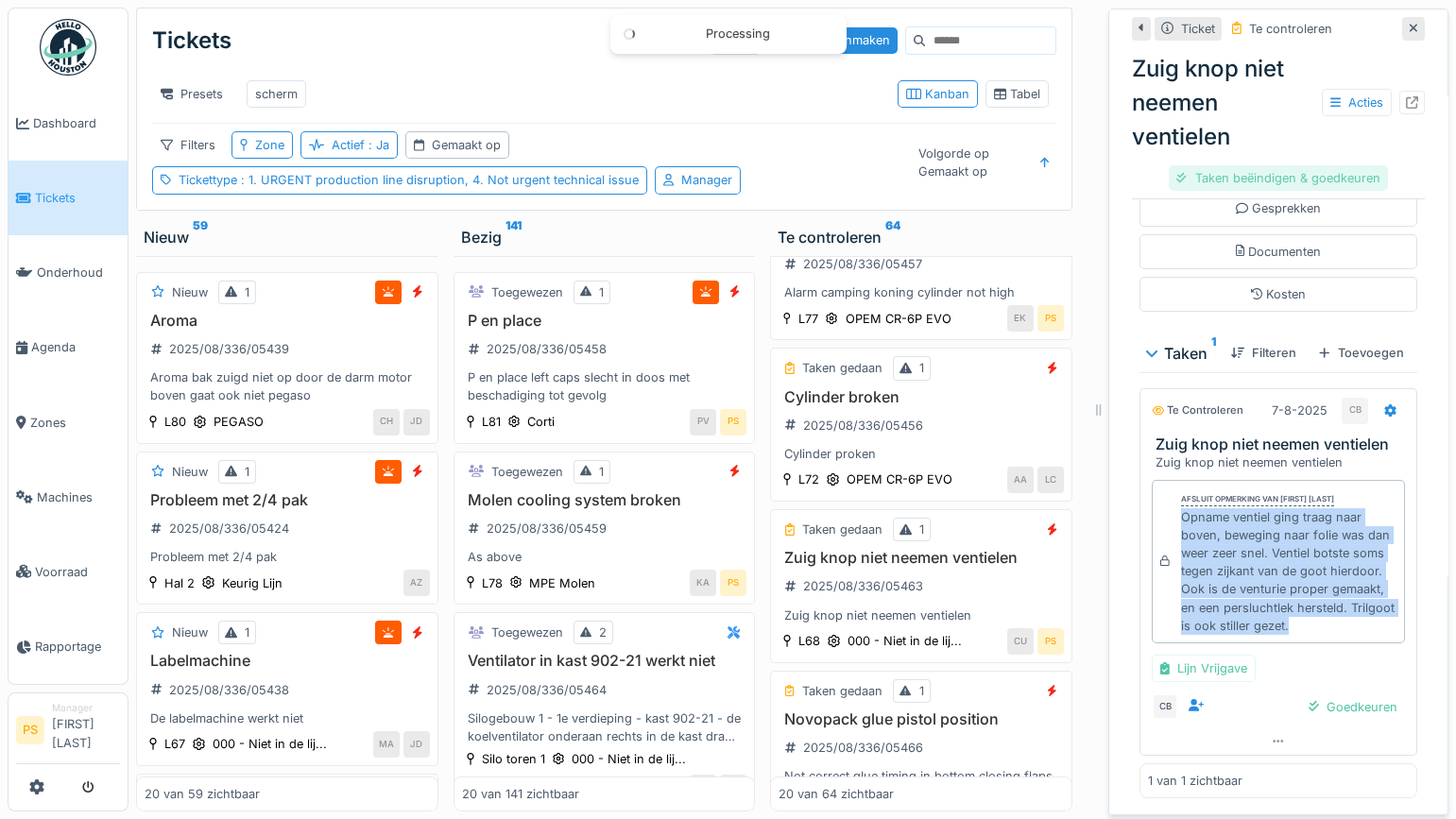 click on "Taken beëindigen & goedkeuren" at bounding box center [1277, 178] 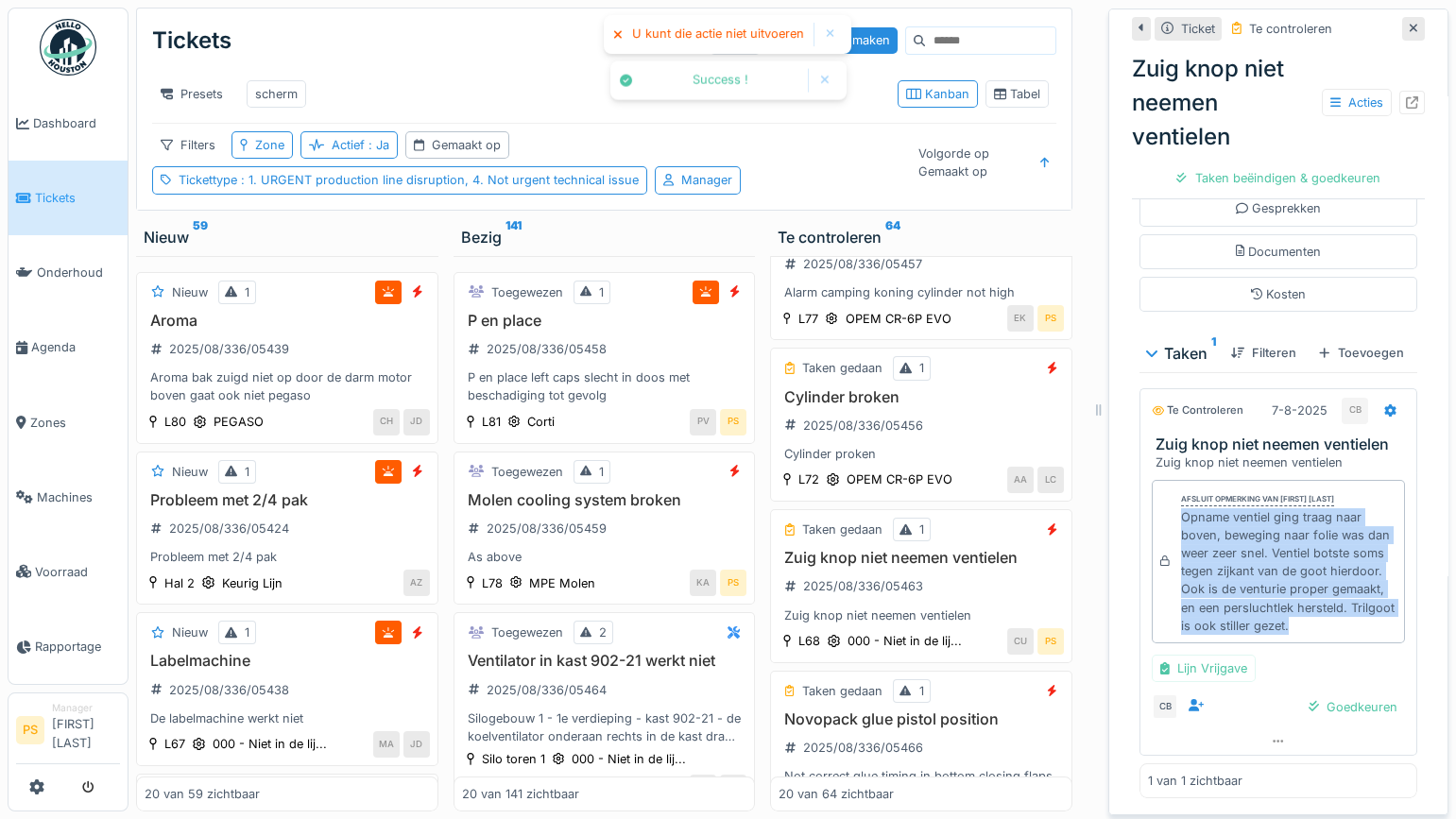 scroll, scrollTop: 357, scrollLeft: 0, axis: vertical 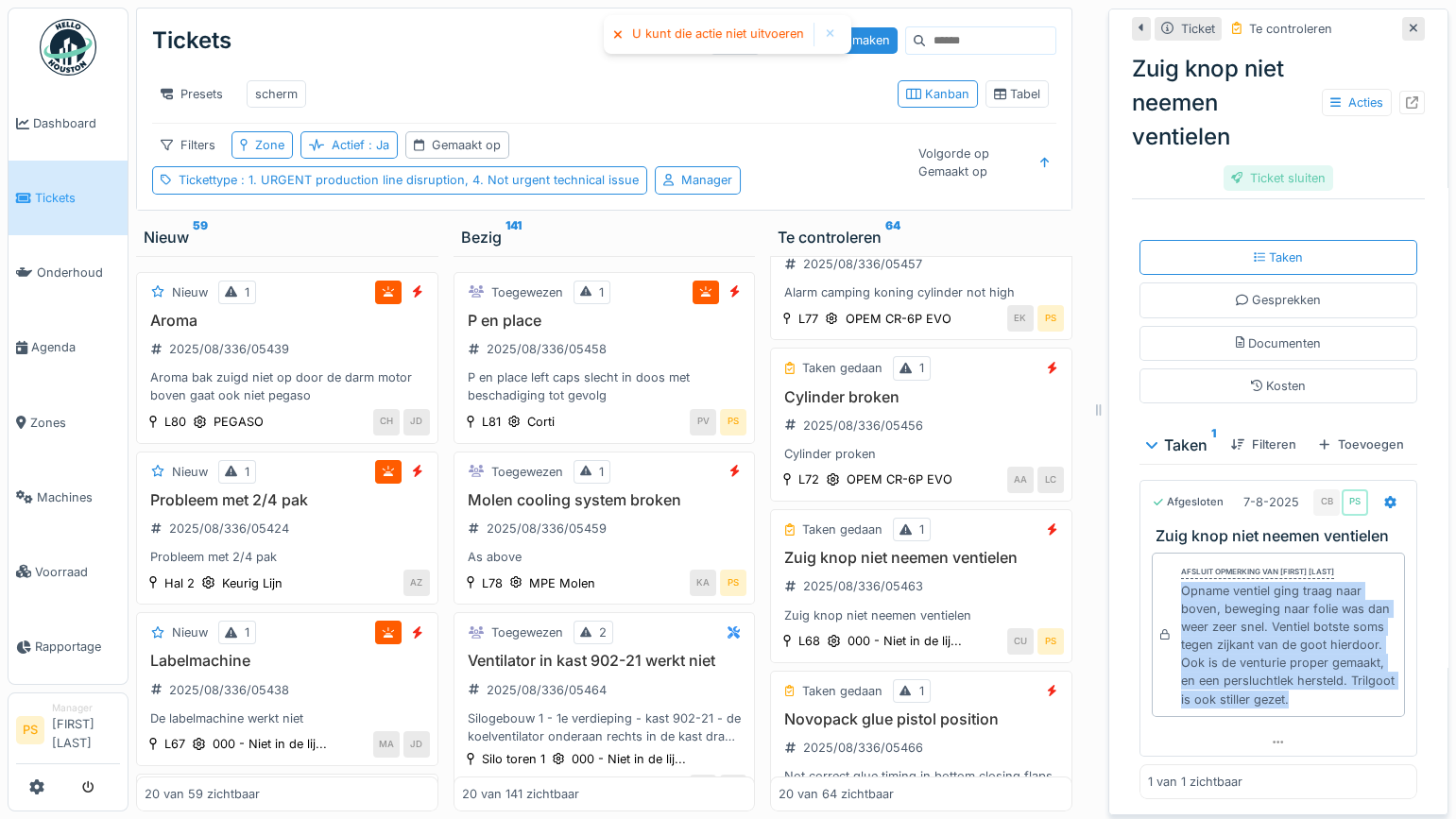 click on "Ticket sluiten" at bounding box center (1278, 178) 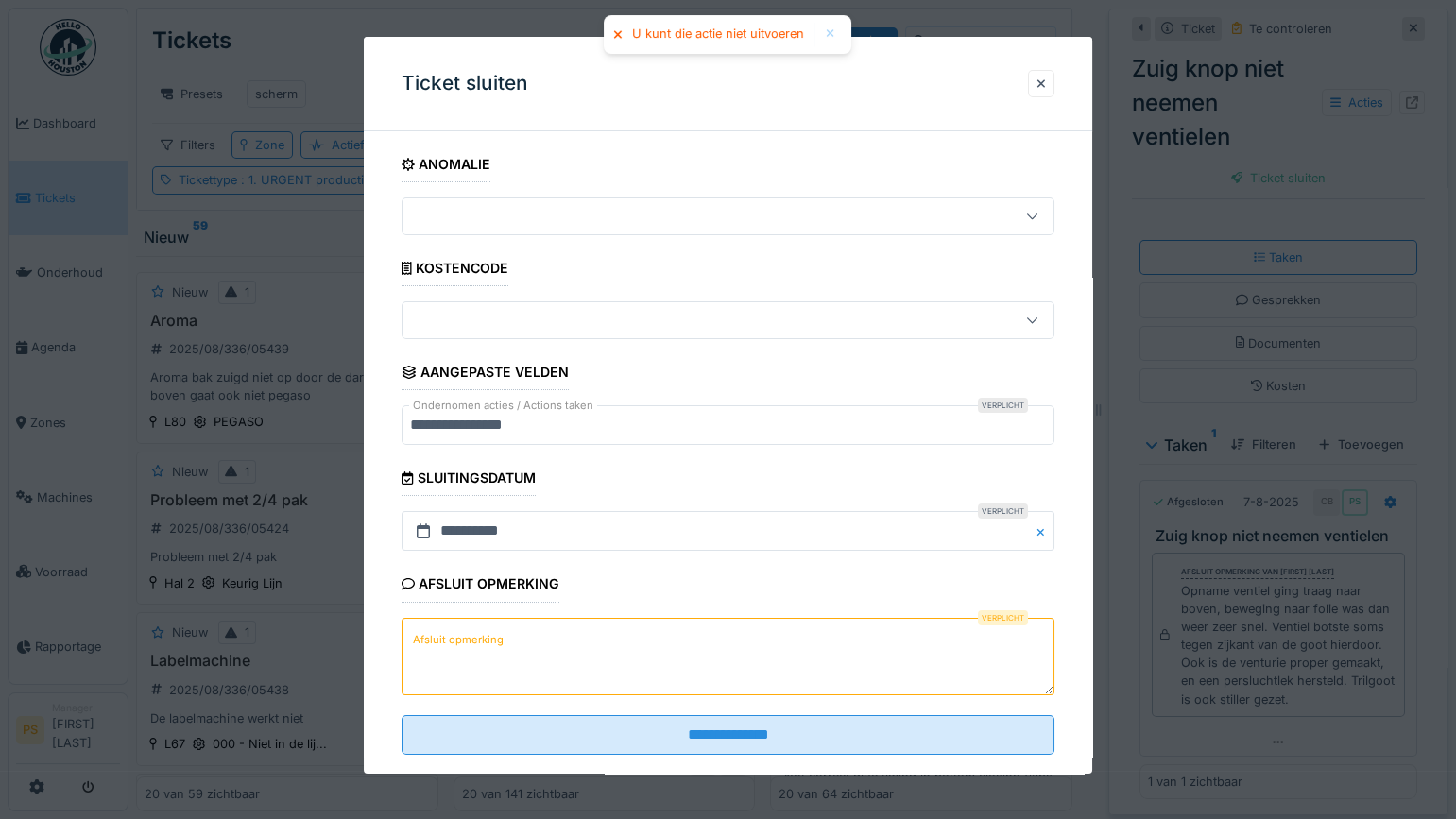 click on "Afsluit opmerking" at bounding box center (728, 657) 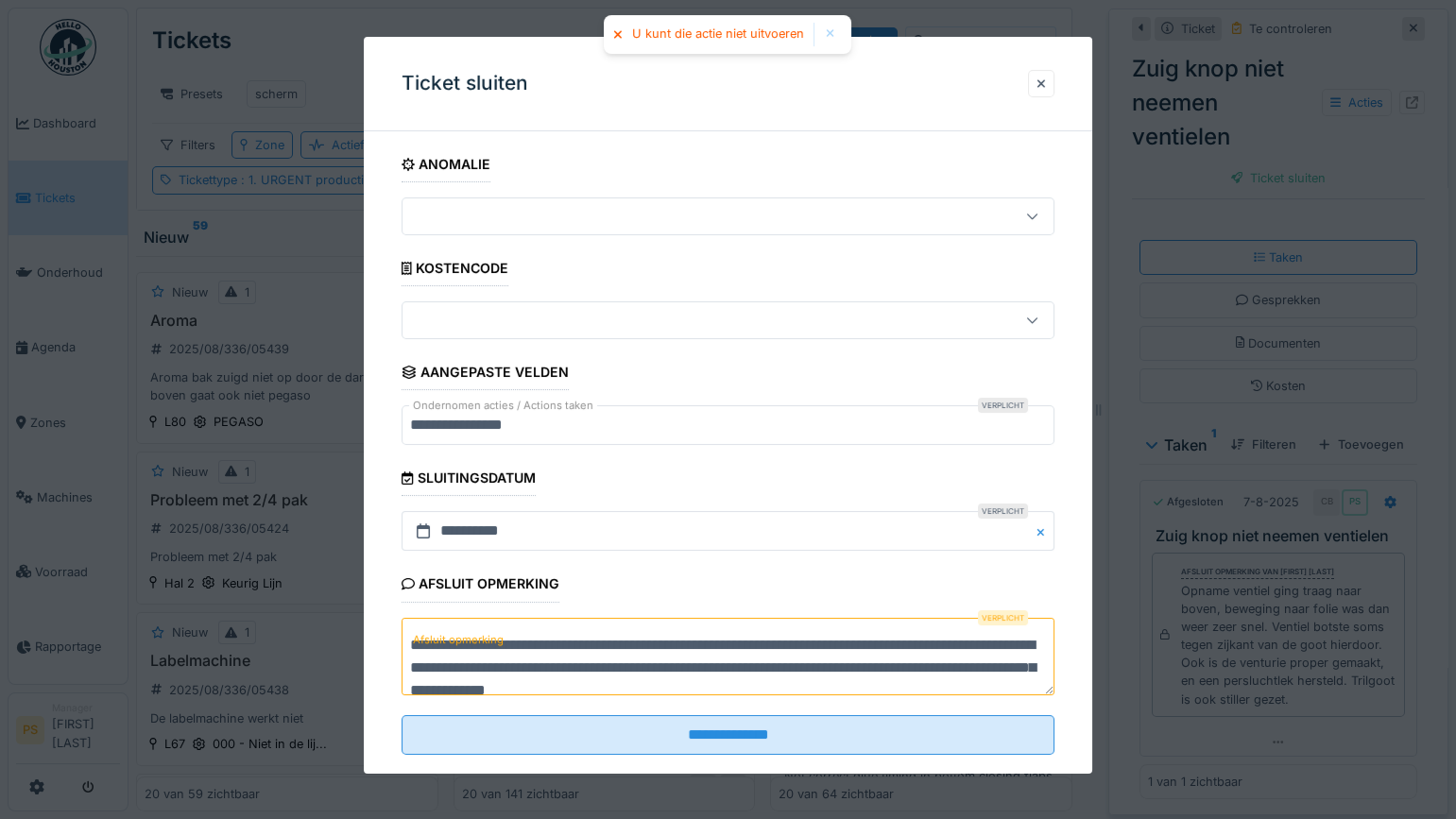scroll, scrollTop: 5, scrollLeft: 0, axis: vertical 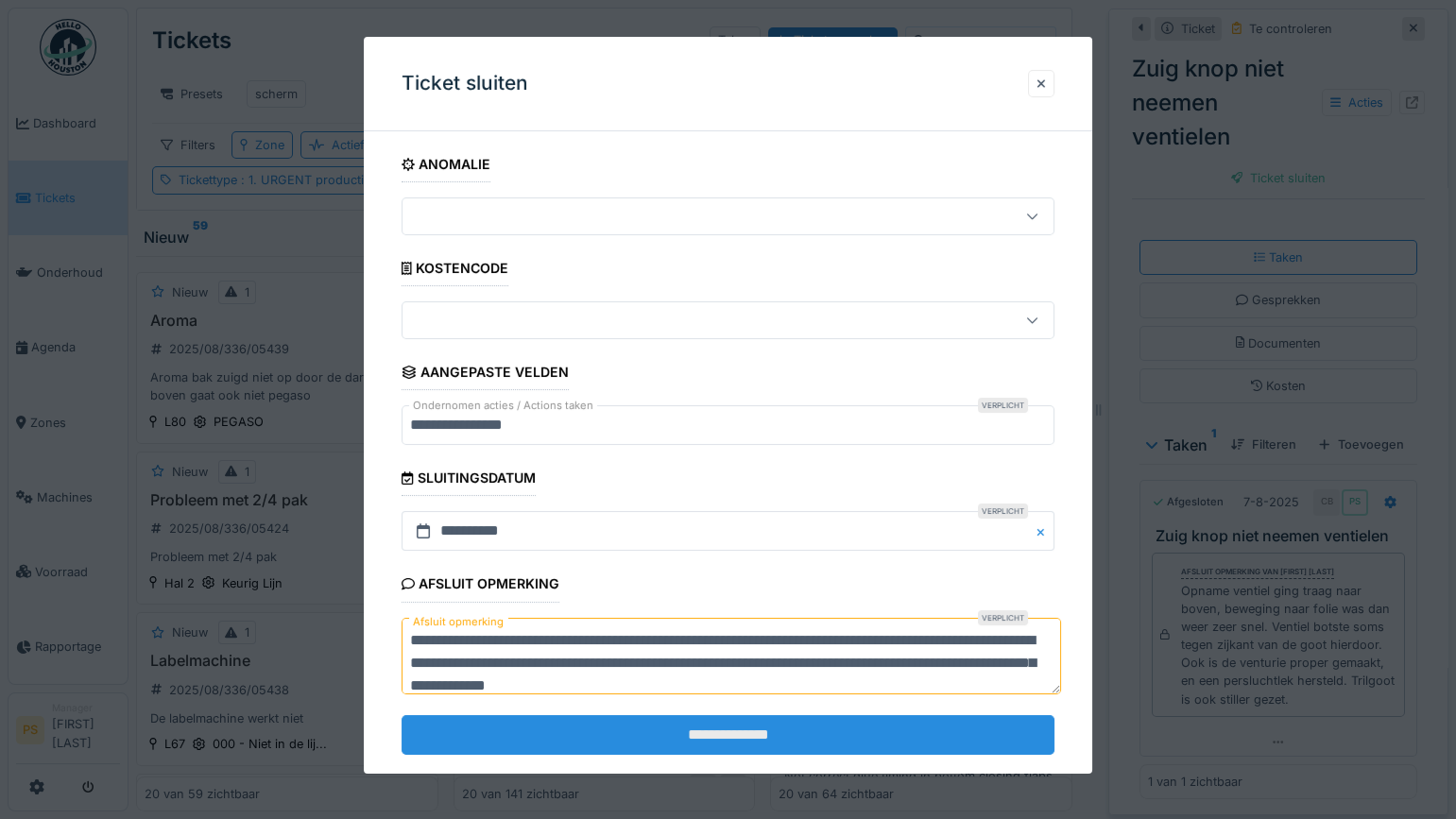 type on "**********" 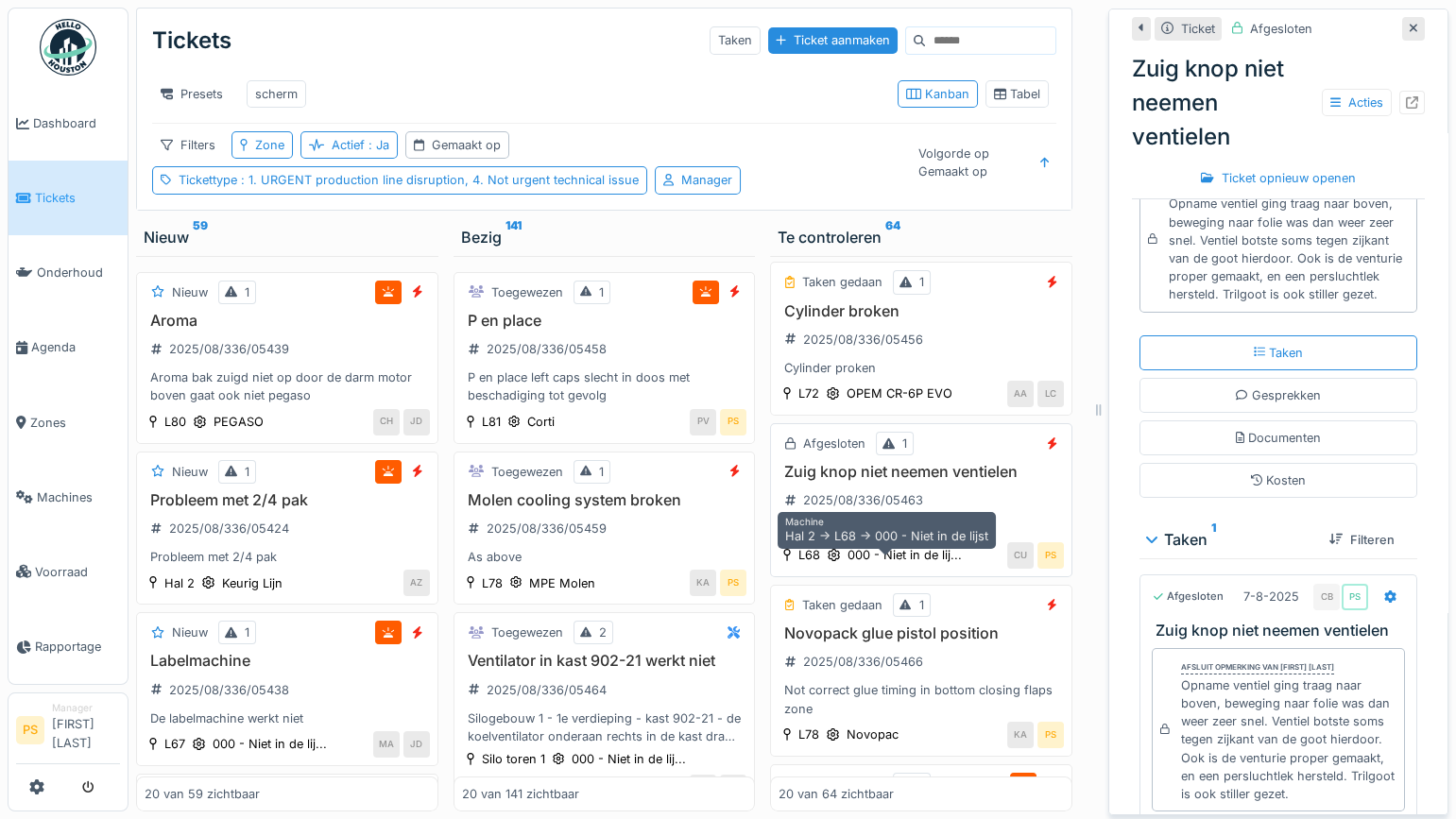 scroll, scrollTop: 257, scrollLeft: 0, axis: vertical 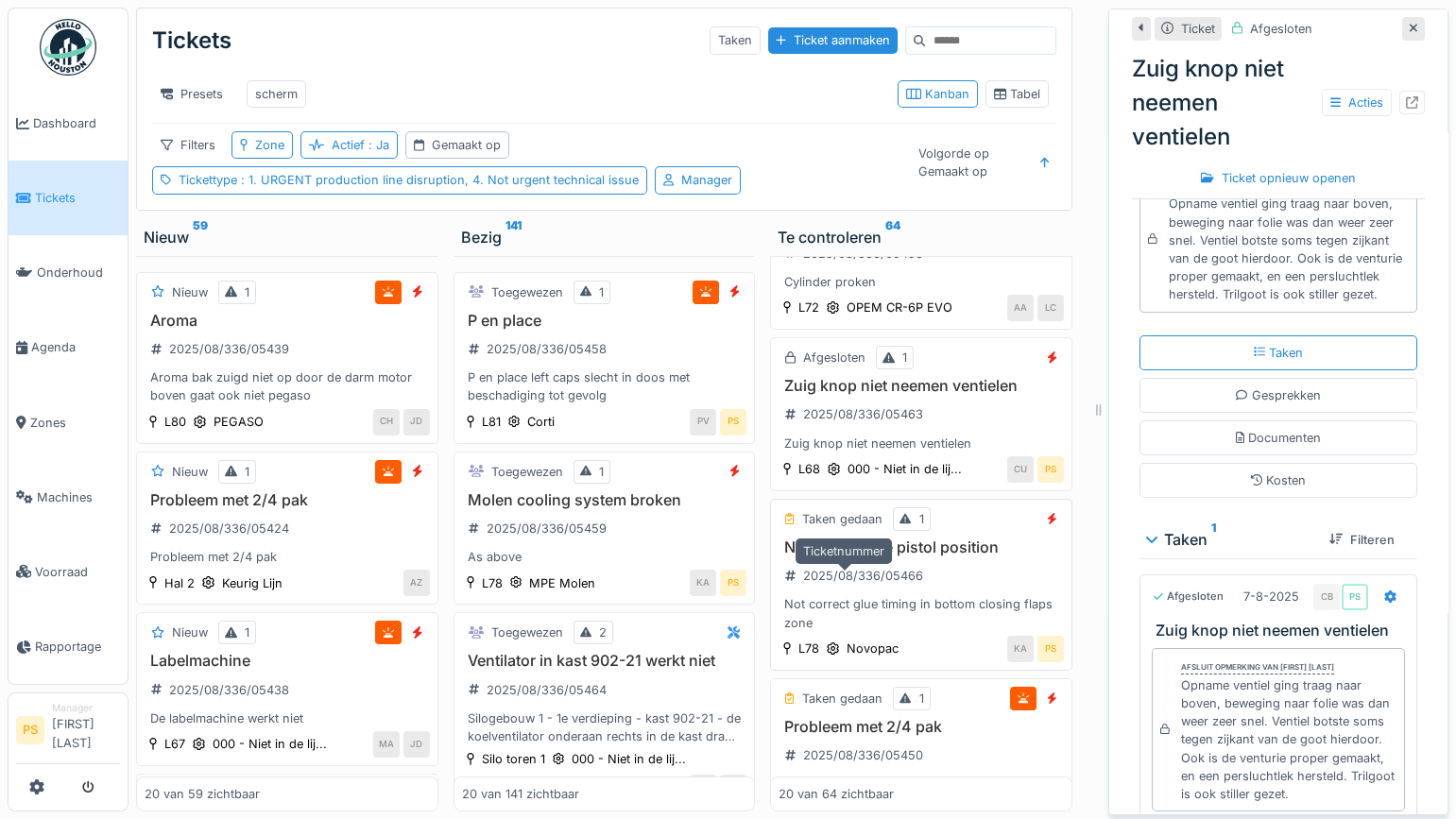 click on "2025/08/336/05466" at bounding box center (863, 575) 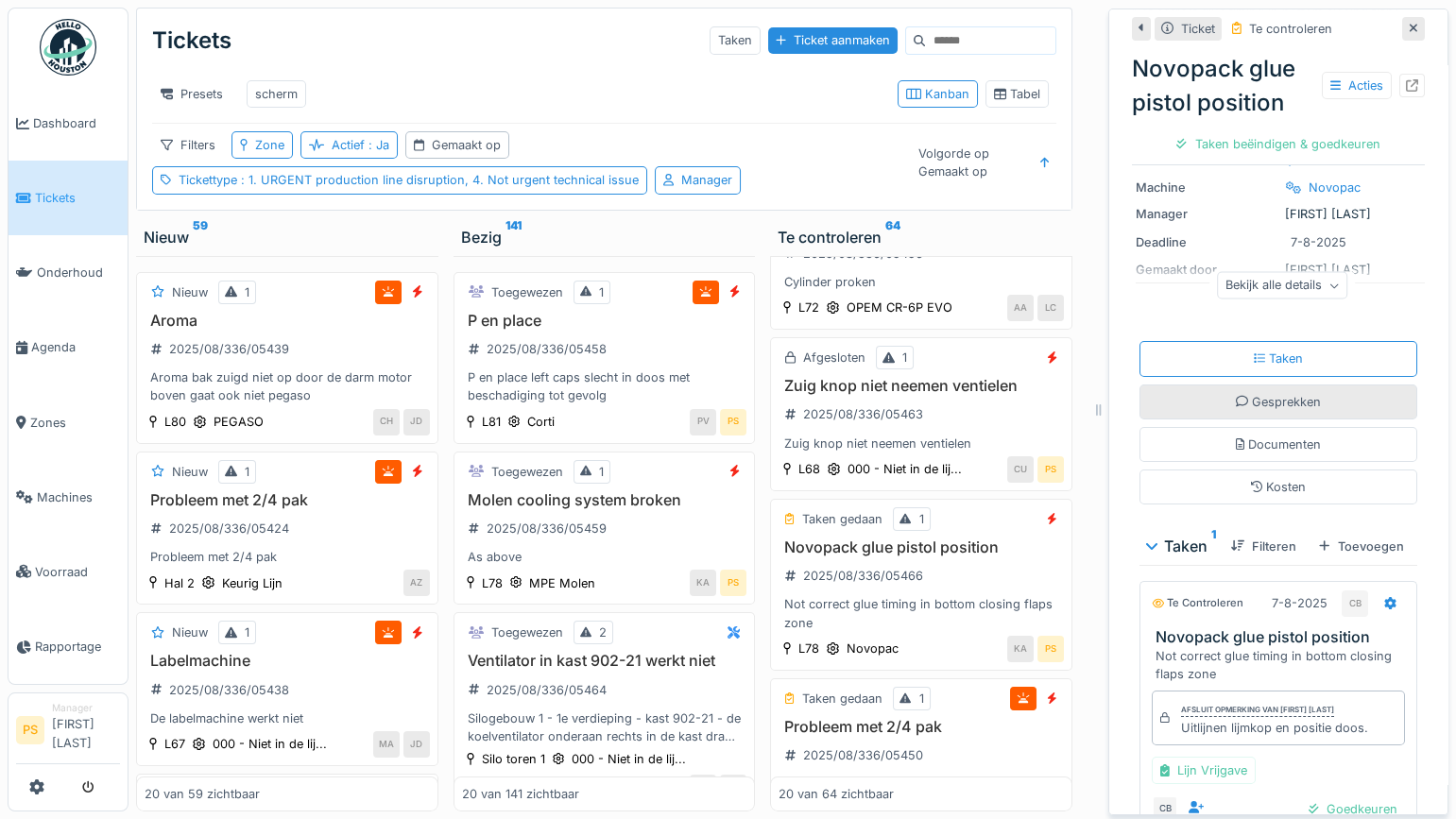 scroll, scrollTop: 299, scrollLeft: 0, axis: vertical 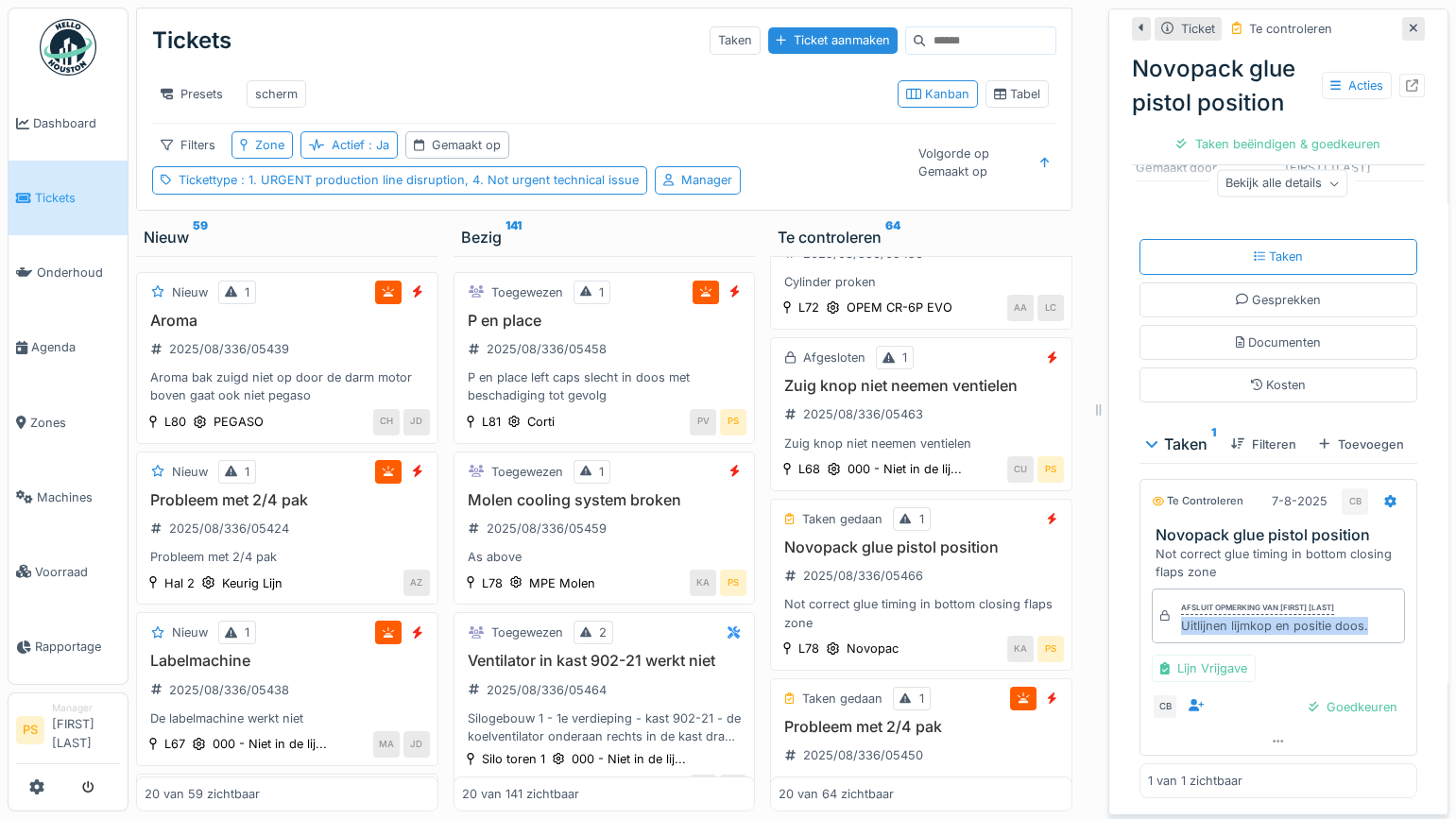 drag, startPoint x: 1354, startPoint y: 619, endPoint x: 1161, endPoint y: 624, distance: 193.06476 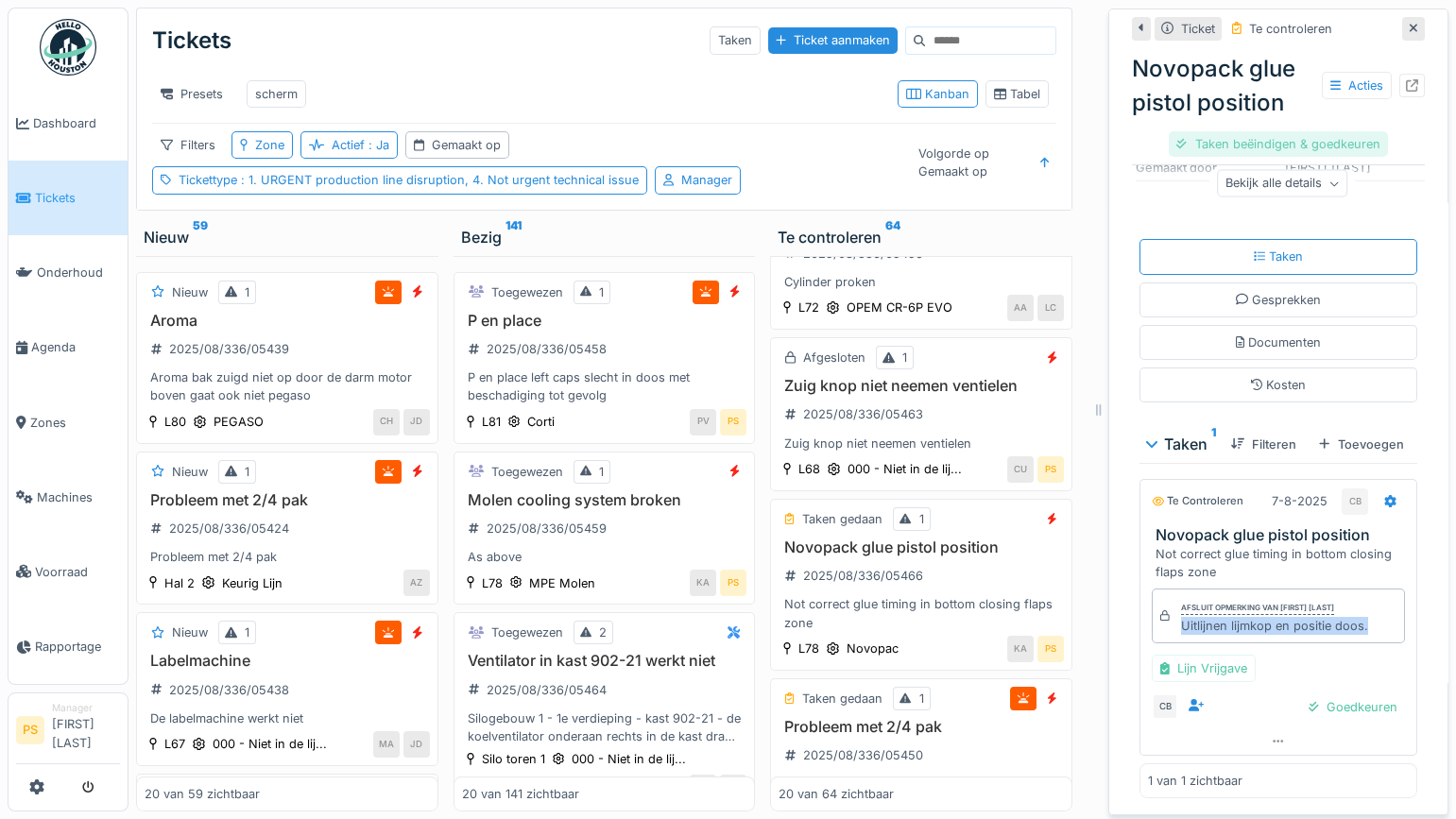 click on "Taken beëindigen & goedkeuren" at bounding box center (1277, 144) 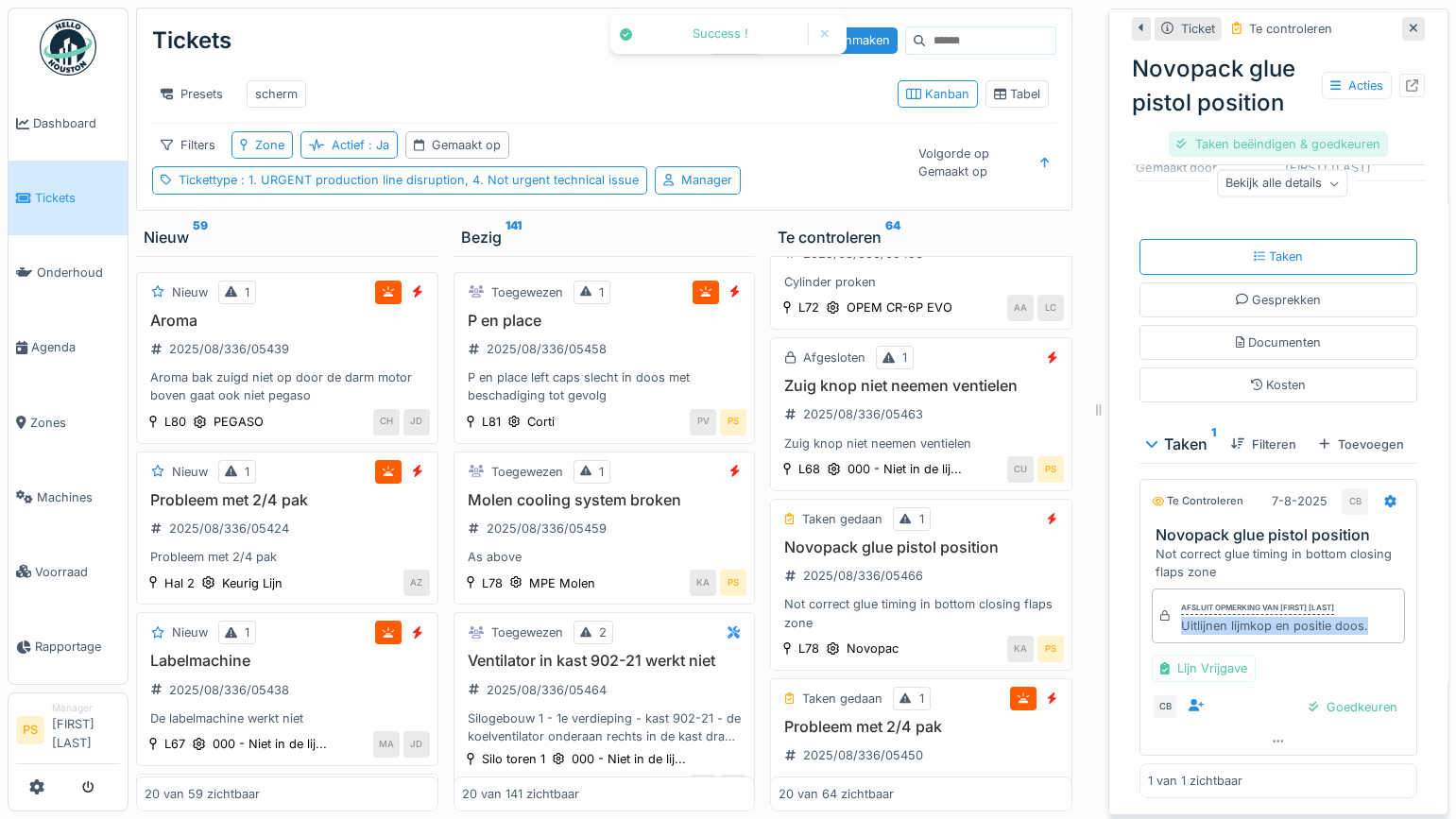 scroll, scrollTop: 213, scrollLeft: 0, axis: vertical 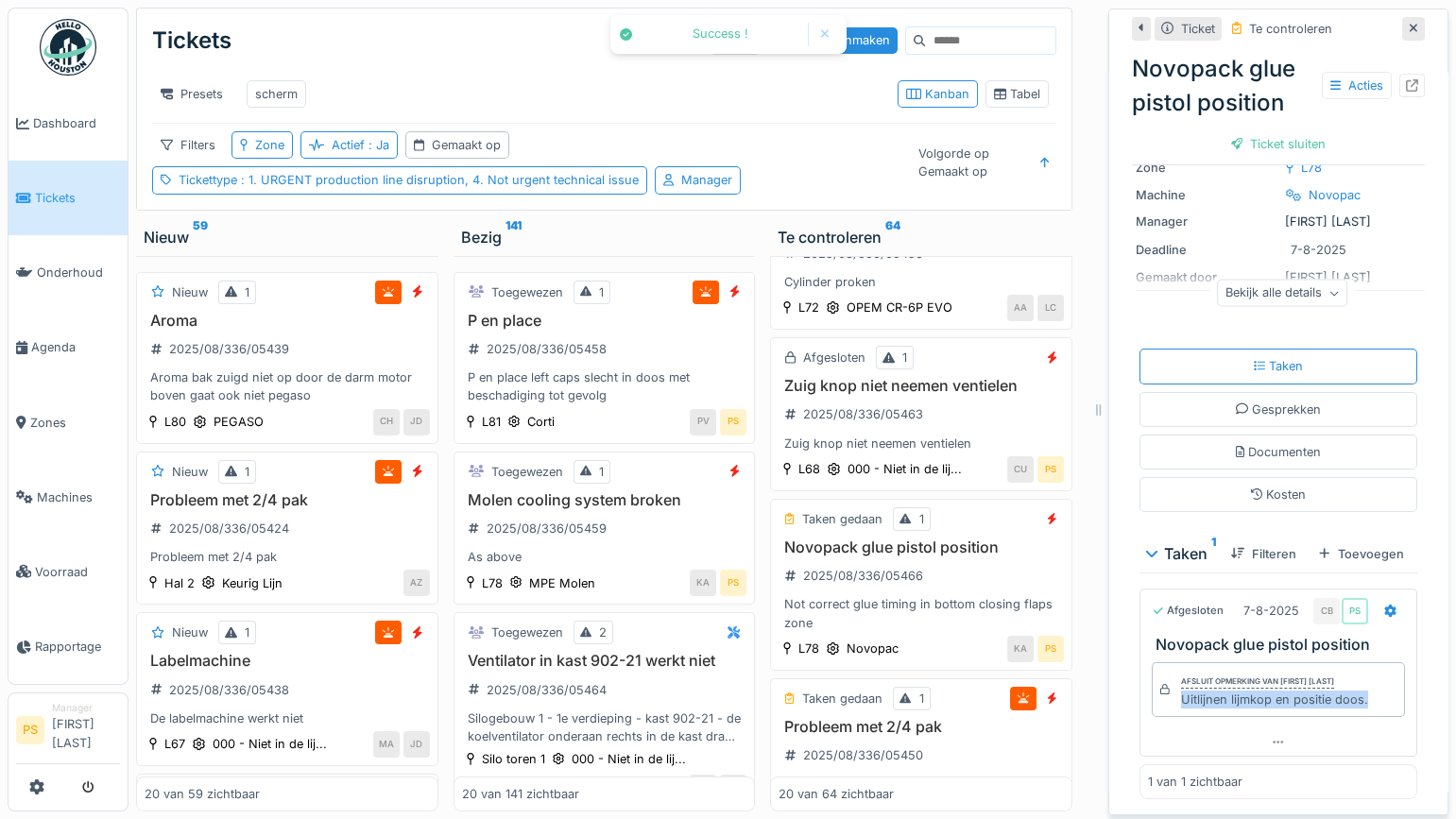click on "Ticket sluiten" at bounding box center [1278, 144] 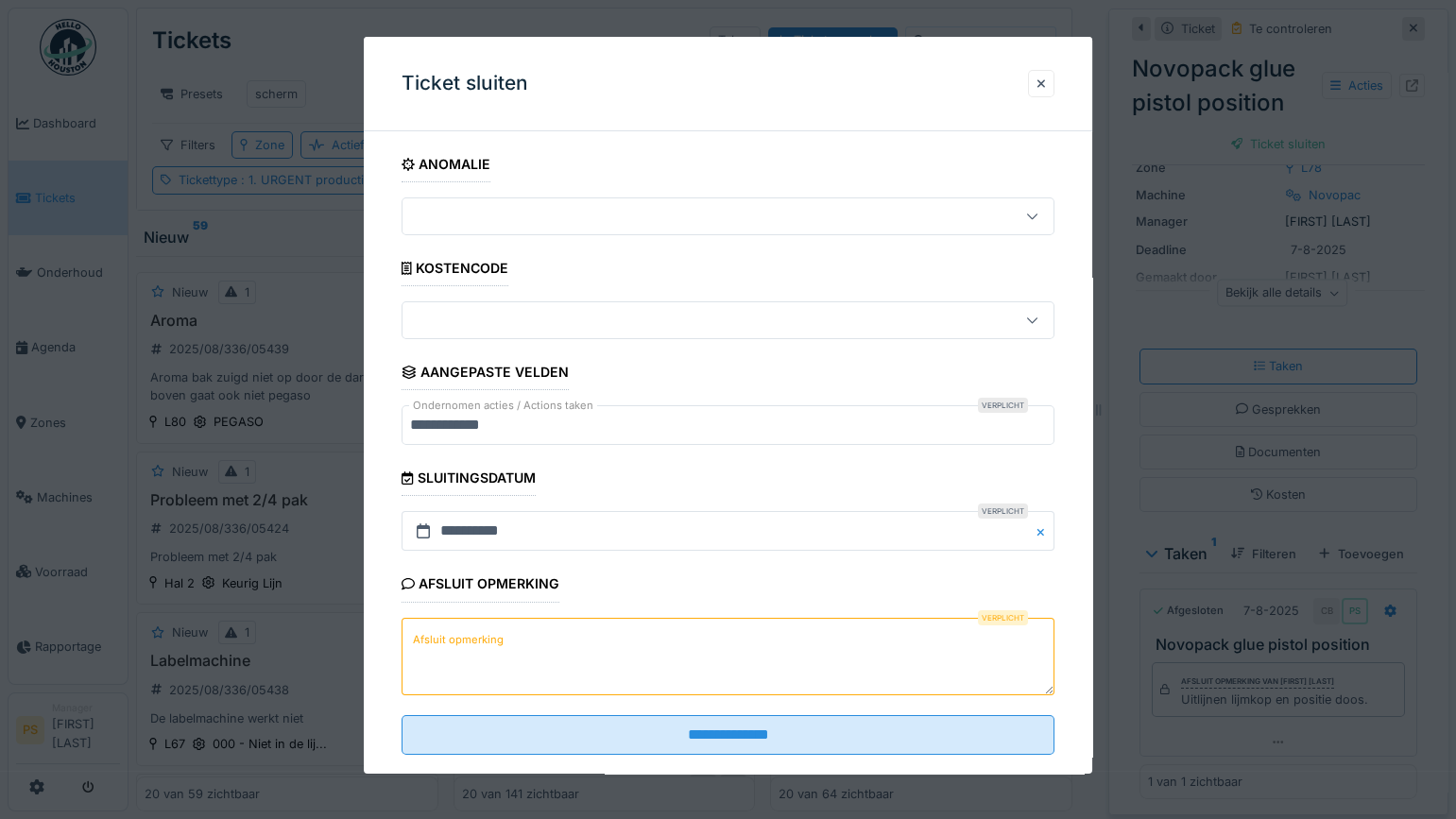 click on "Afsluit opmerking" at bounding box center [728, 657] 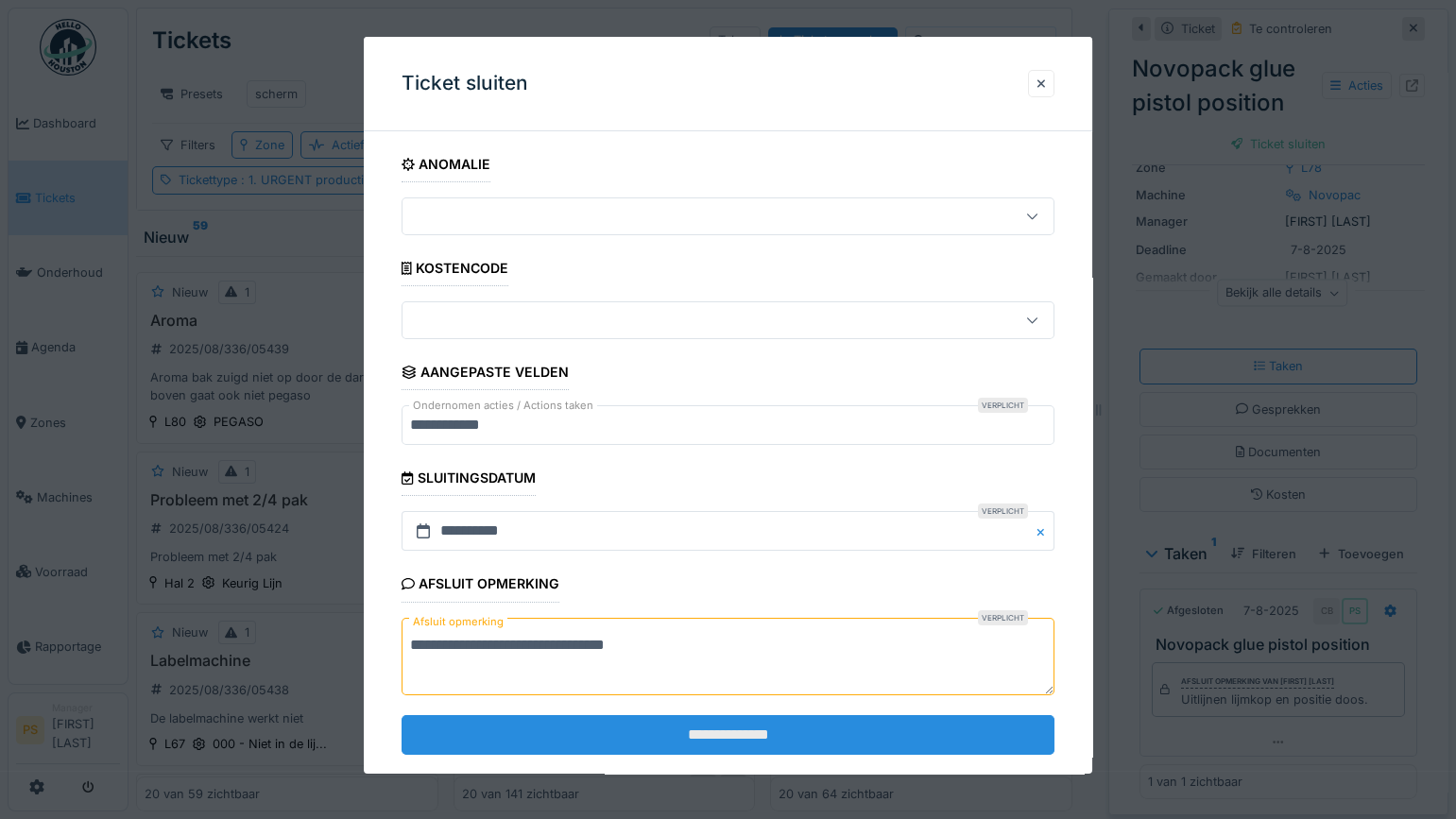 type on "**********" 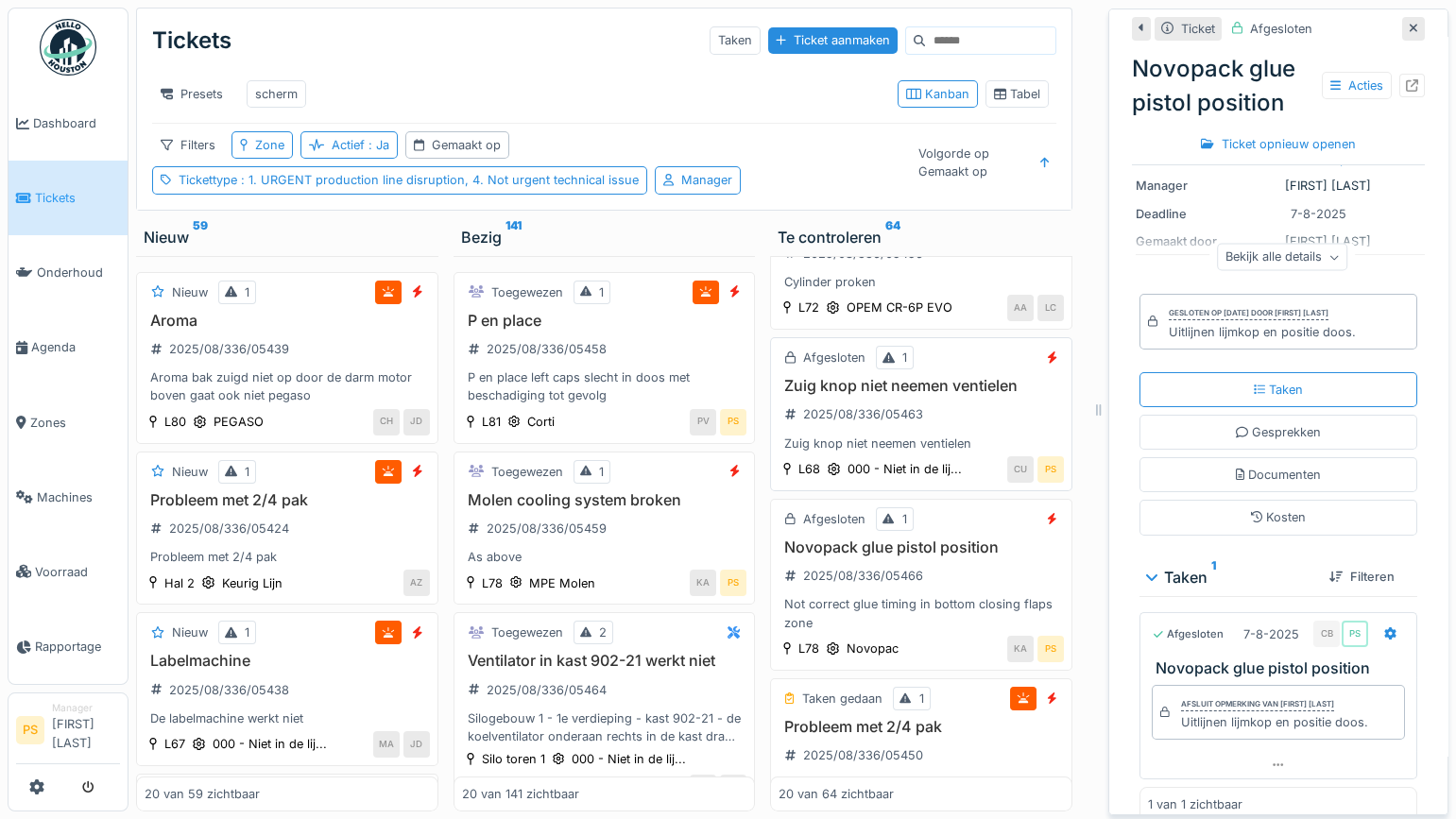 scroll, scrollTop: 343, scrollLeft: 0, axis: vertical 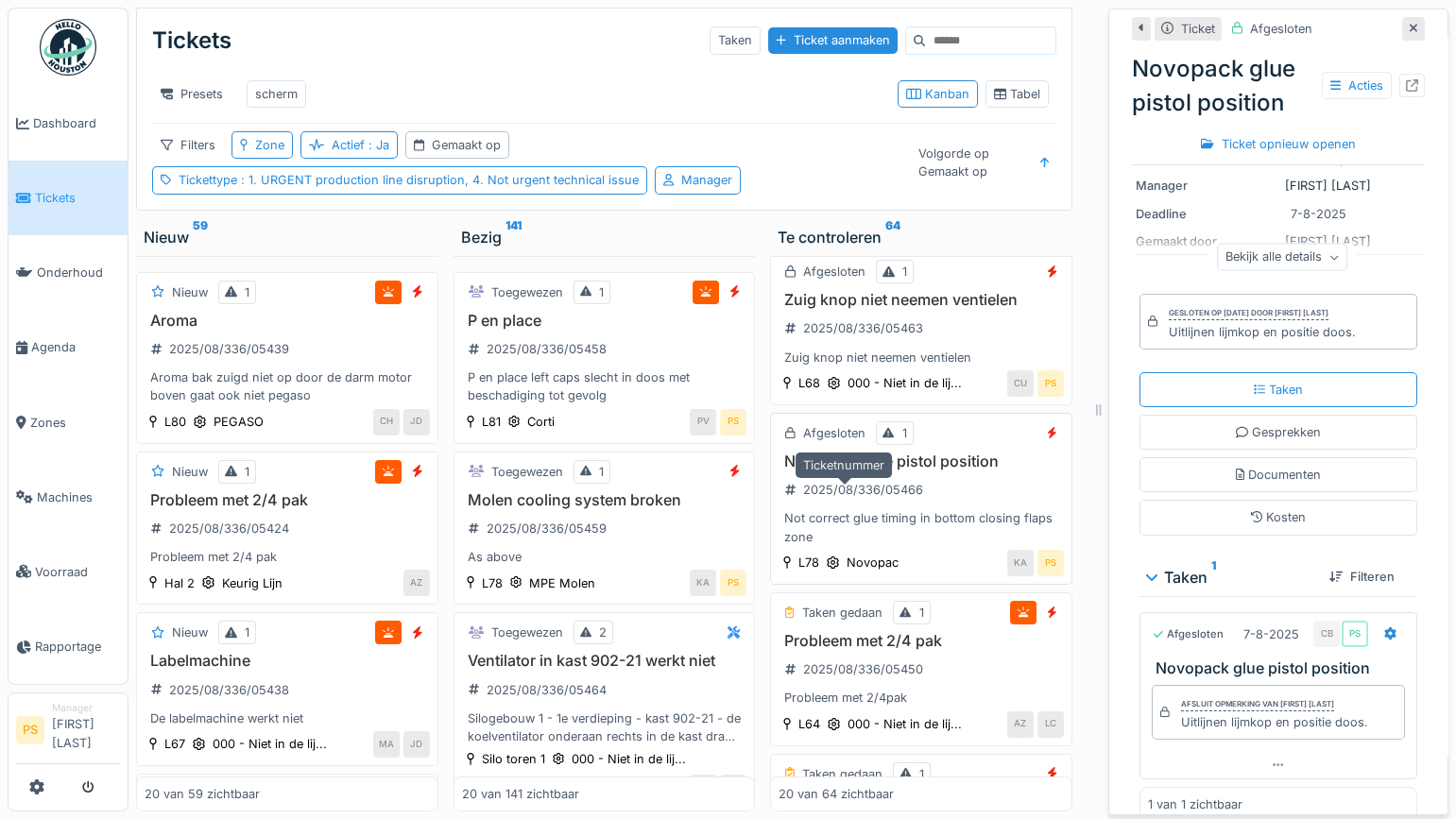 click on "2025/08/336/05466" at bounding box center (863, 489) 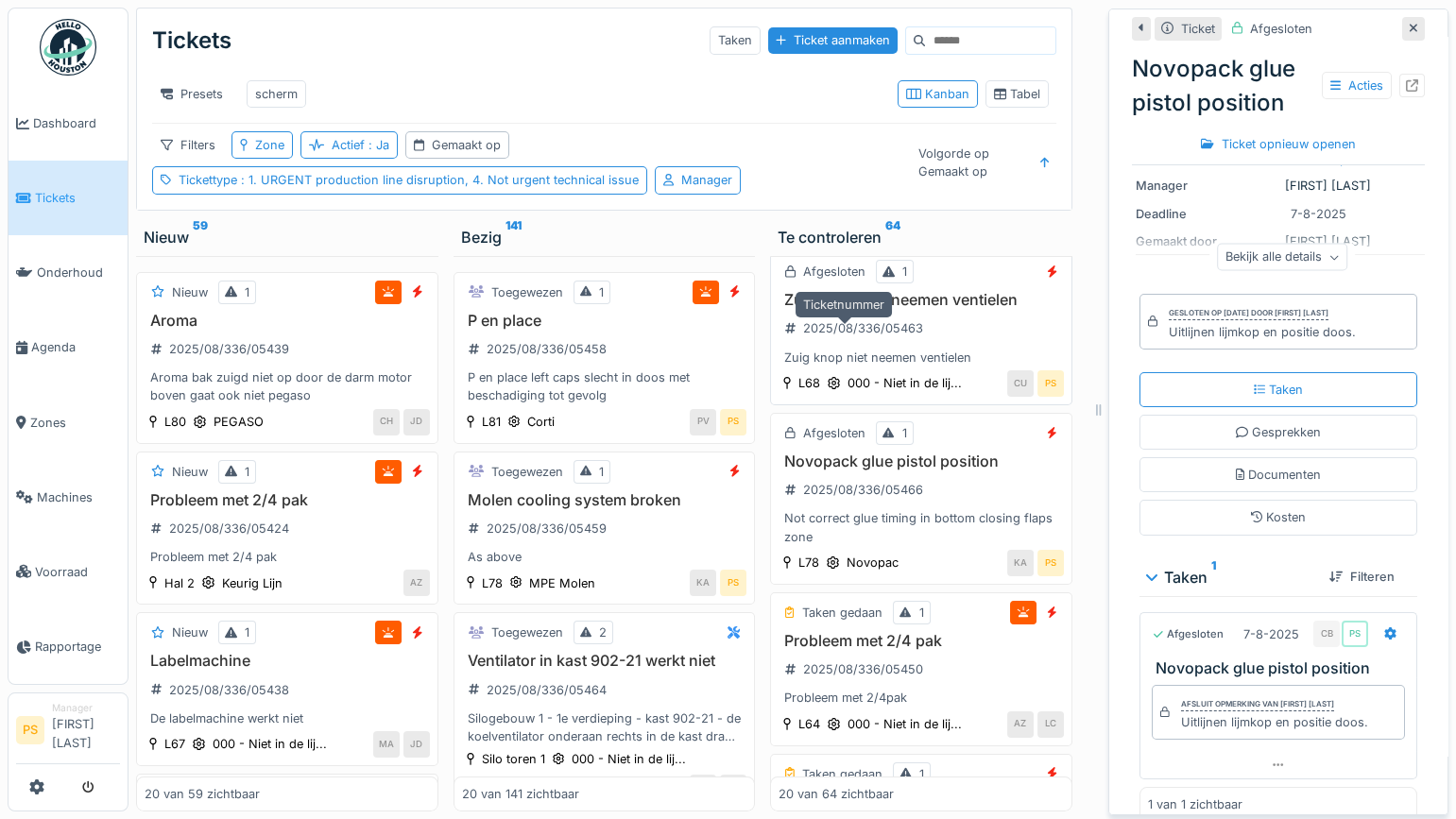 click on "2025/08/336/05463" at bounding box center (854, 328) 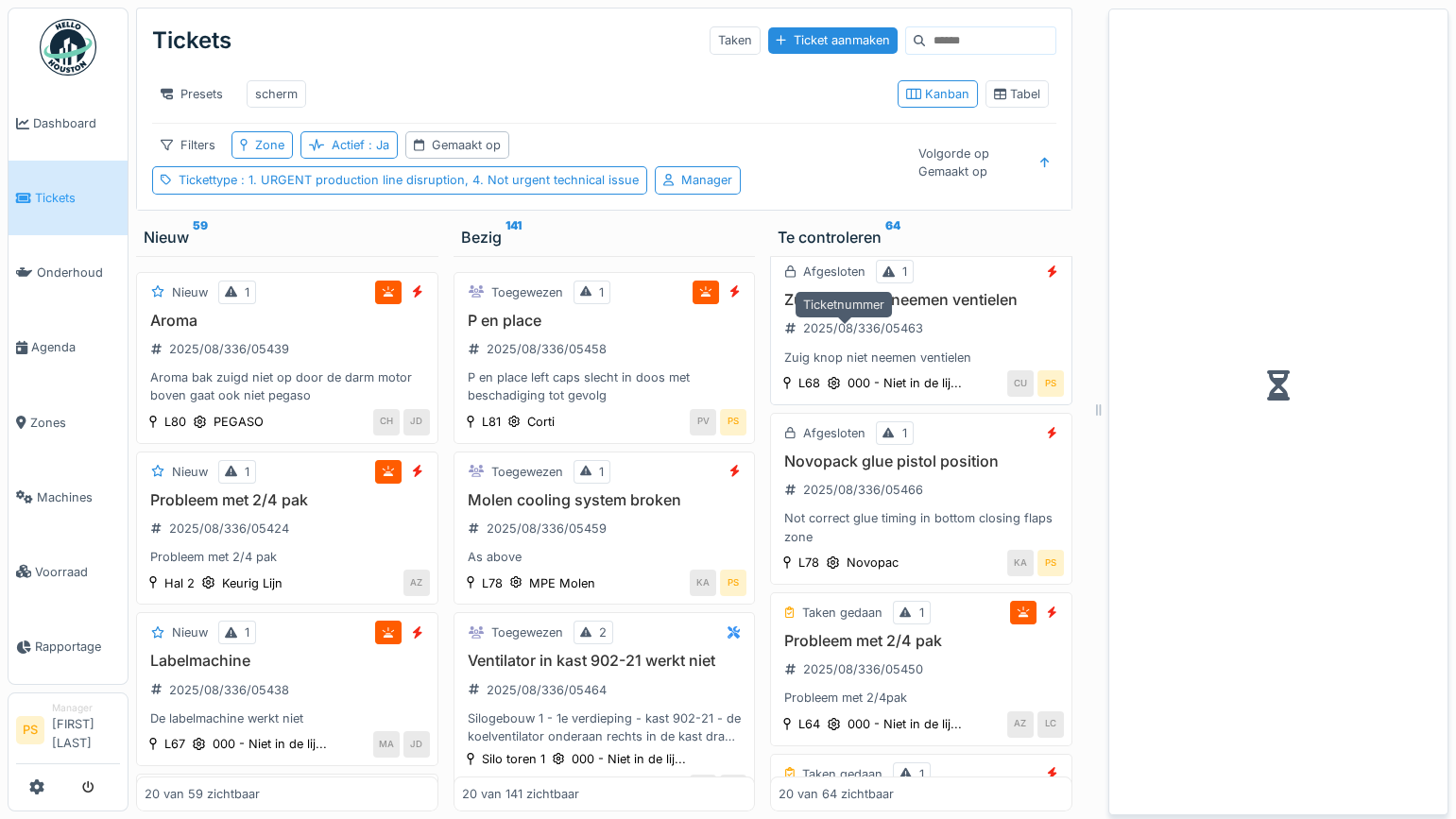 scroll, scrollTop: 0, scrollLeft: 0, axis: both 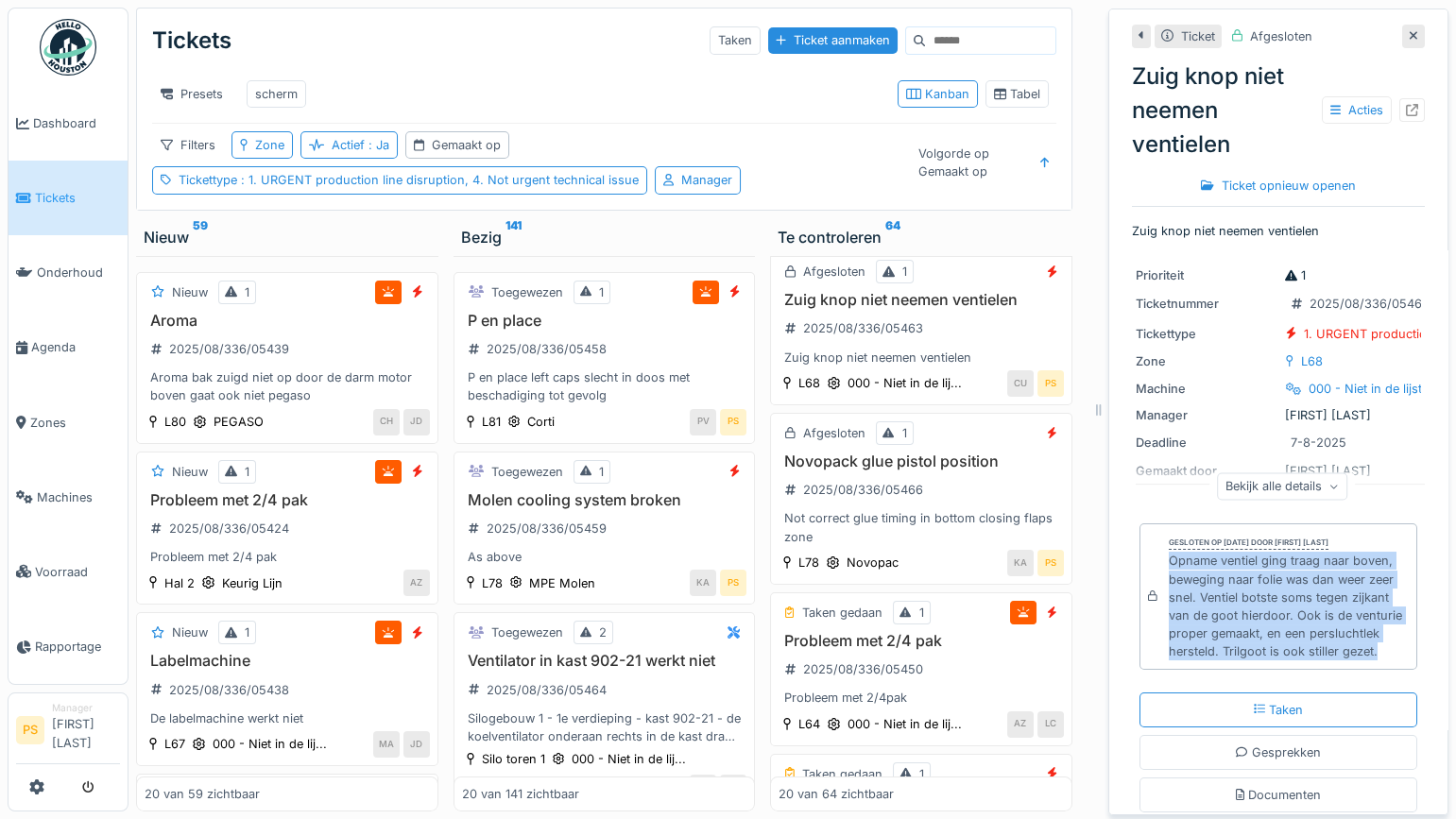 drag, startPoint x: 1215, startPoint y: 671, endPoint x: 1148, endPoint y: 574, distance: 117.889779 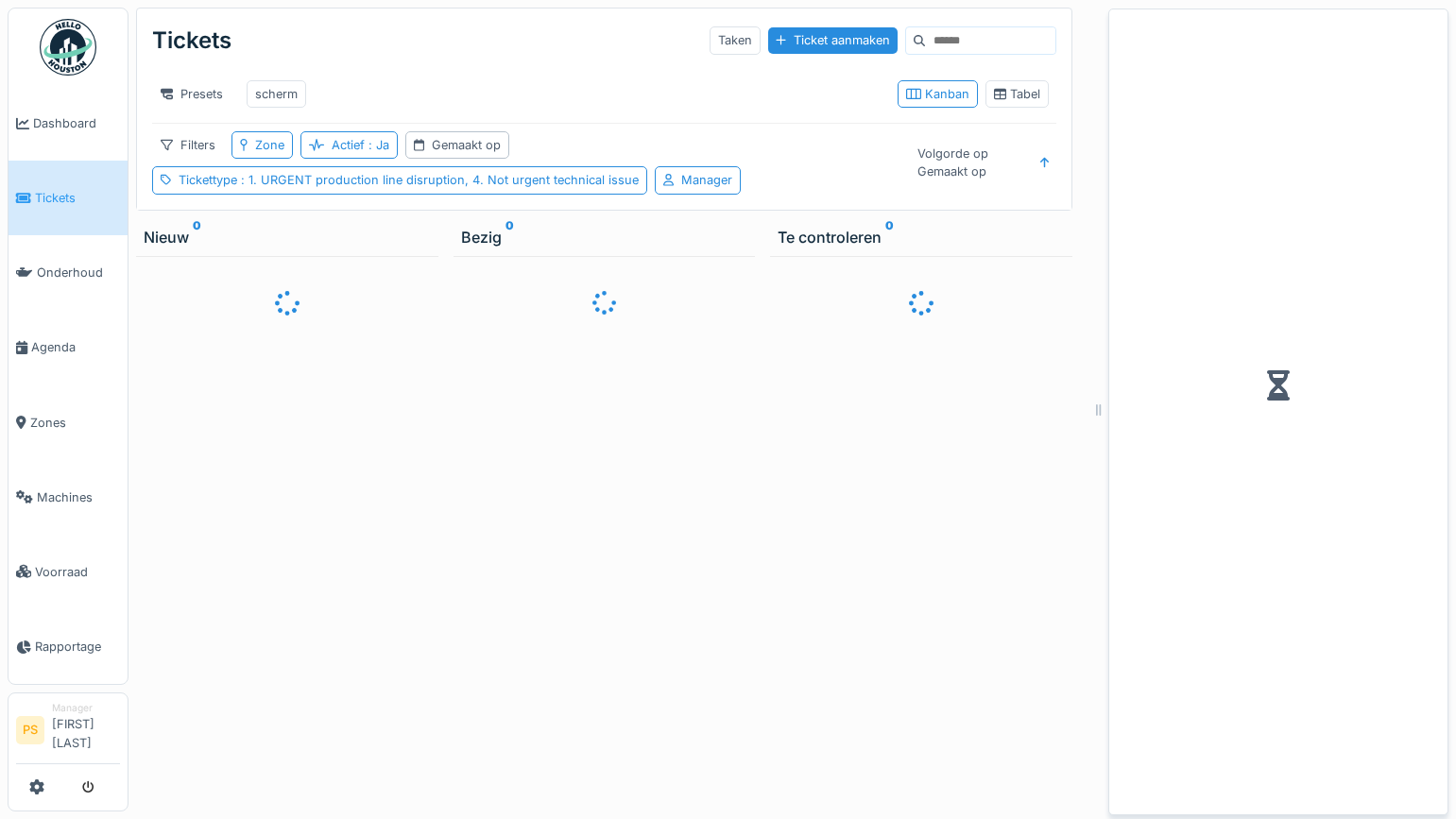 scroll, scrollTop: 0, scrollLeft: 0, axis: both 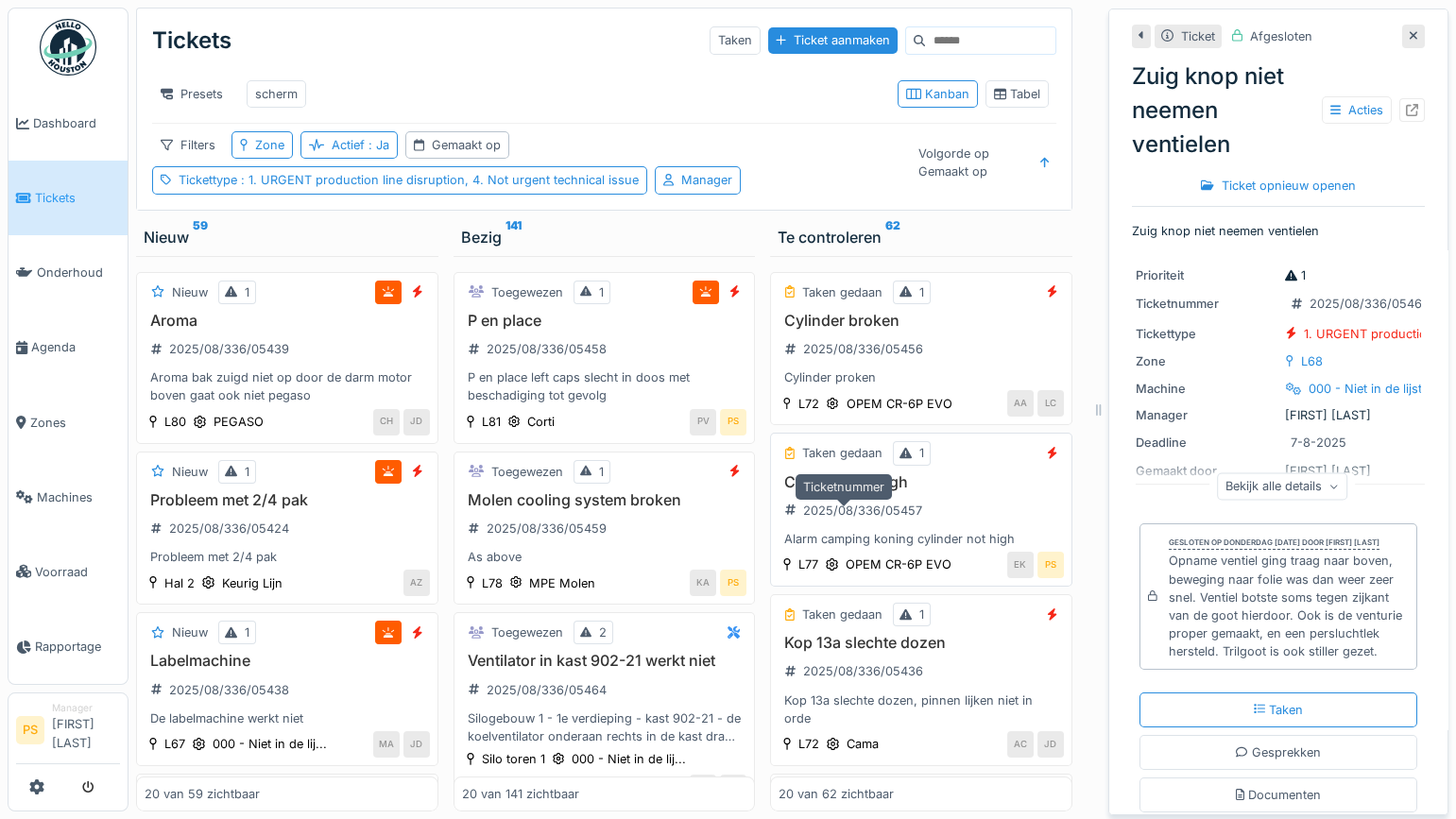 click on "2025/08/336/05457" at bounding box center [863, 510] 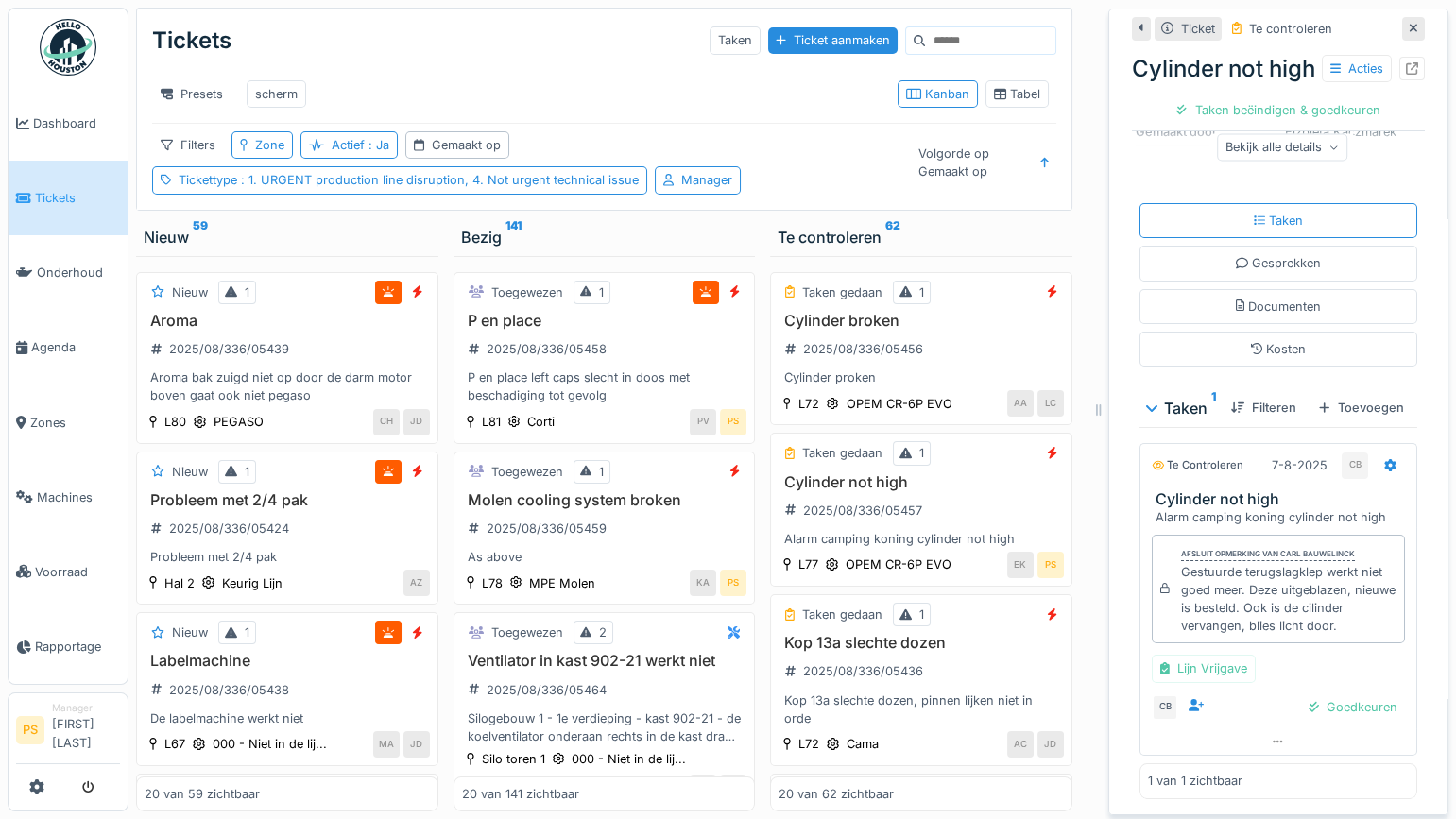 scroll, scrollTop: 317, scrollLeft: 0, axis: vertical 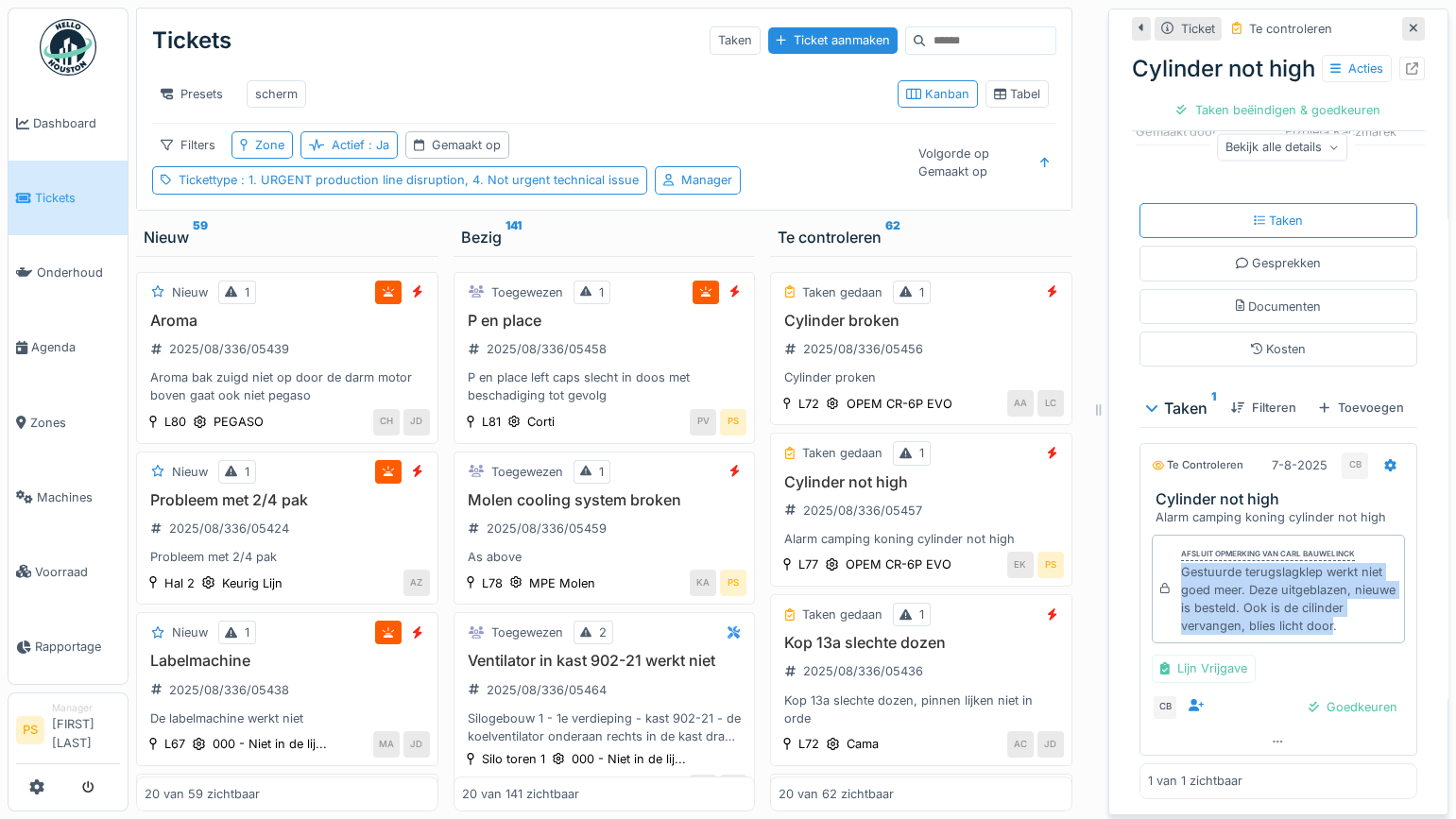 drag, startPoint x: 1183, startPoint y: 566, endPoint x: 1362, endPoint y: 631, distance: 190.43634 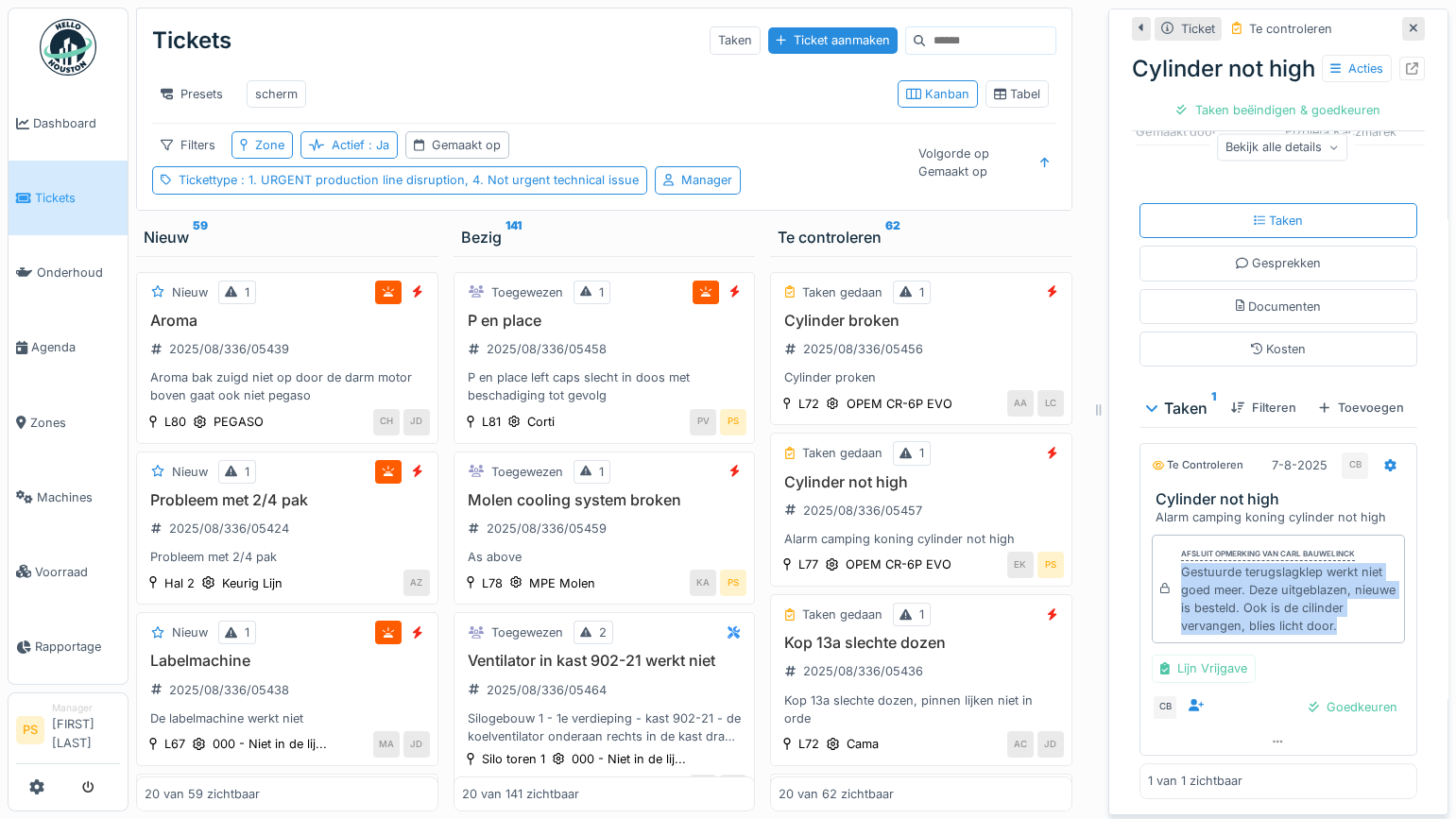 drag, startPoint x: 1362, startPoint y: 631, endPoint x: 1171, endPoint y: 566, distance: 201.7573 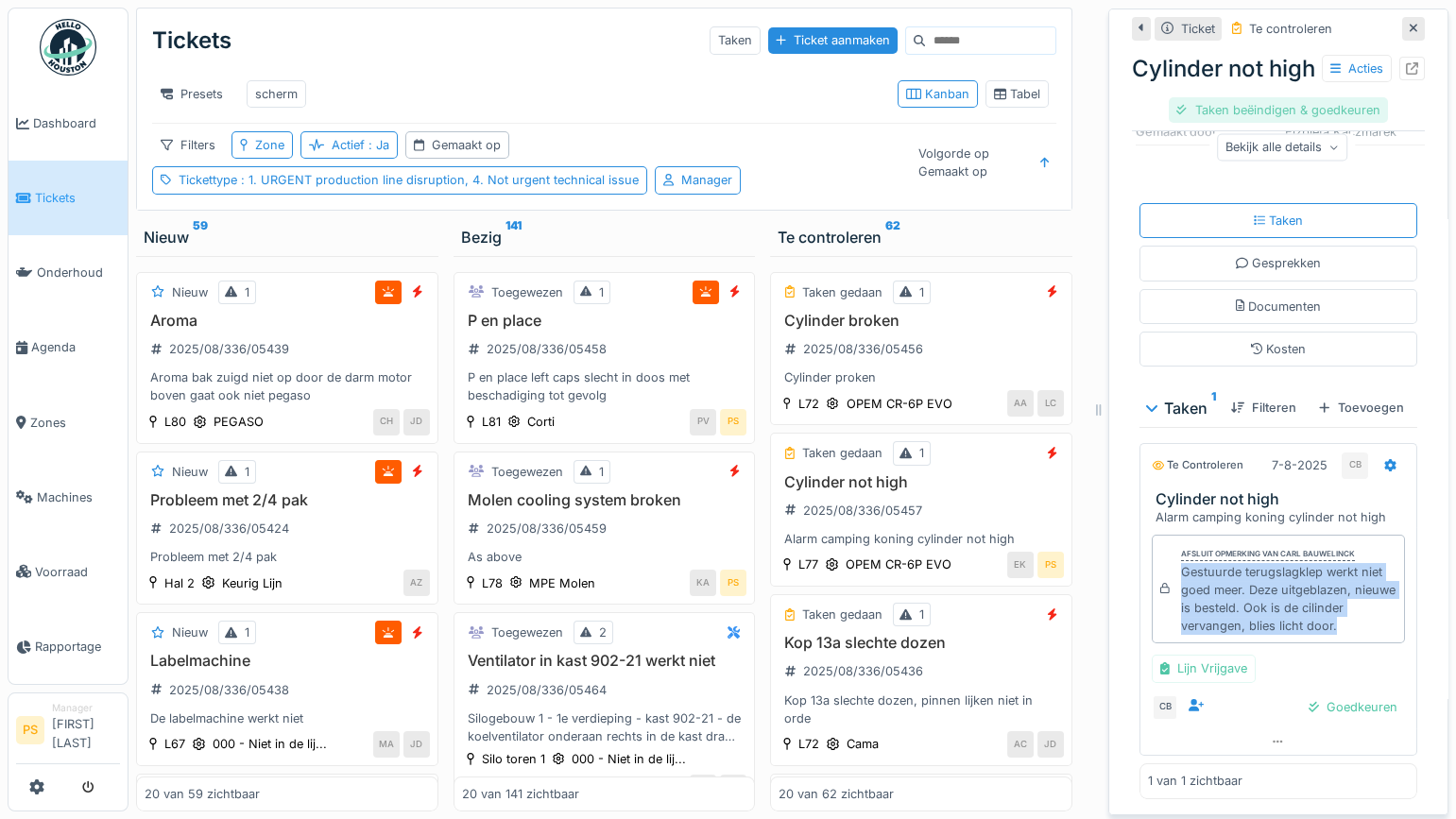 click on "Taken beëindigen & goedkeuren" at bounding box center (1277, 110) 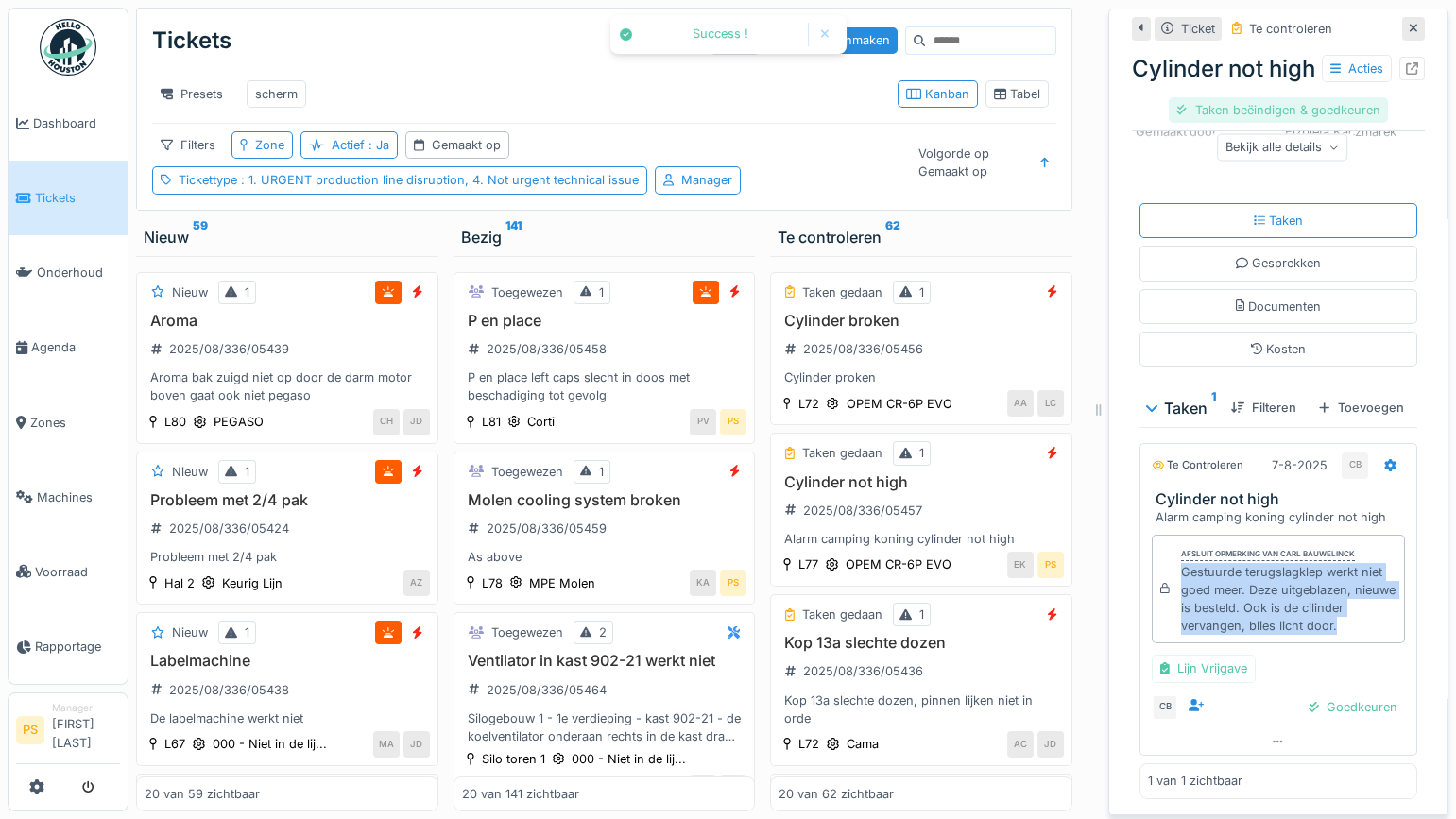 scroll, scrollTop: 250, scrollLeft: 0, axis: vertical 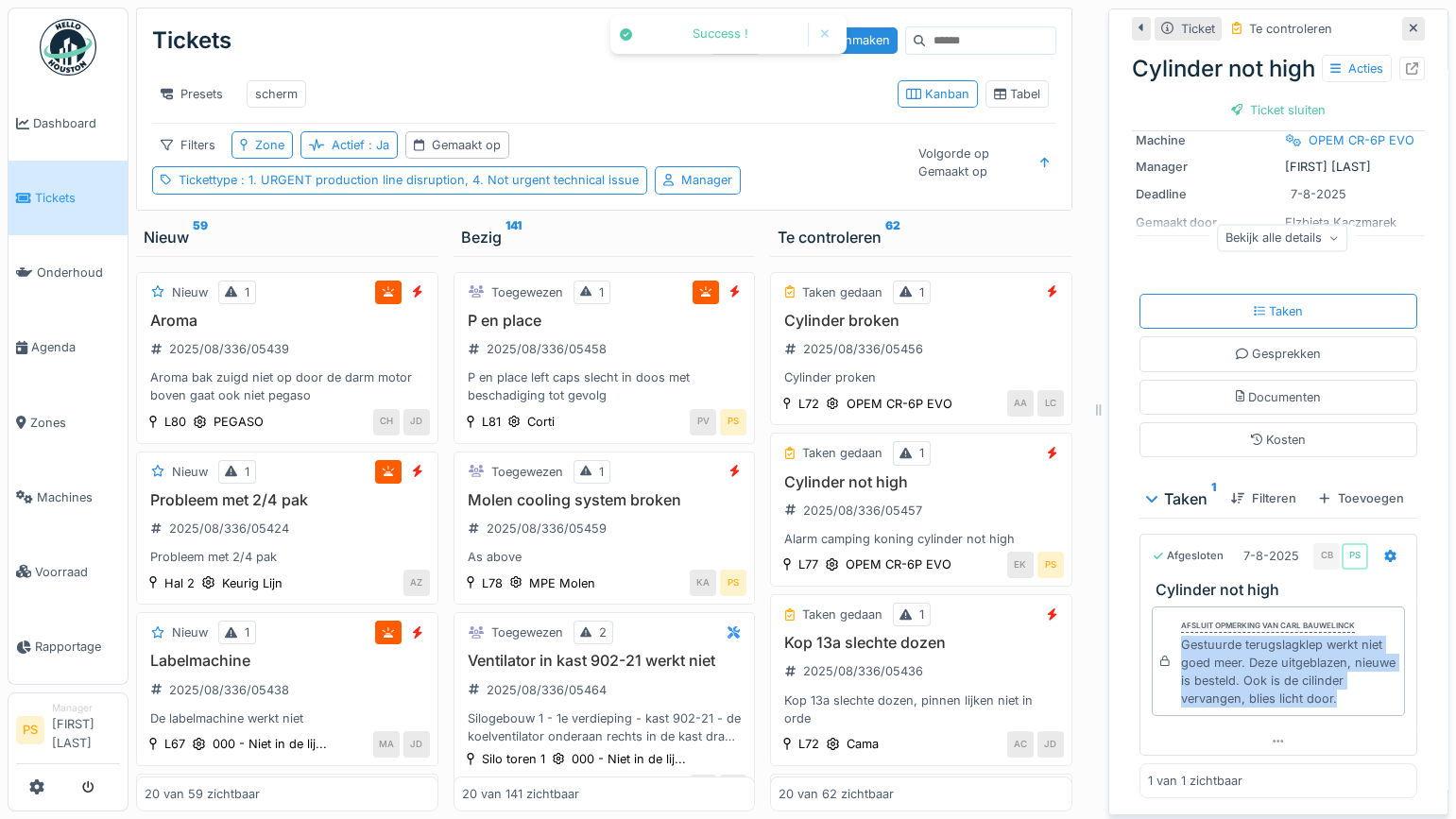 click on "Ticket sluiten" at bounding box center (1278, 110) 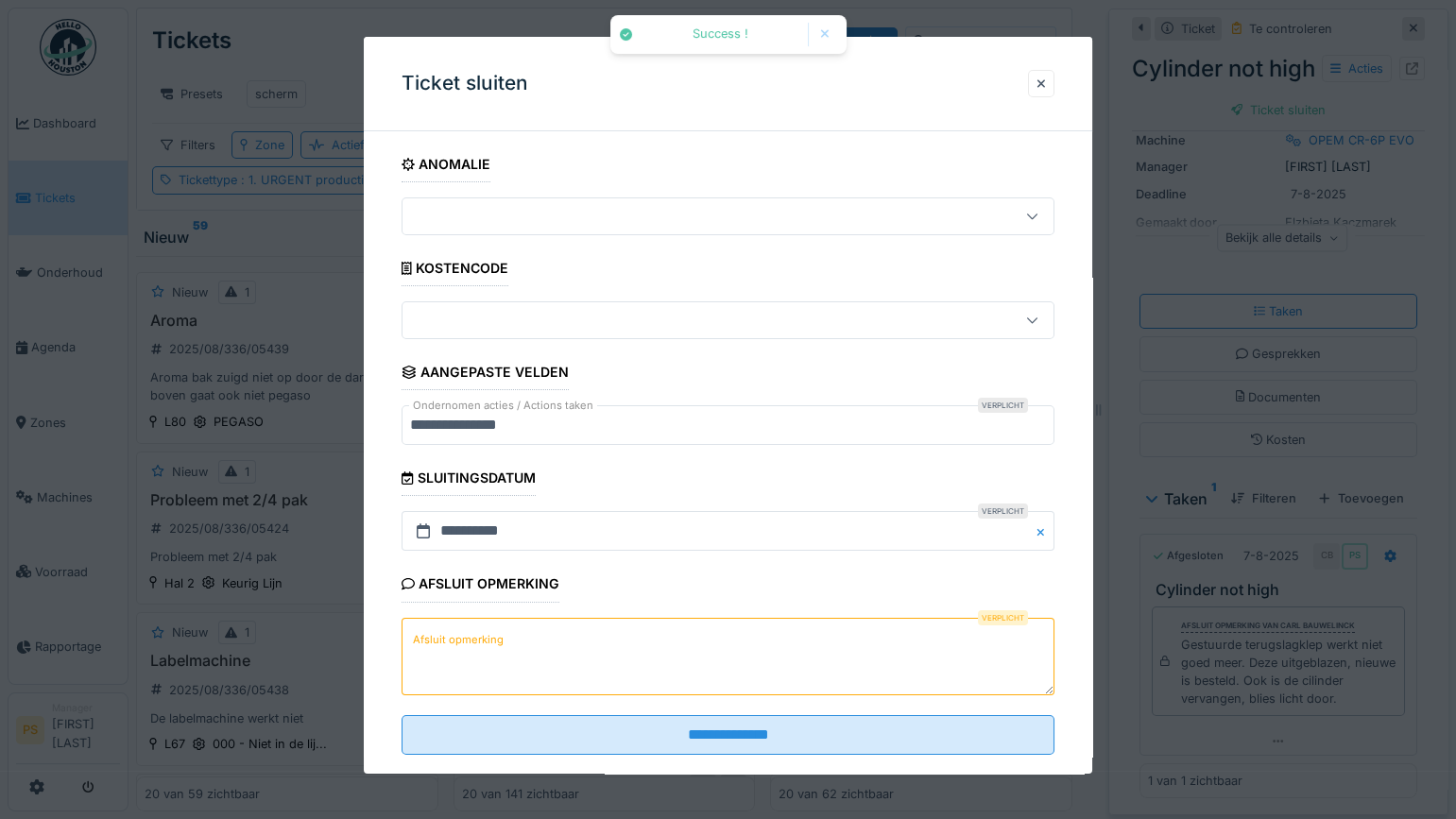 click on "Afsluit opmerking" at bounding box center (728, 657) 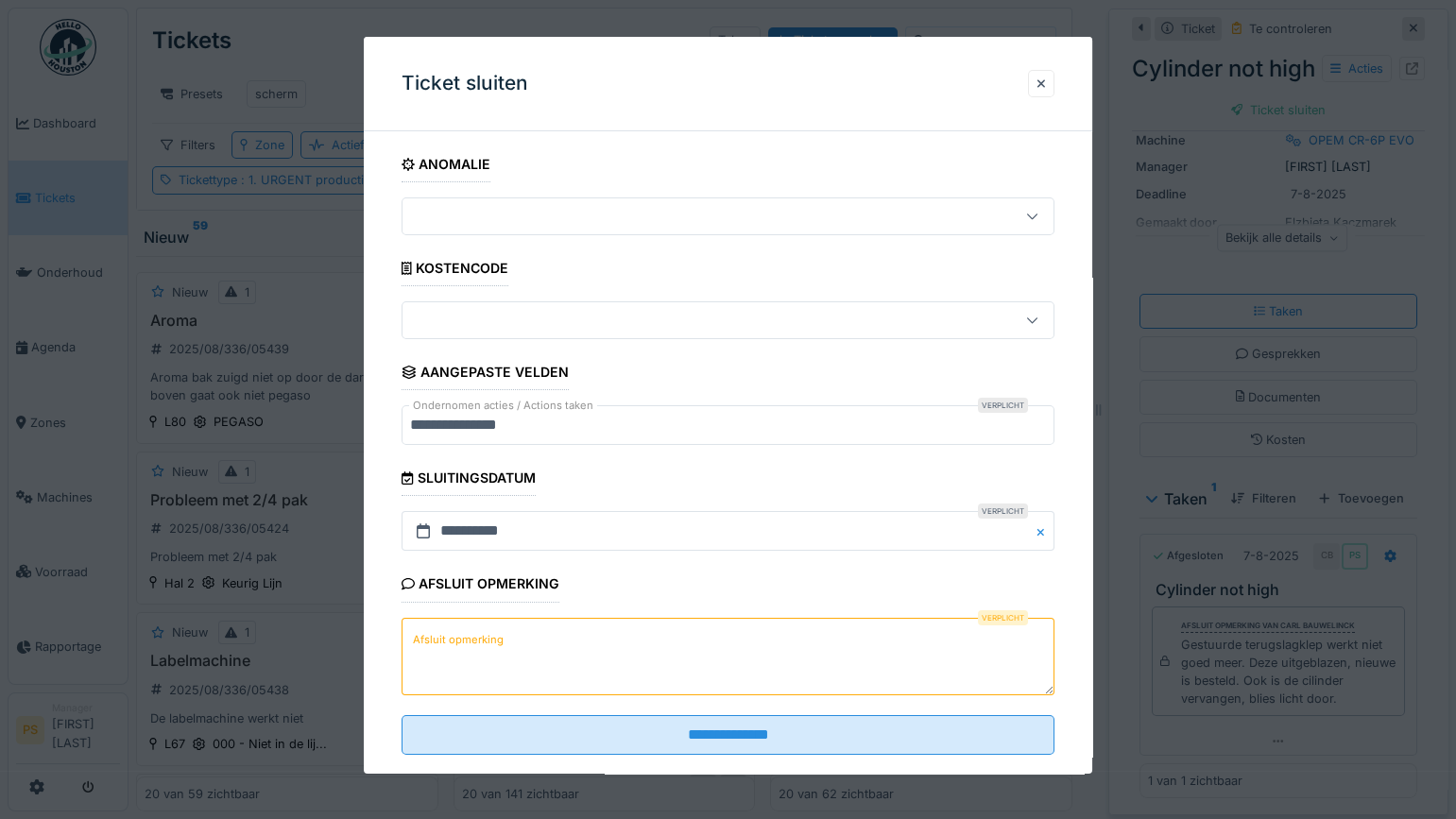 paste on "**********" 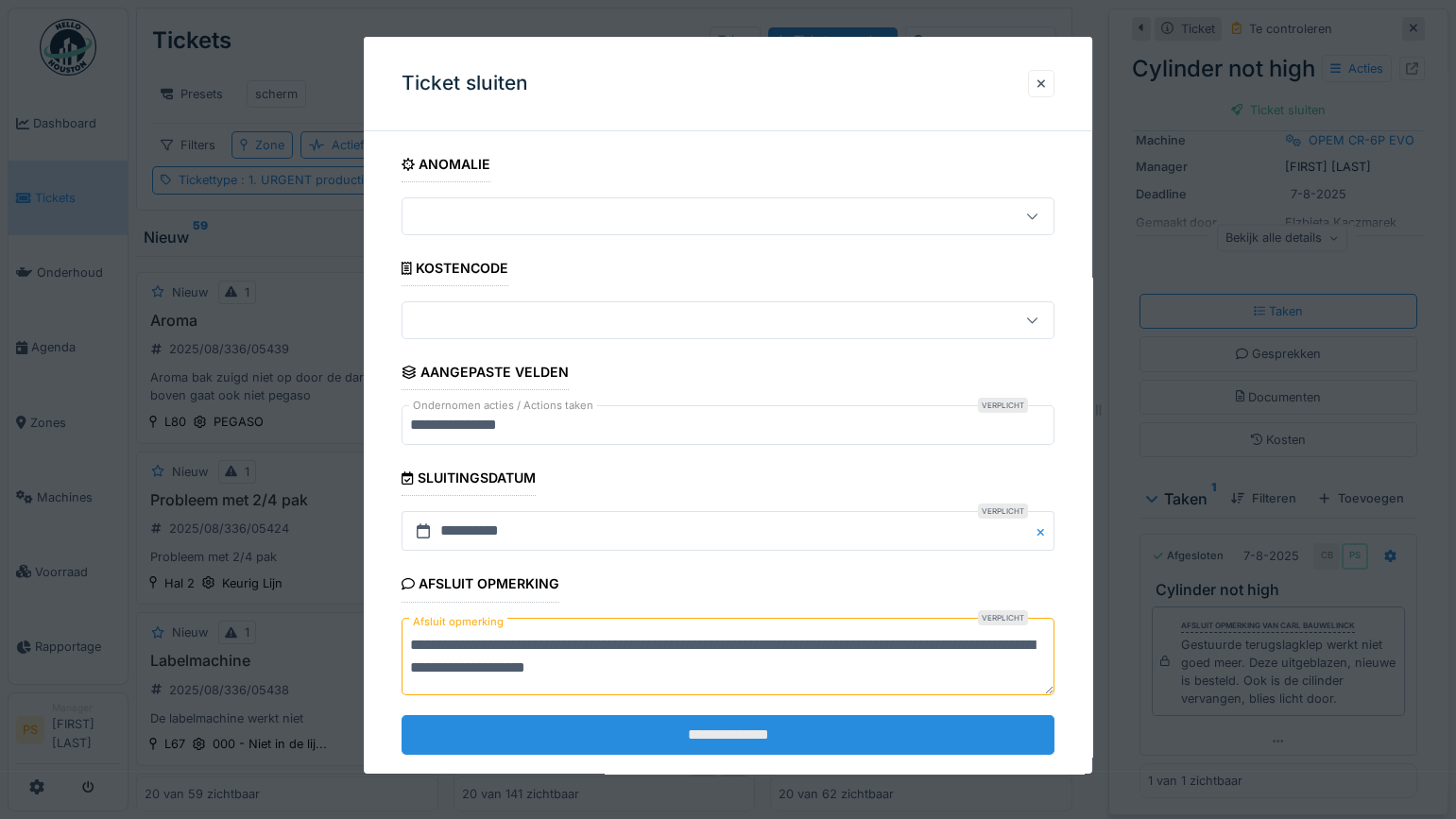 type on "**********" 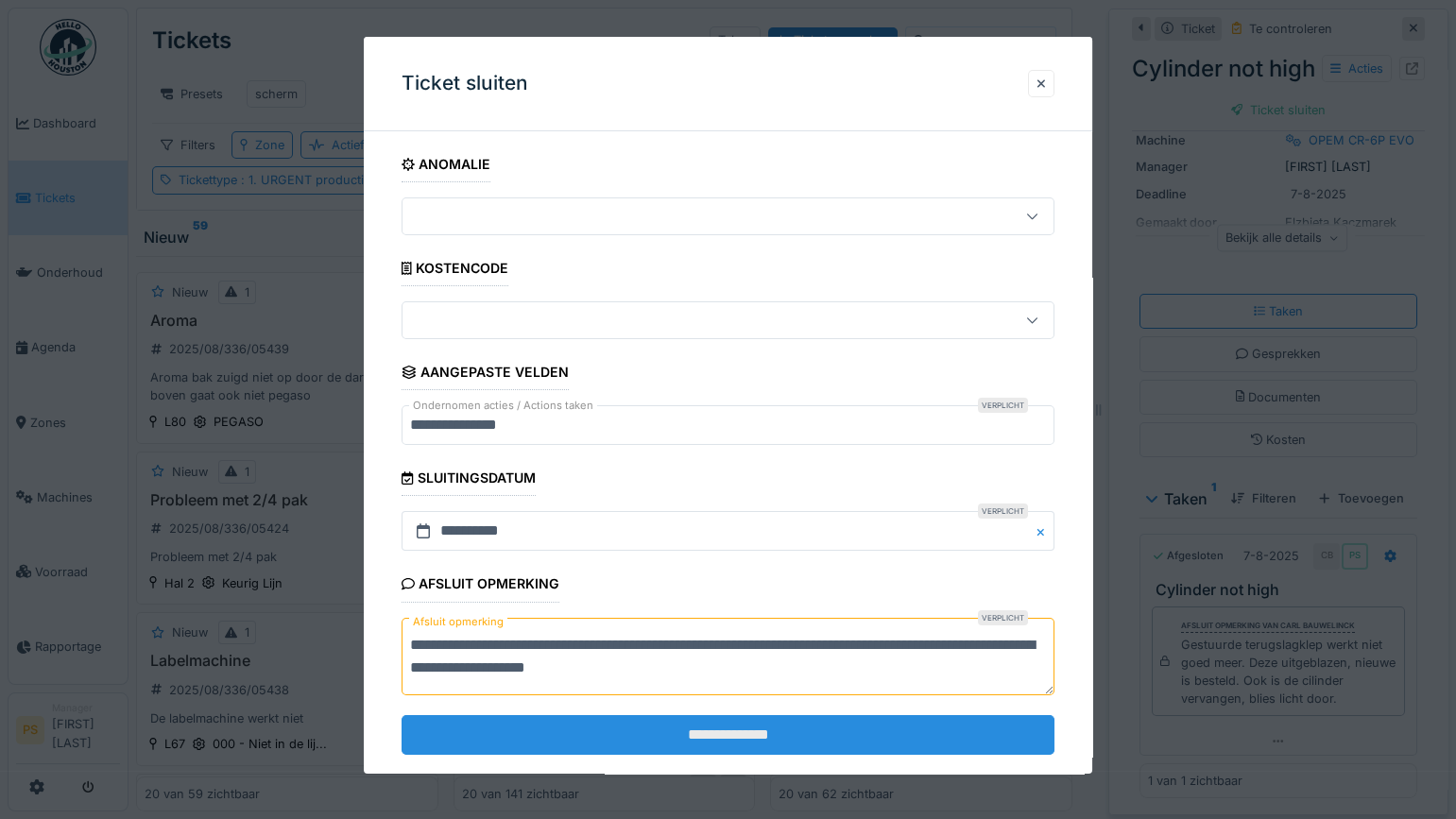 click on "**********" at bounding box center (728, 735) 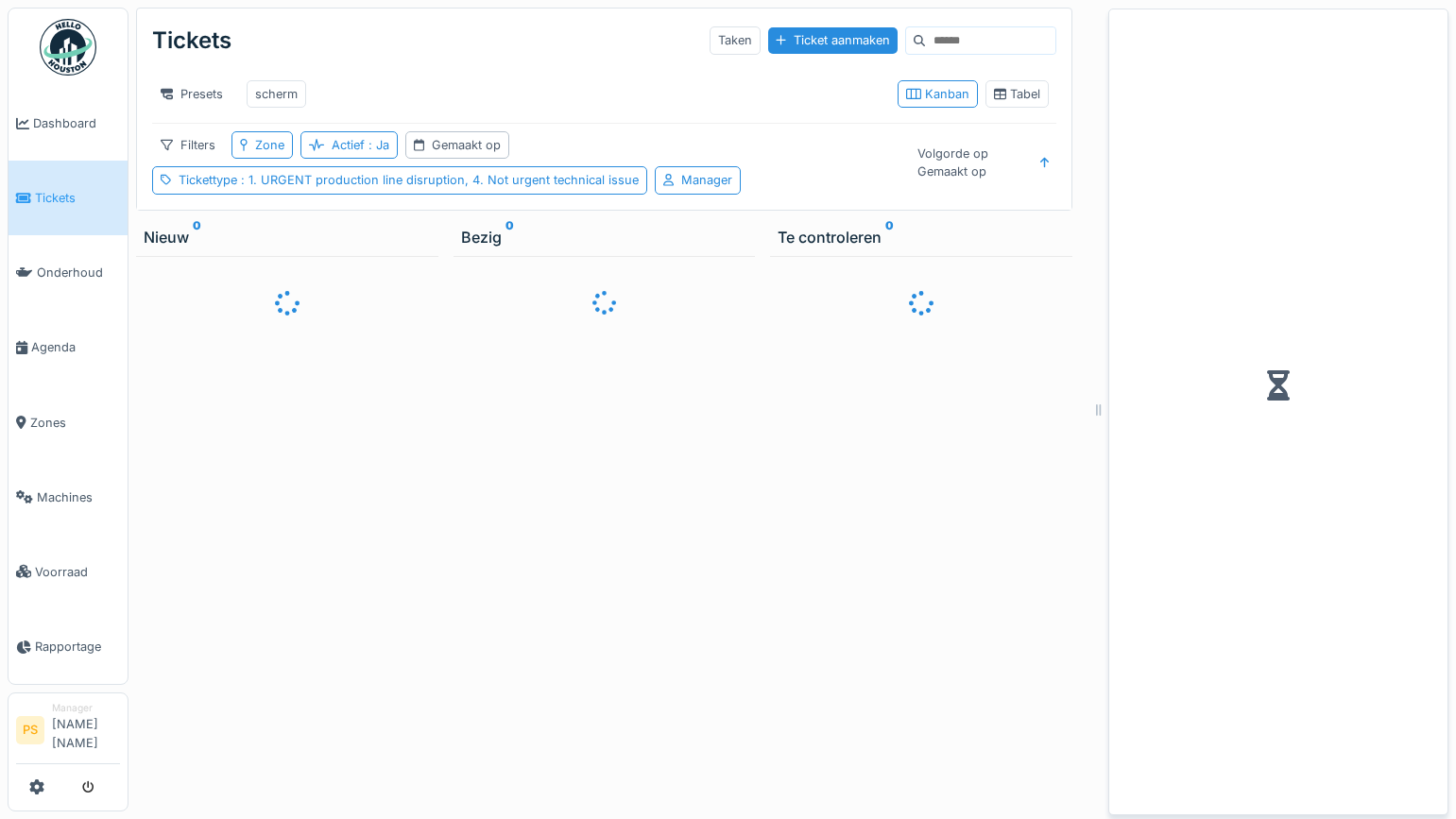 scroll, scrollTop: 0, scrollLeft: 0, axis: both 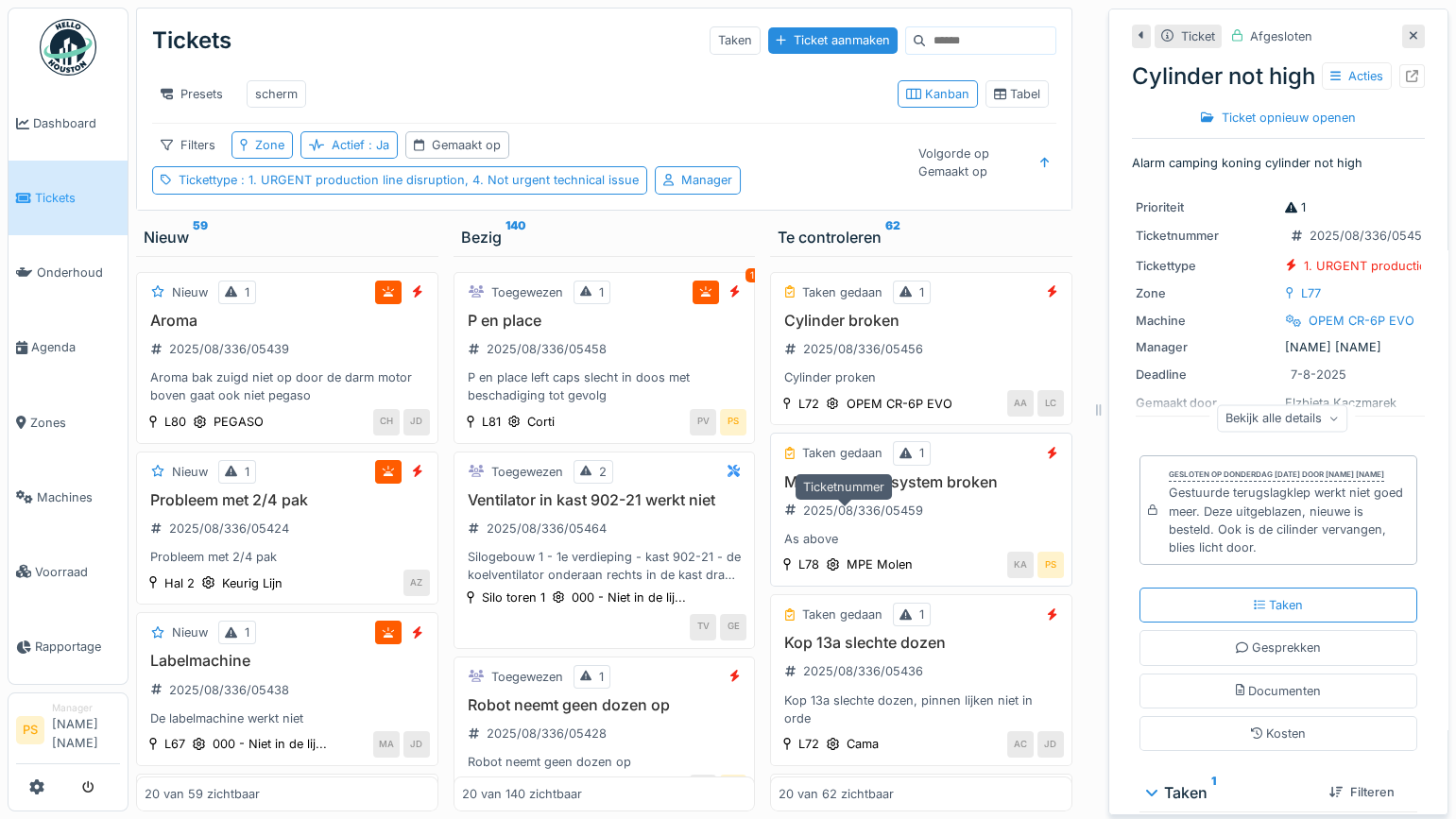 click on "2025/08/336/05459" at bounding box center (863, 510) 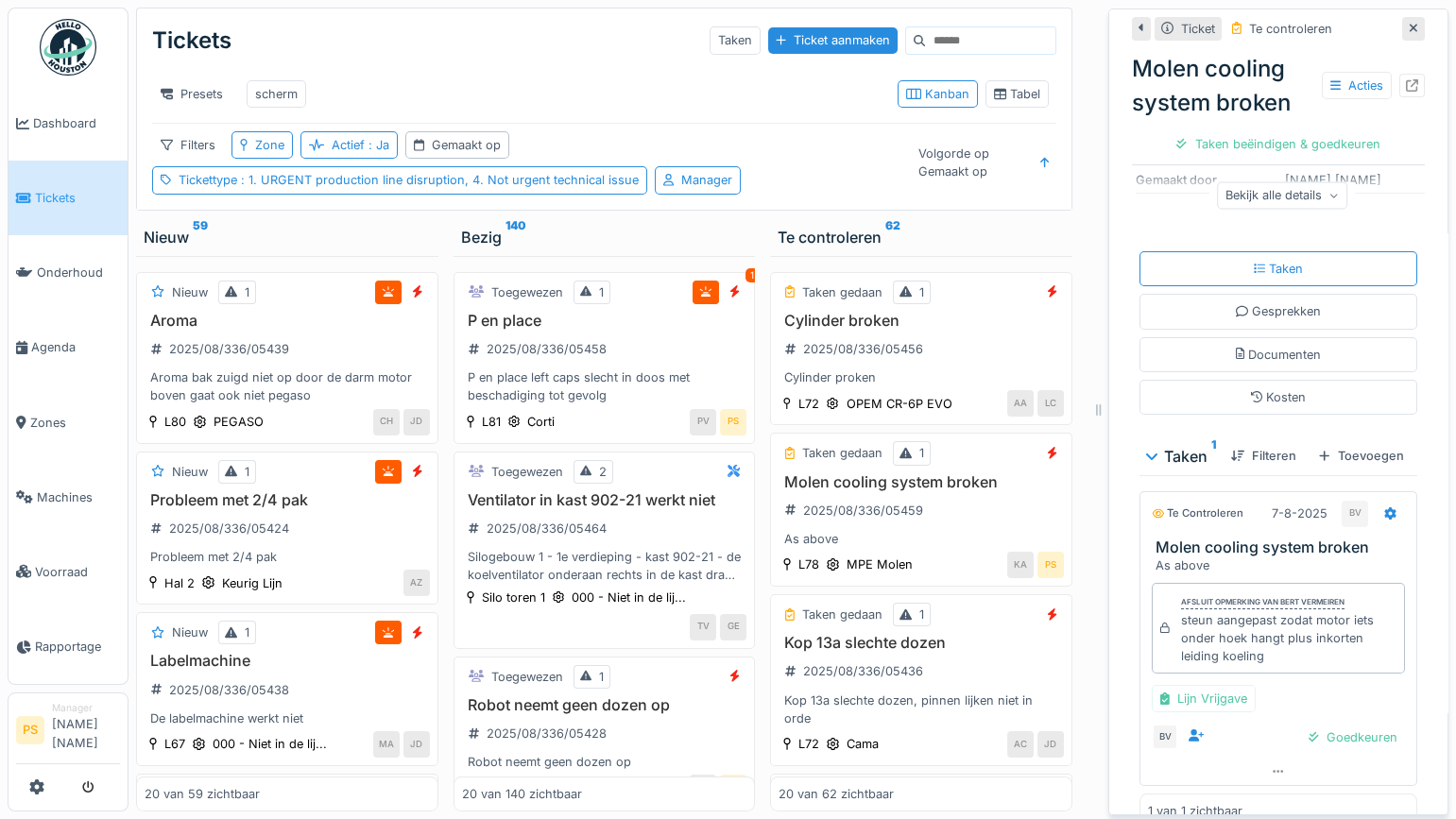 scroll, scrollTop: 299, scrollLeft: 0, axis: vertical 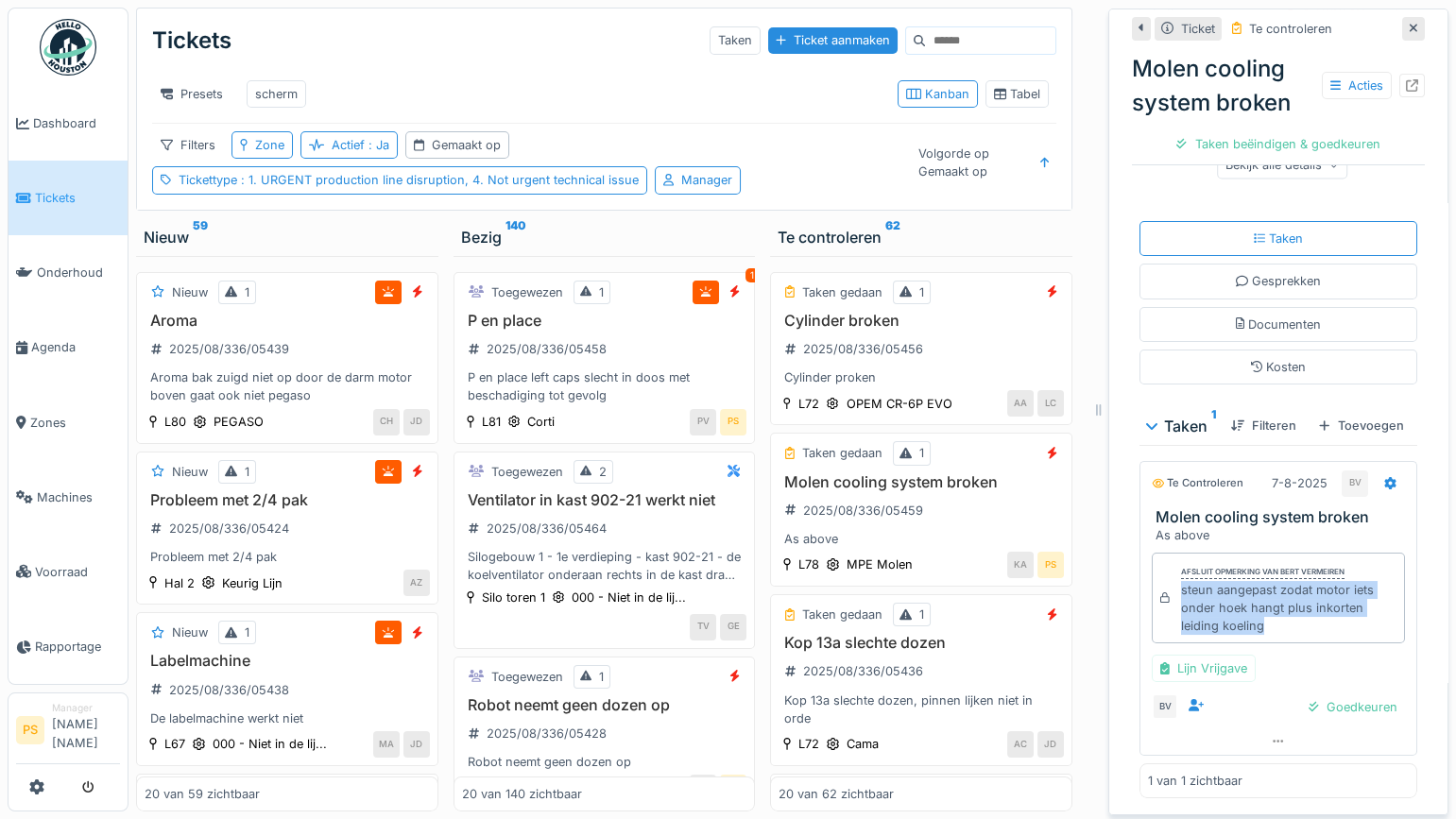 drag, startPoint x: 1259, startPoint y: 621, endPoint x: 1169, endPoint y: 583, distance: 98 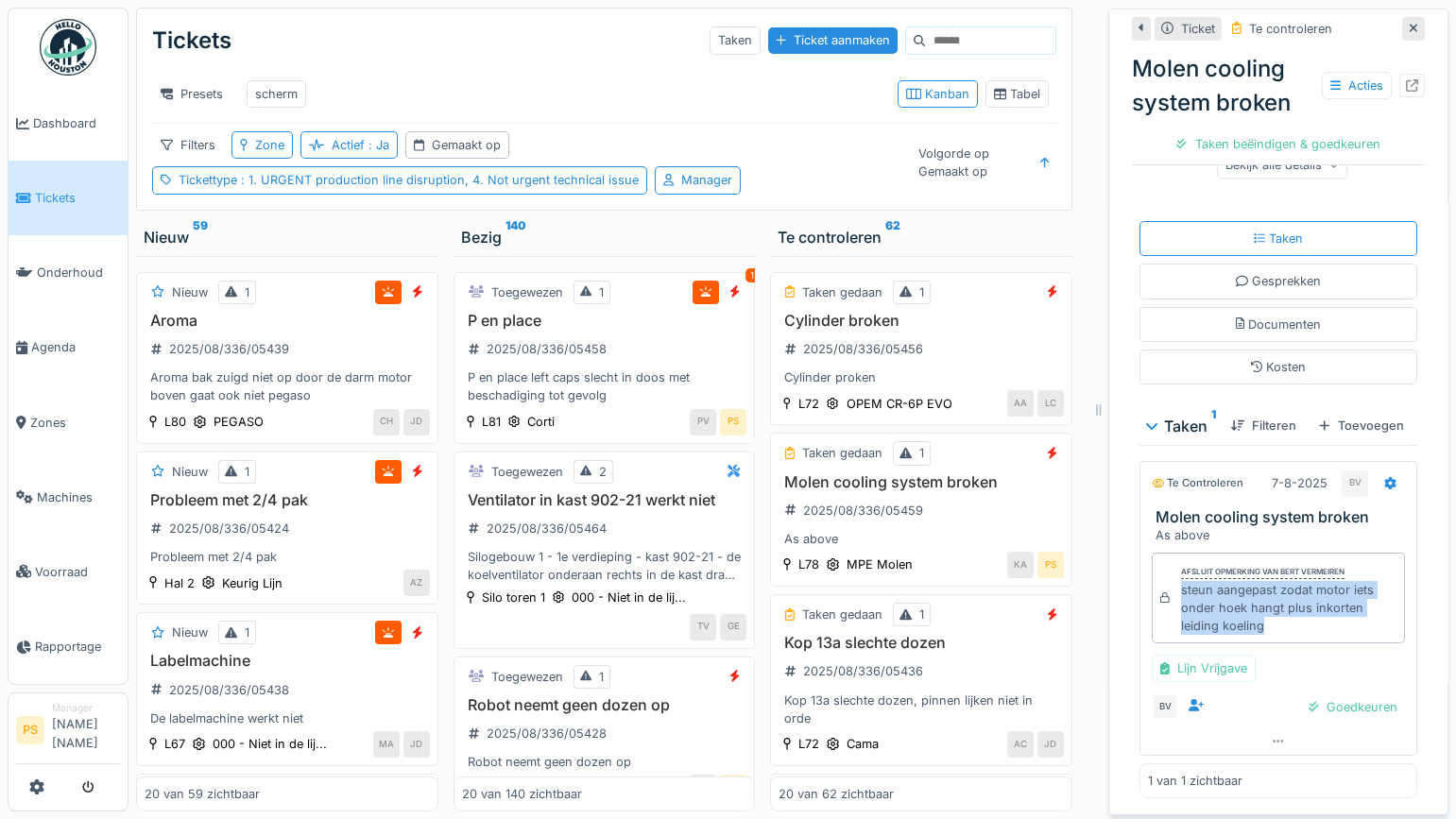 copy on "steun aangepast zodat motor iets onder hoek hangt plus inkorten leiding koeling" 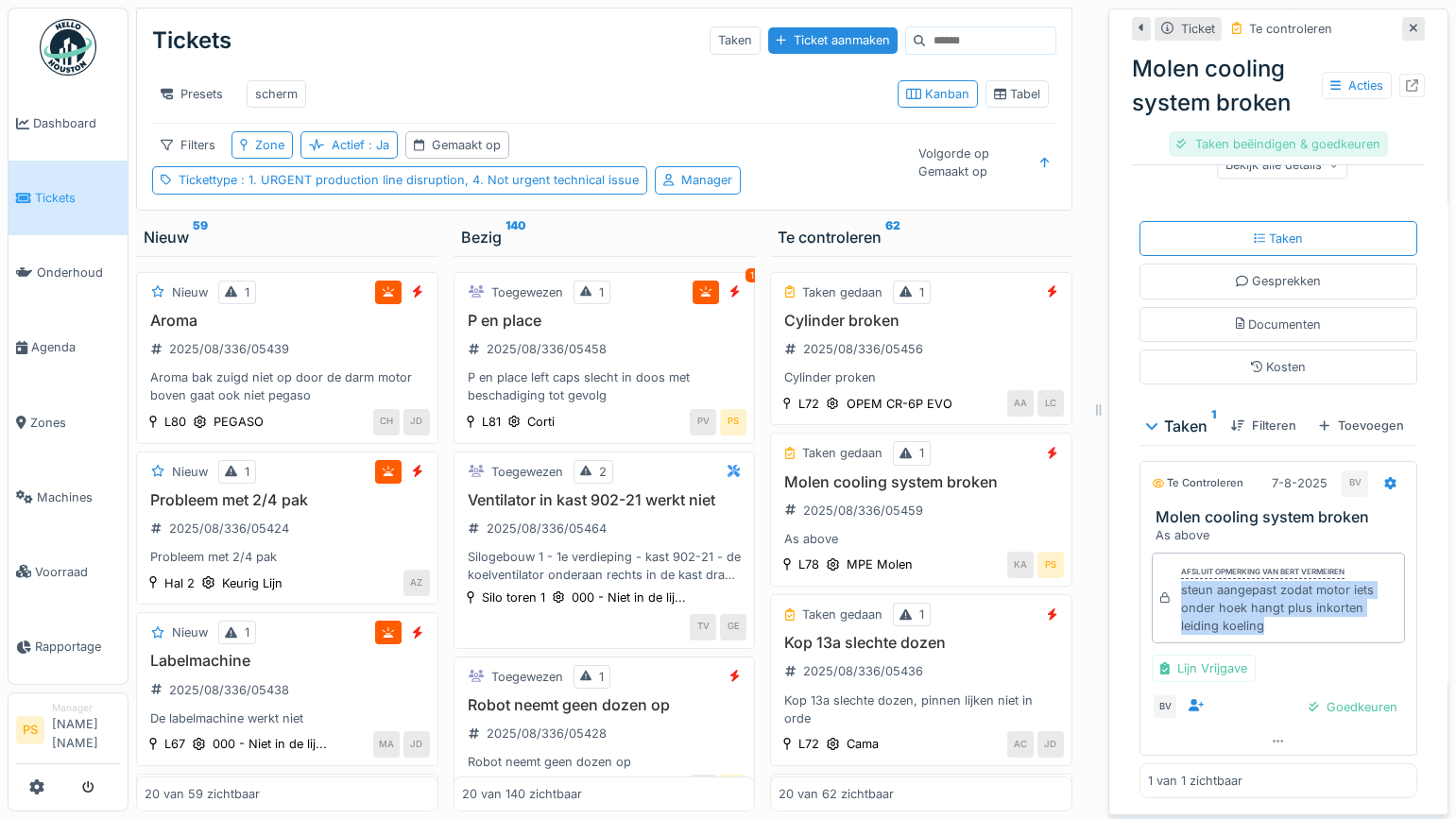 click on "Taken beëindigen & goedkeuren" at bounding box center [1277, 144] 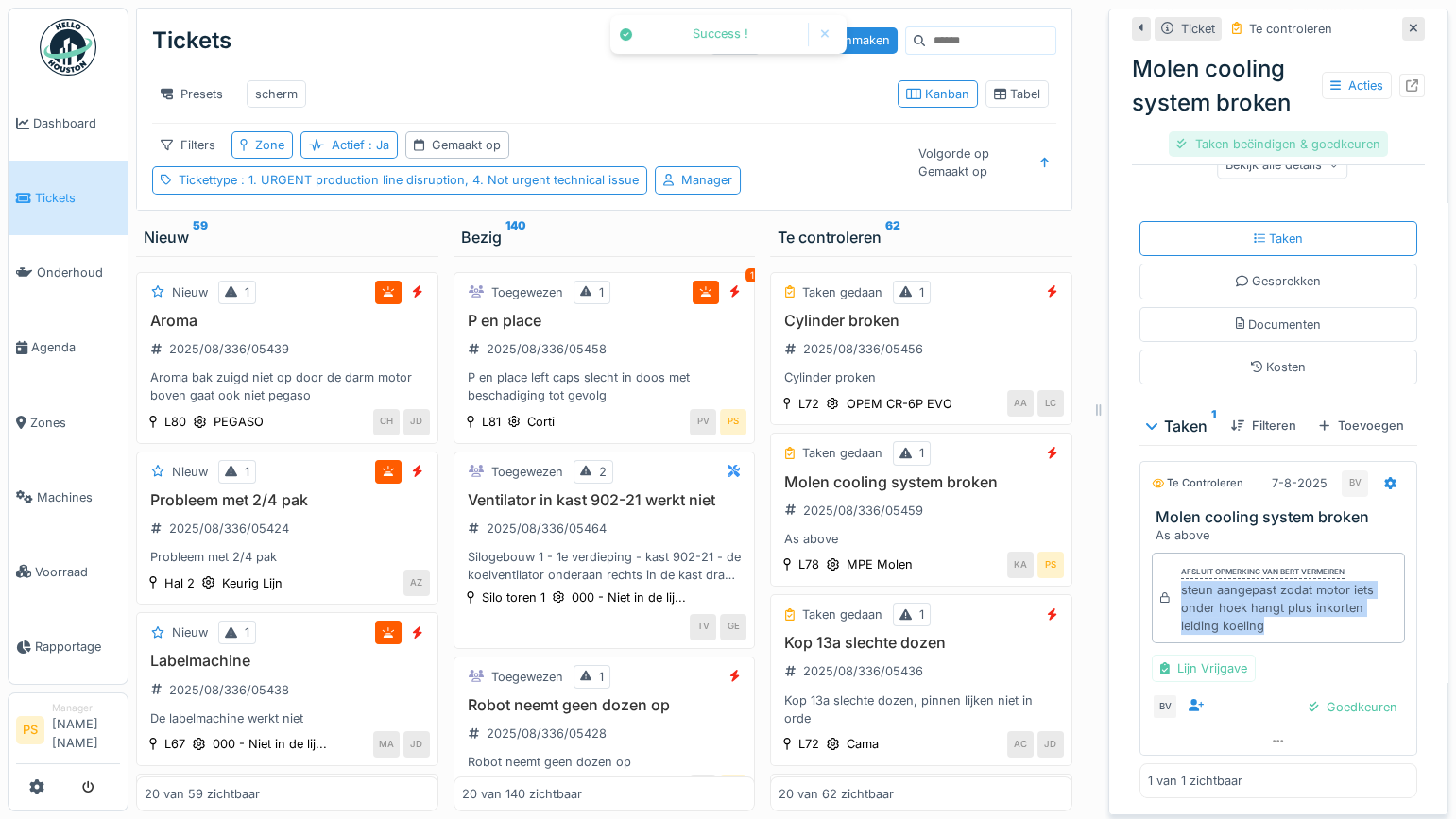 scroll, scrollTop: 231, scrollLeft: 0, axis: vertical 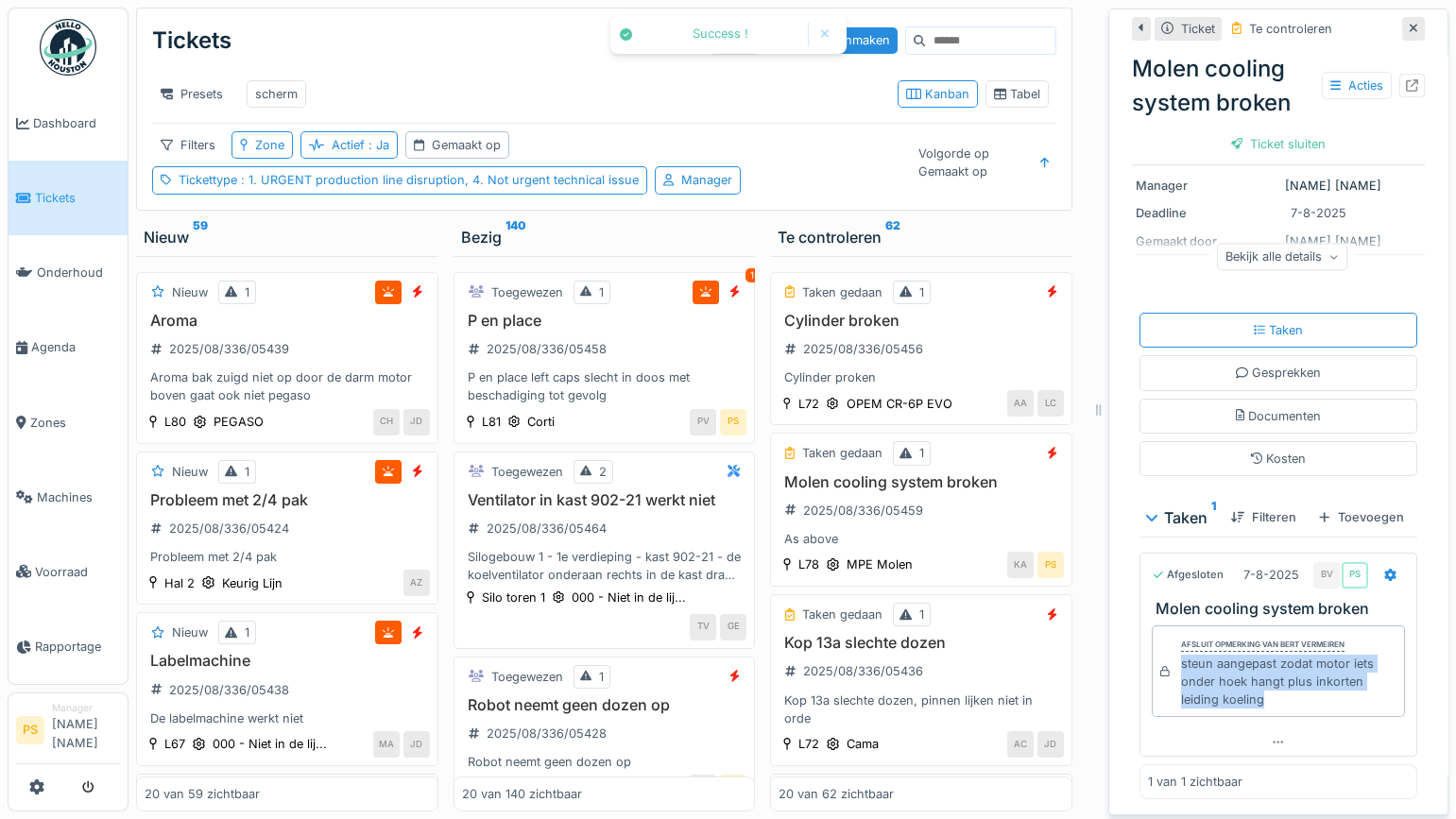 click on "Ticket sluiten" at bounding box center [1278, 144] 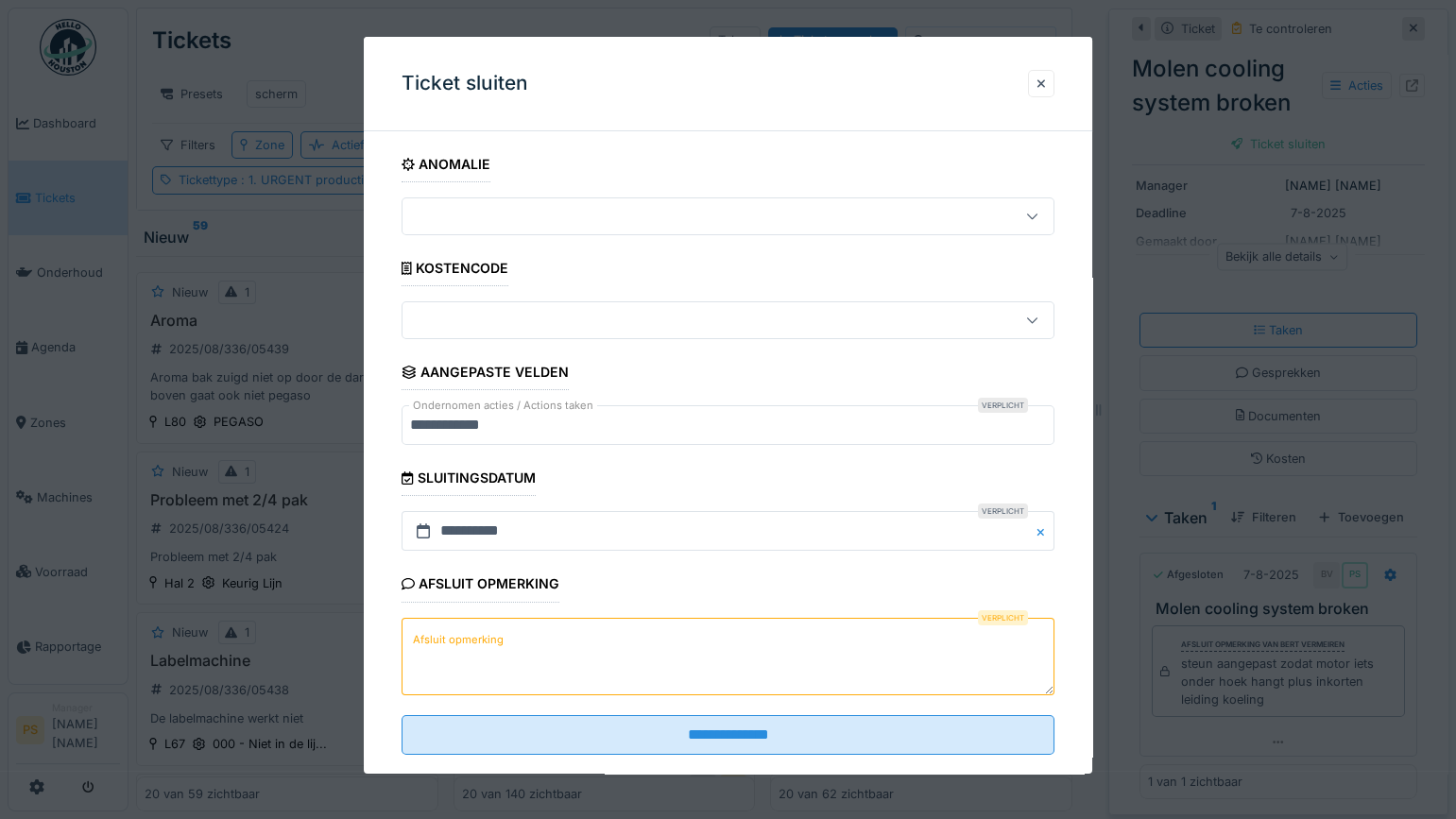 click on "Afsluit opmerking" at bounding box center (728, 657) 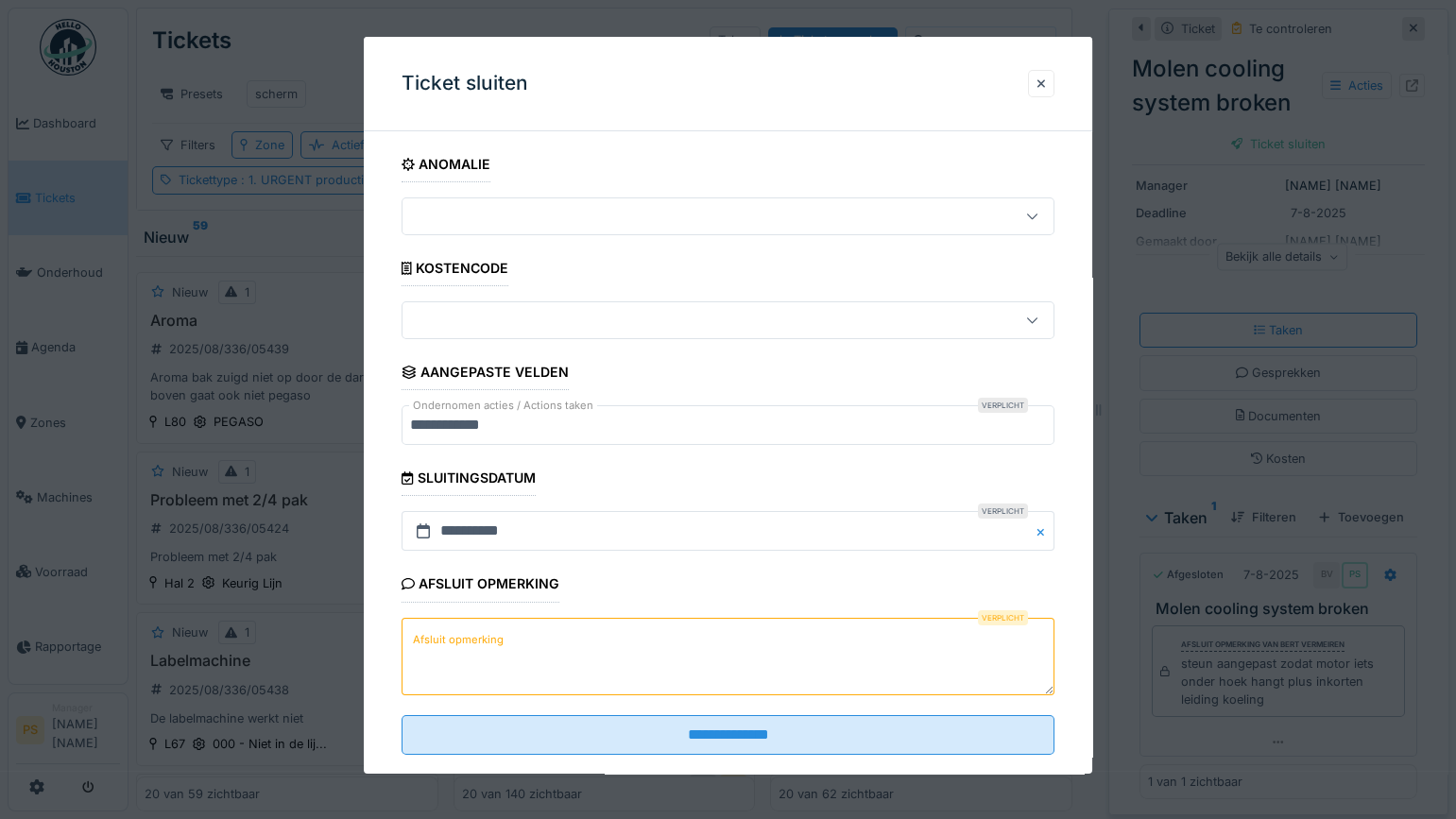 paste on "**********" 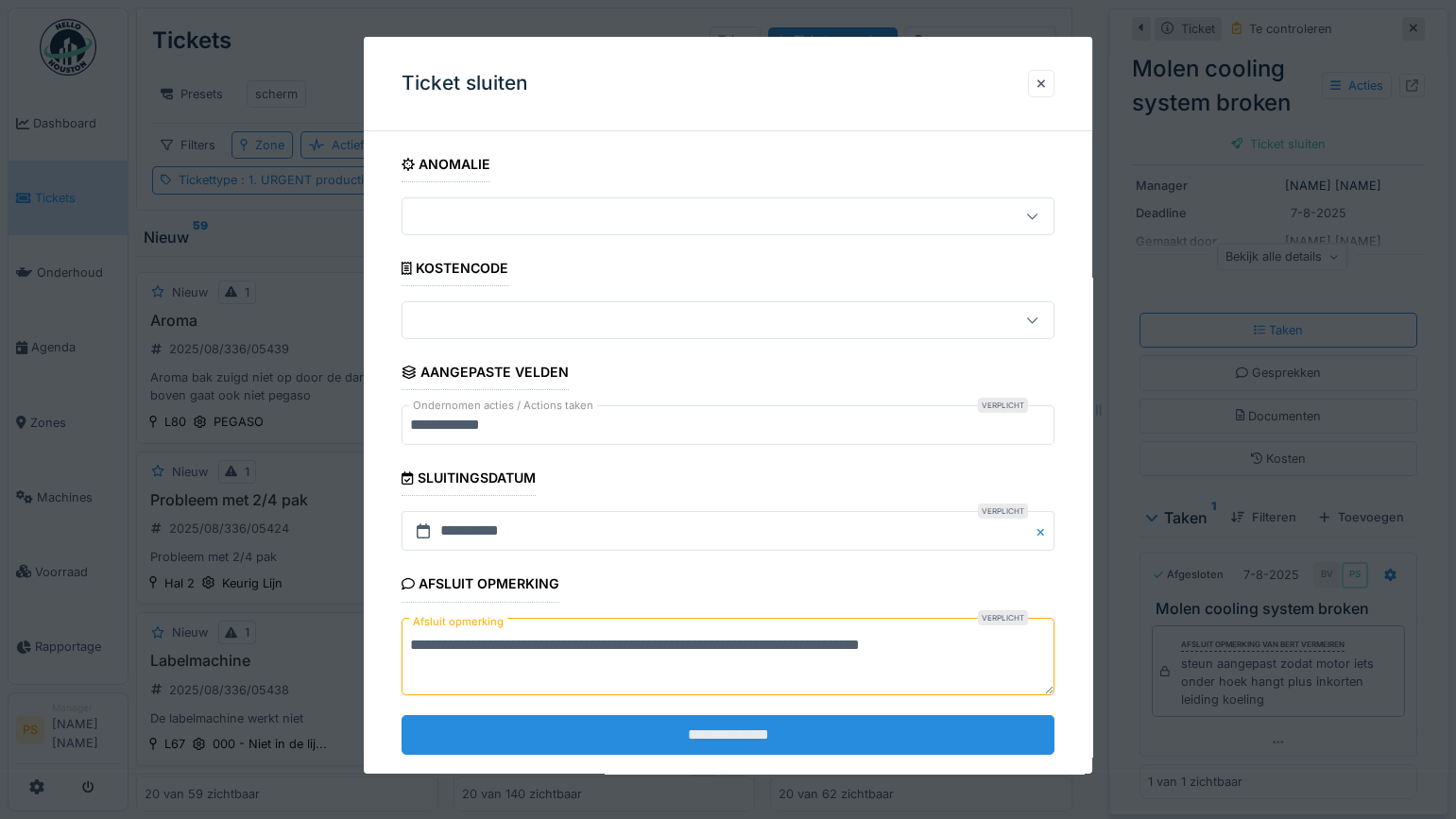 type on "**********" 